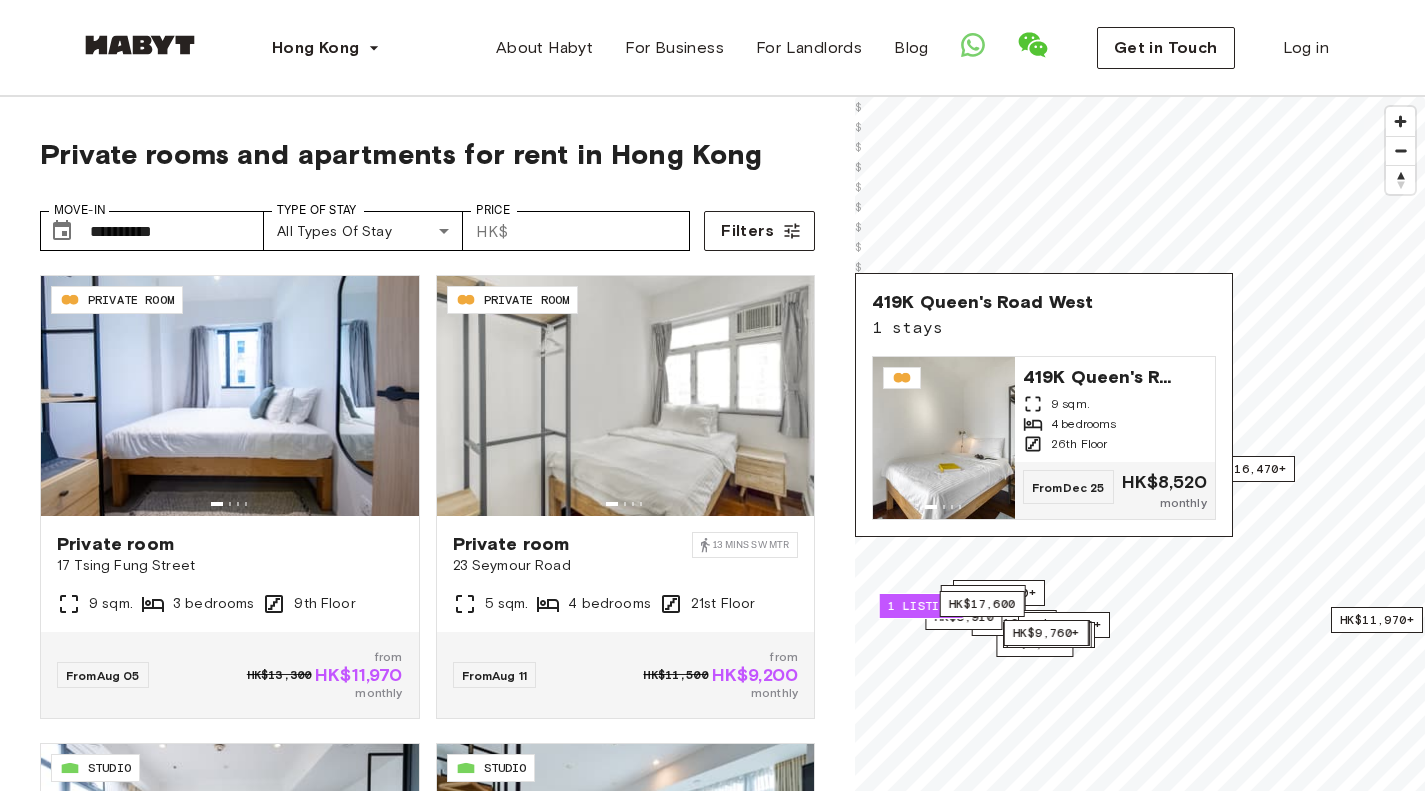 scroll, scrollTop: 163, scrollLeft: 0, axis: vertical 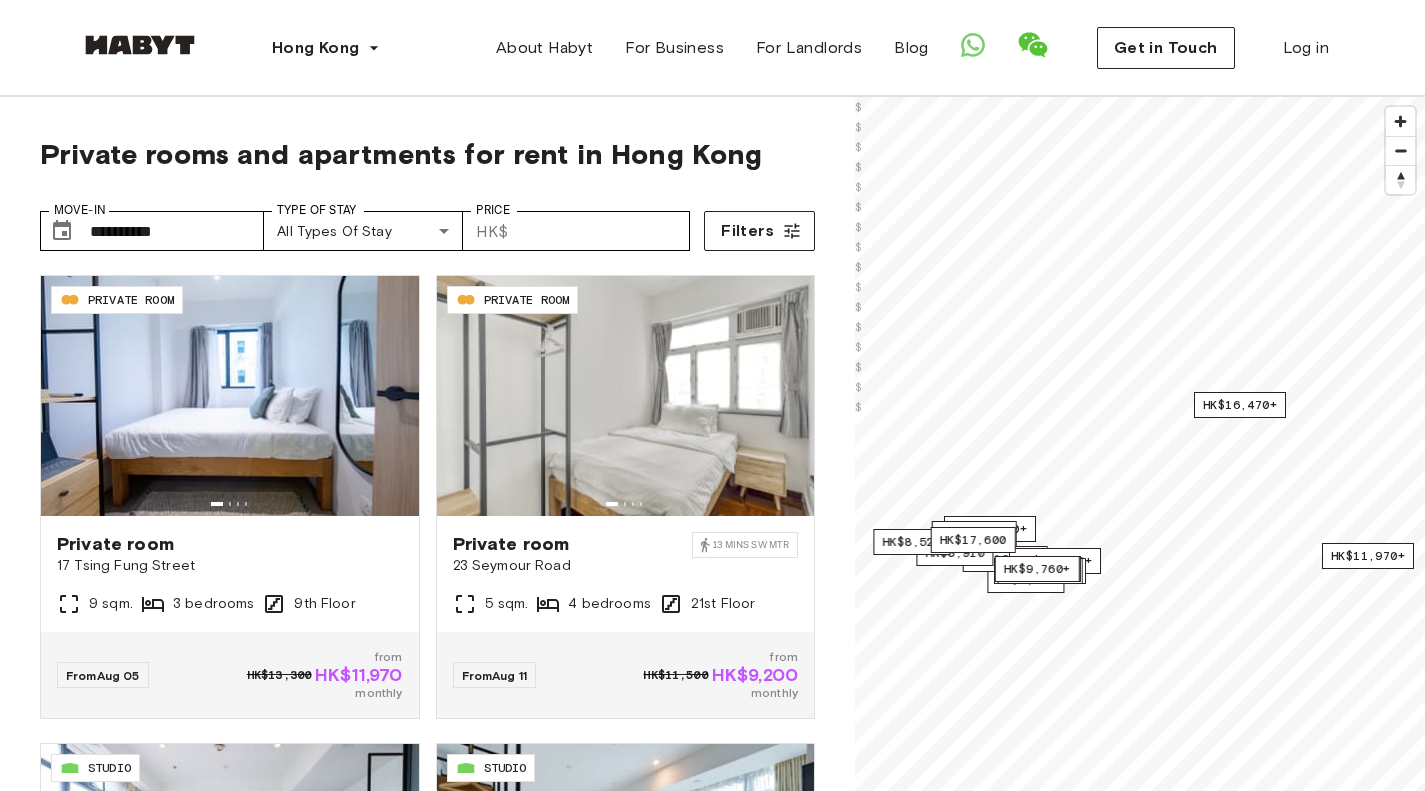 click on "**********" at bounding box center (427, 581) 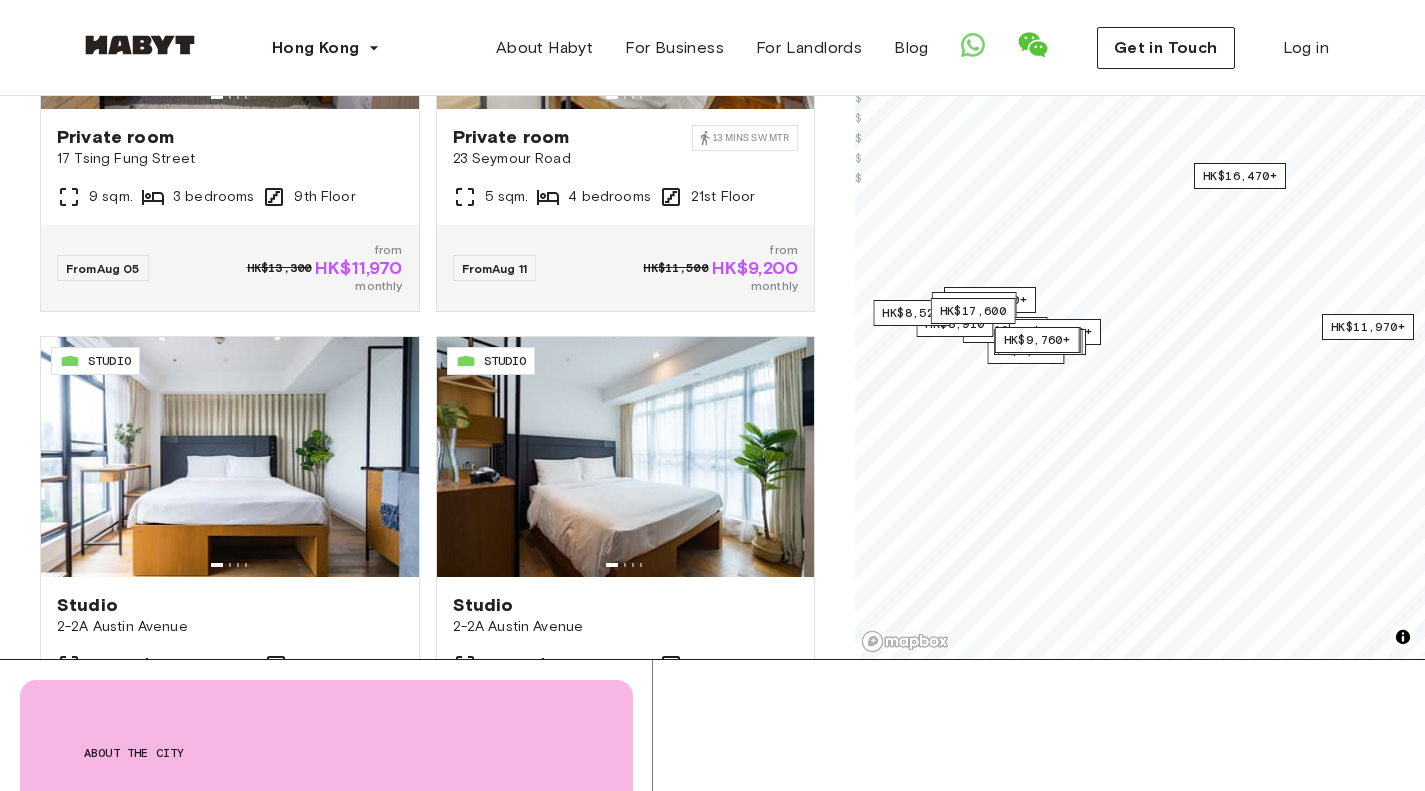 scroll, scrollTop: 480, scrollLeft: 0, axis: vertical 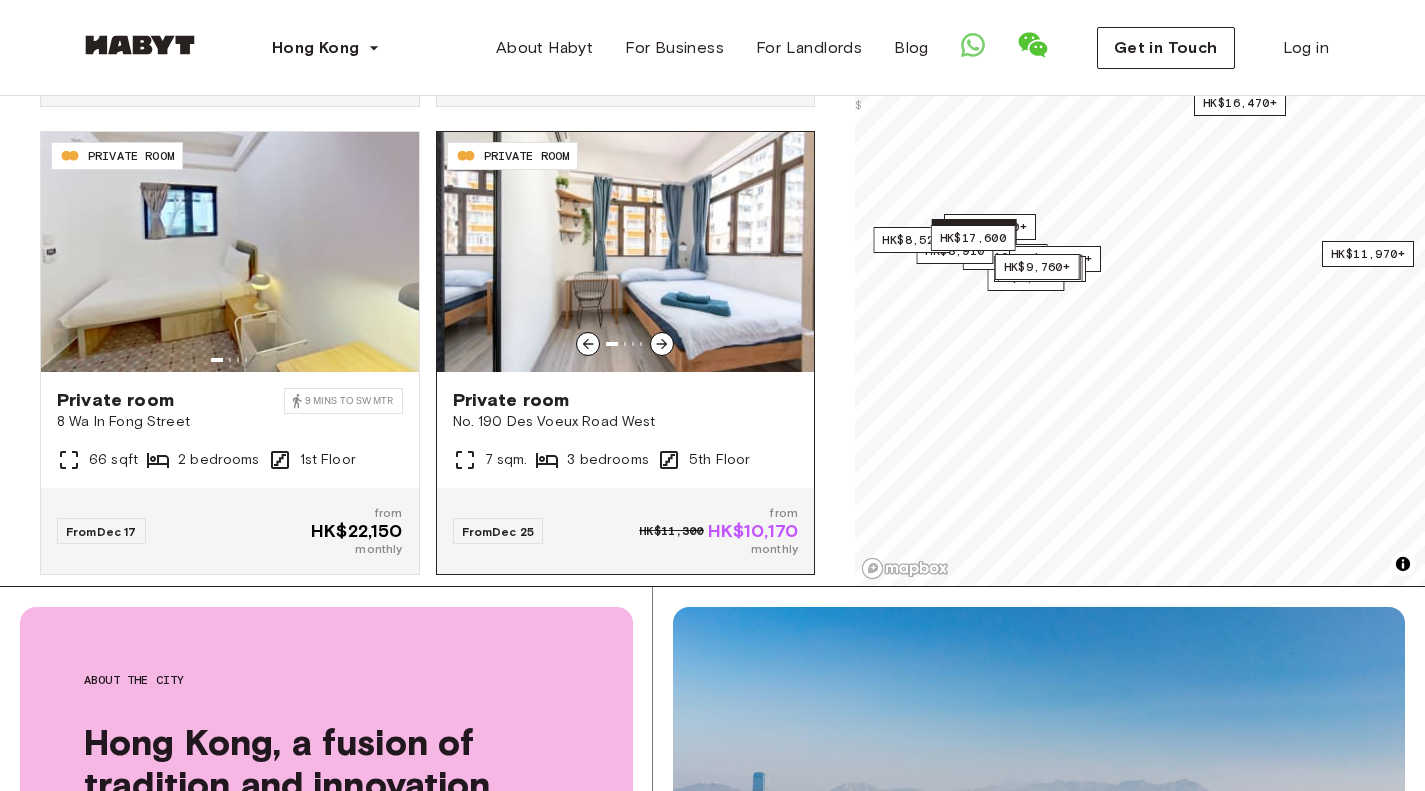 click 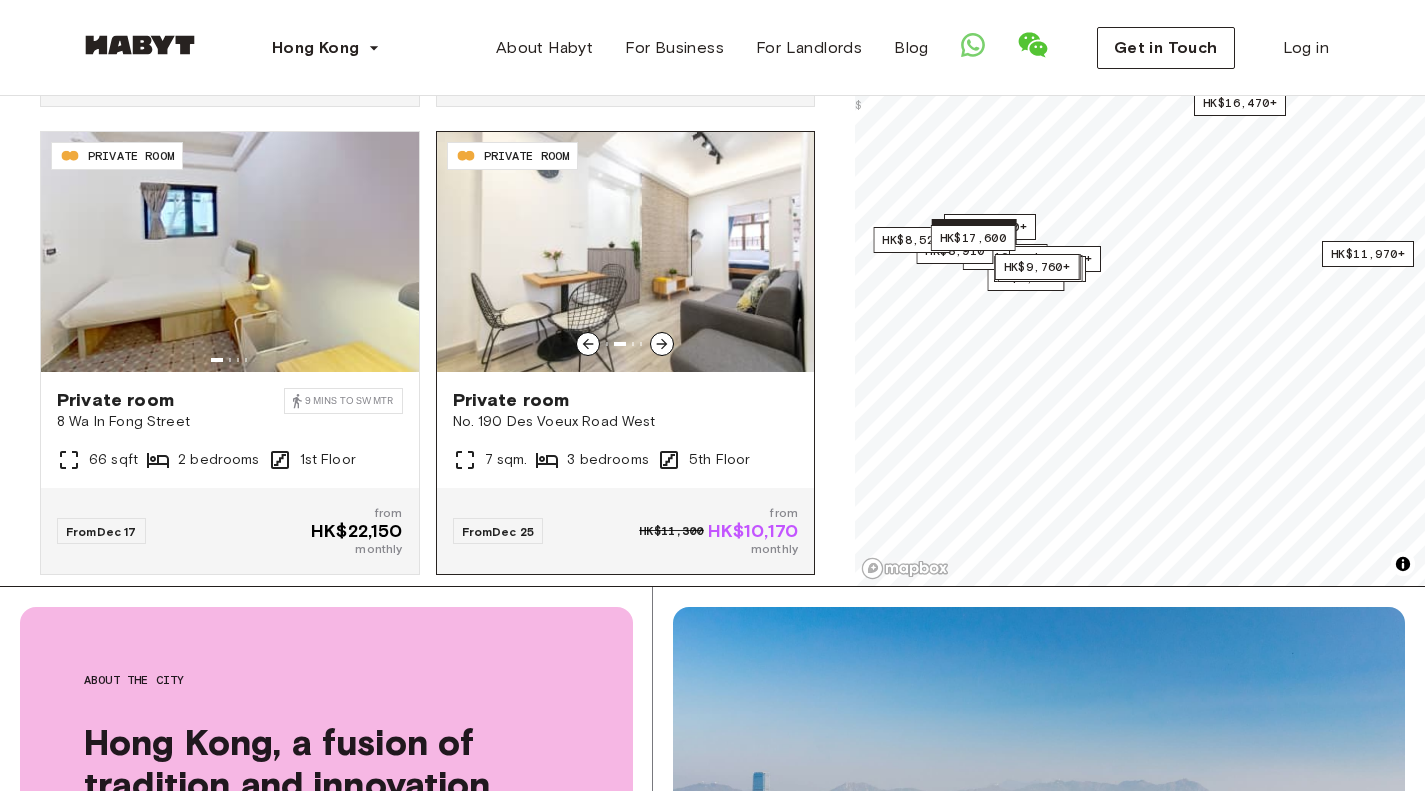 click 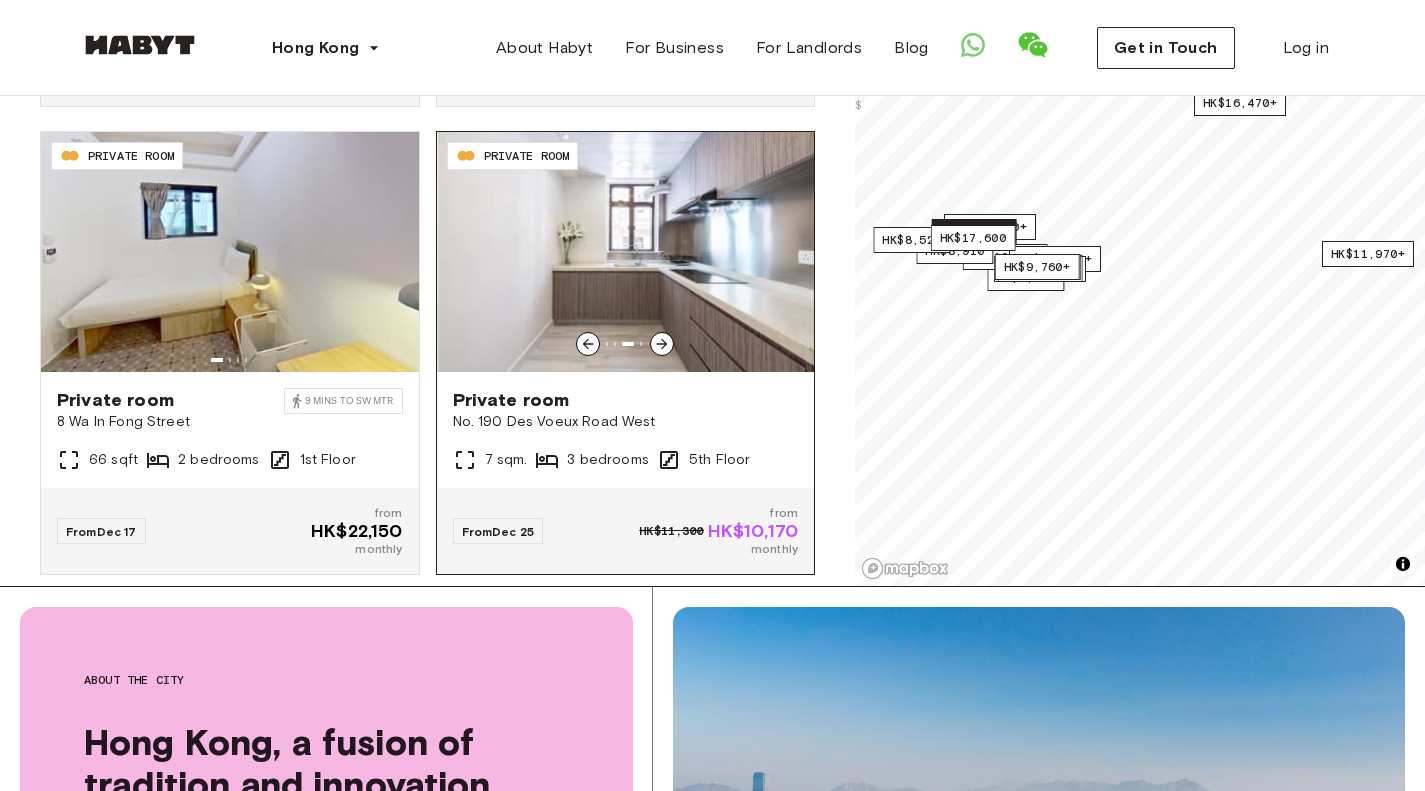 click 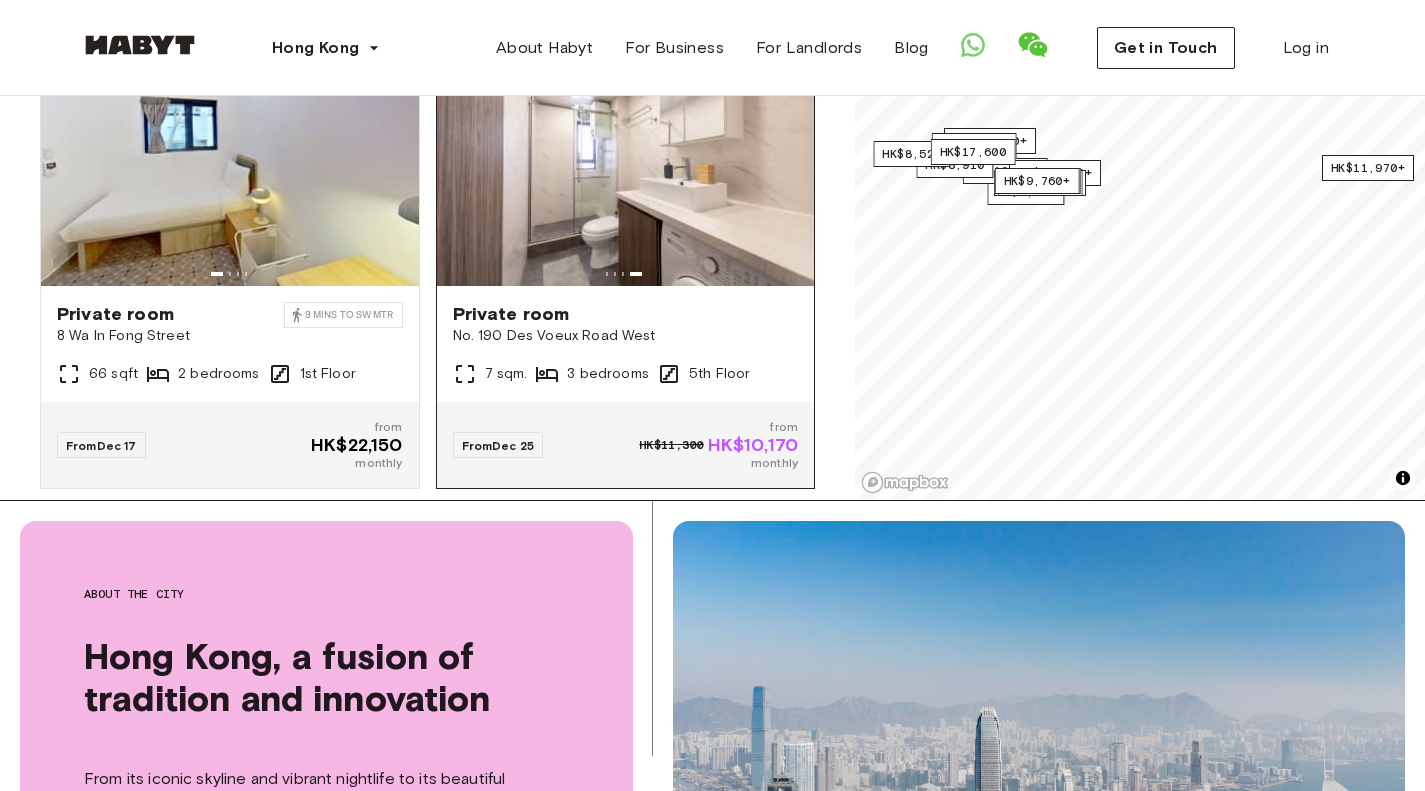 scroll, scrollTop: 565, scrollLeft: 0, axis: vertical 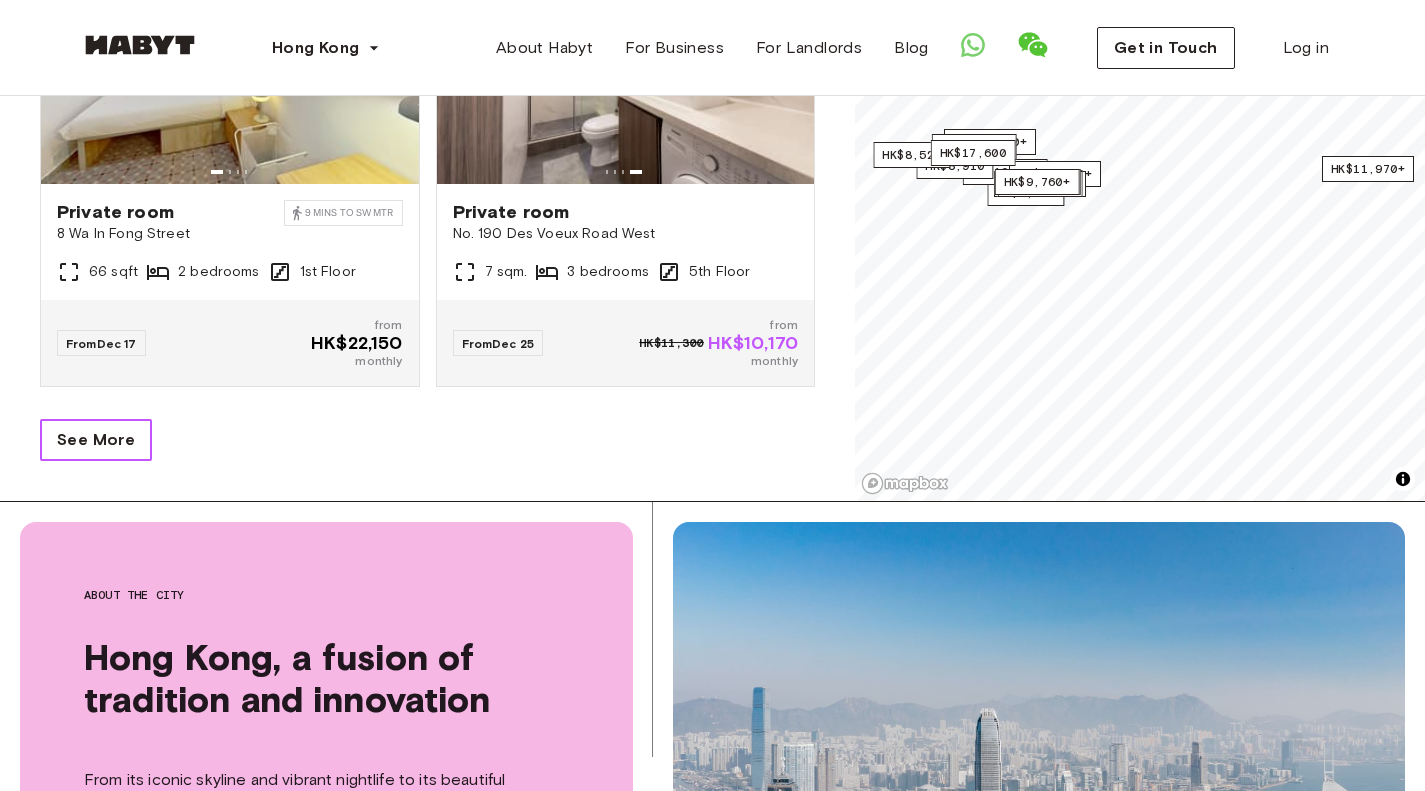 click on "See More" at bounding box center [96, 440] 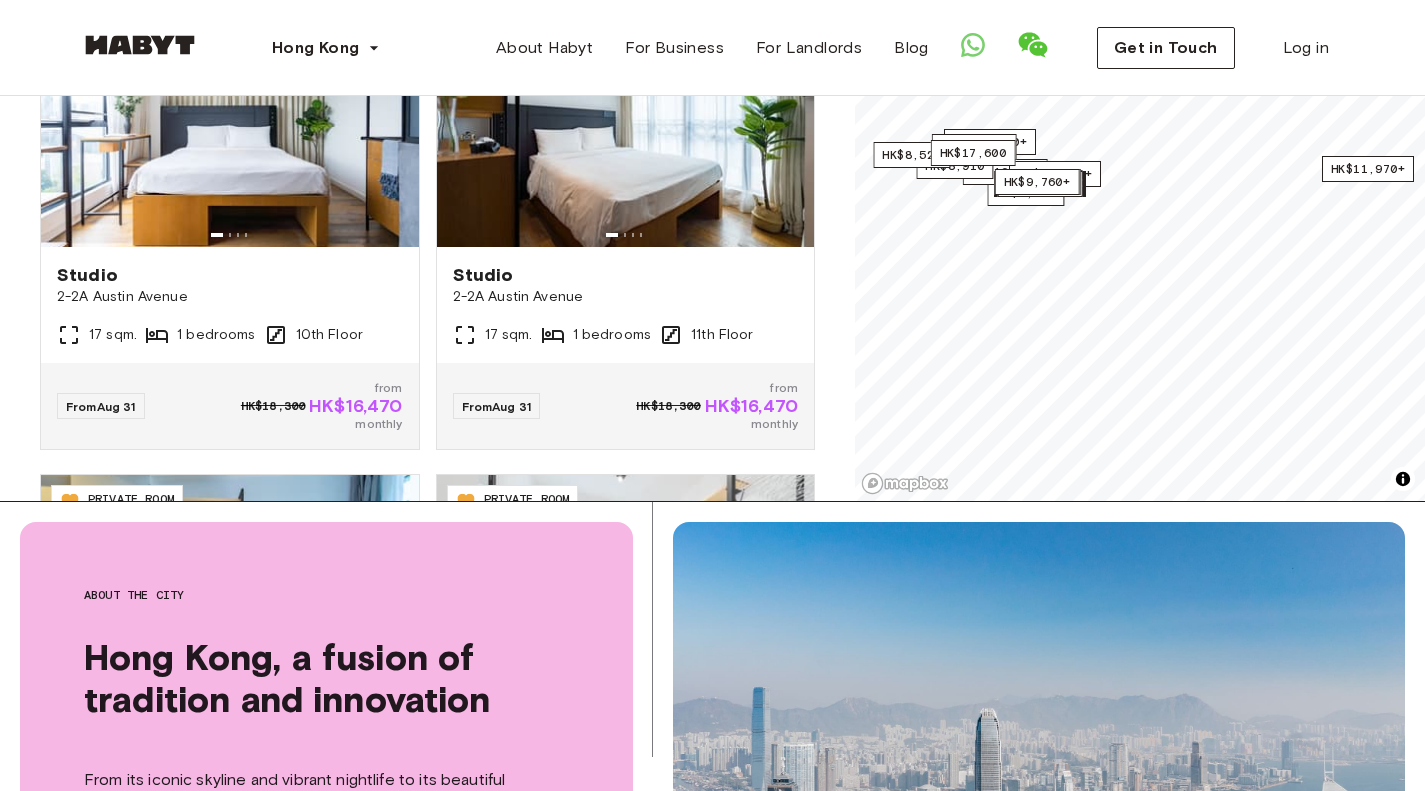 scroll, scrollTop: 0, scrollLeft: 0, axis: both 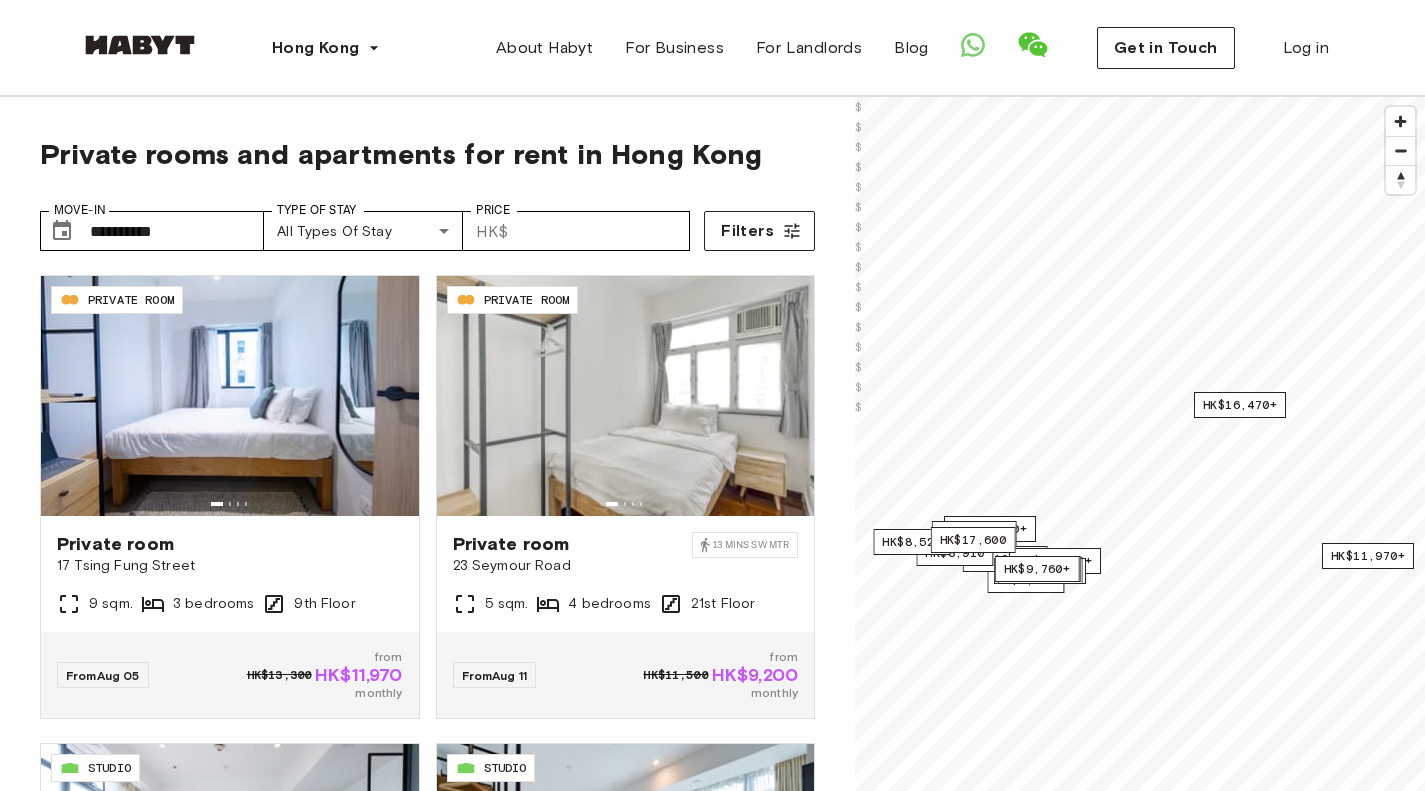 click on "**********" at bounding box center [427, 581] 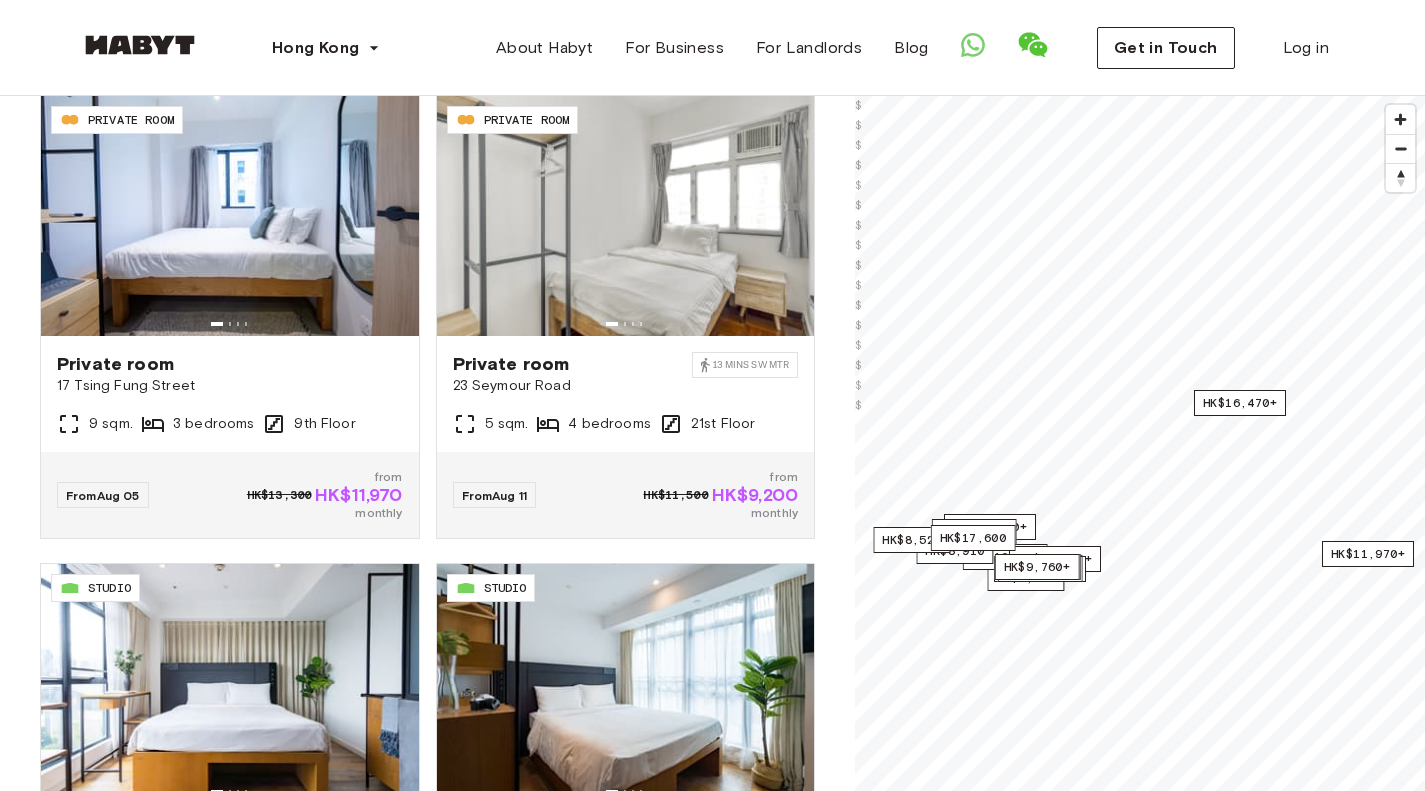 scroll, scrollTop: 179, scrollLeft: 0, axis: vertical 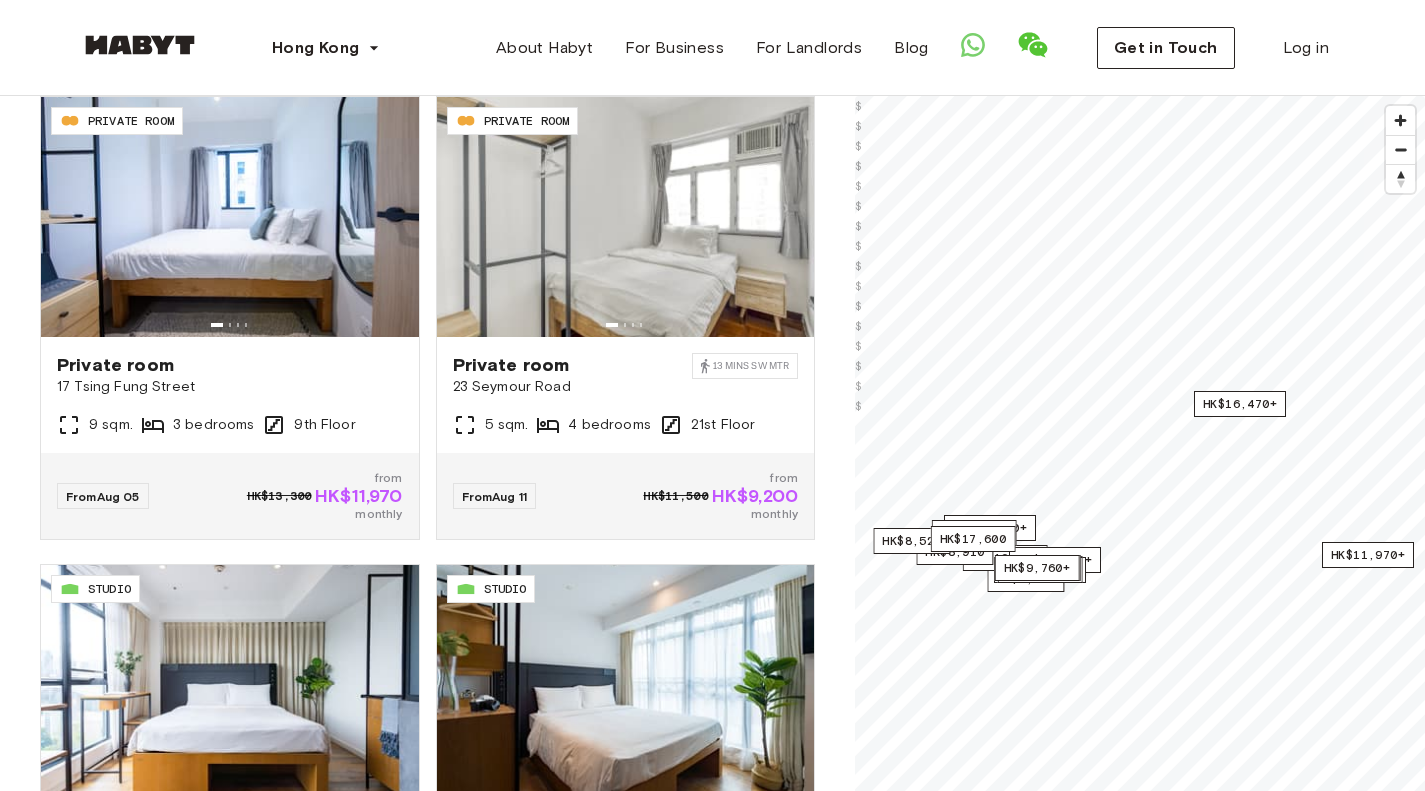 click on "**********" at bounding box center [427, 402] 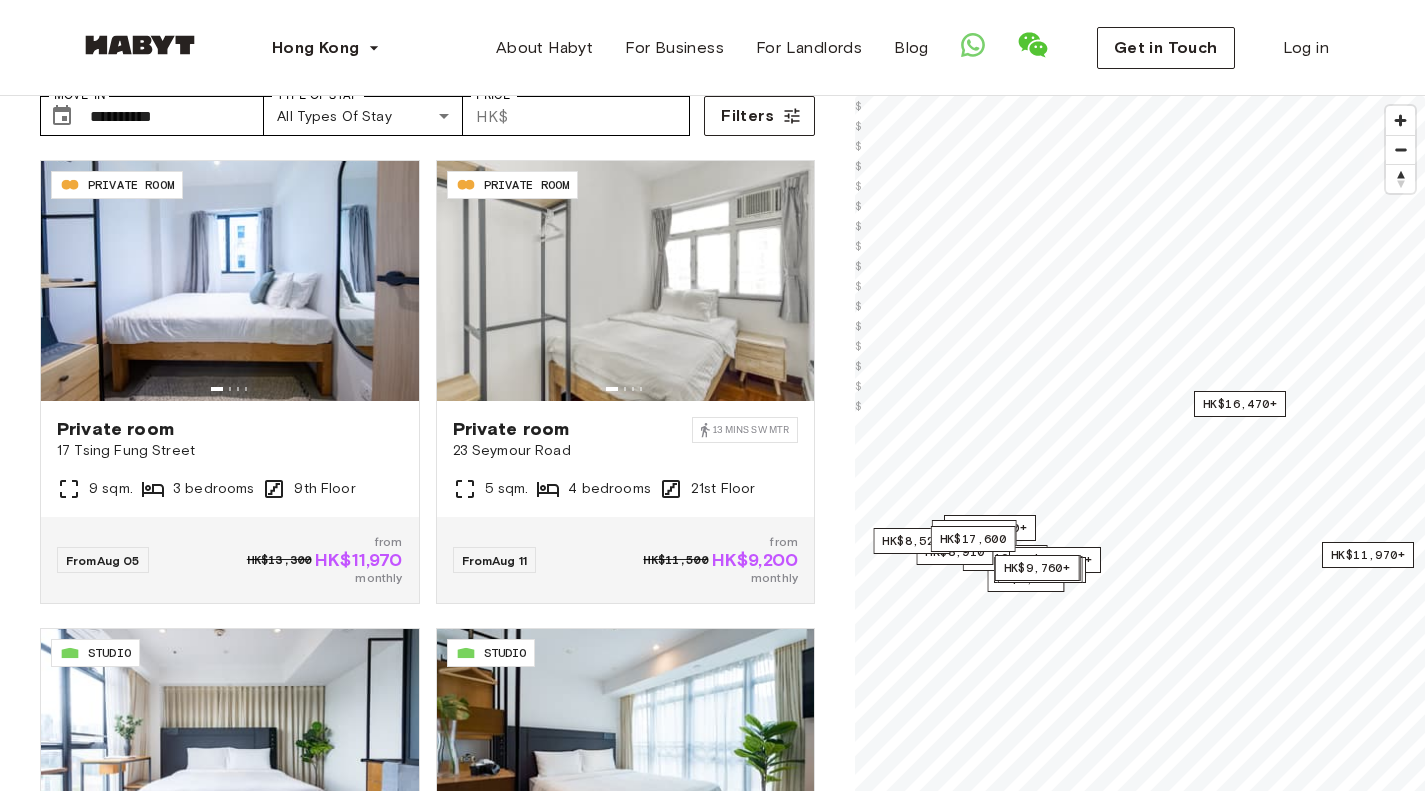 scroll, scrollTop: 125, scrollLeft: 0, axis: vertical 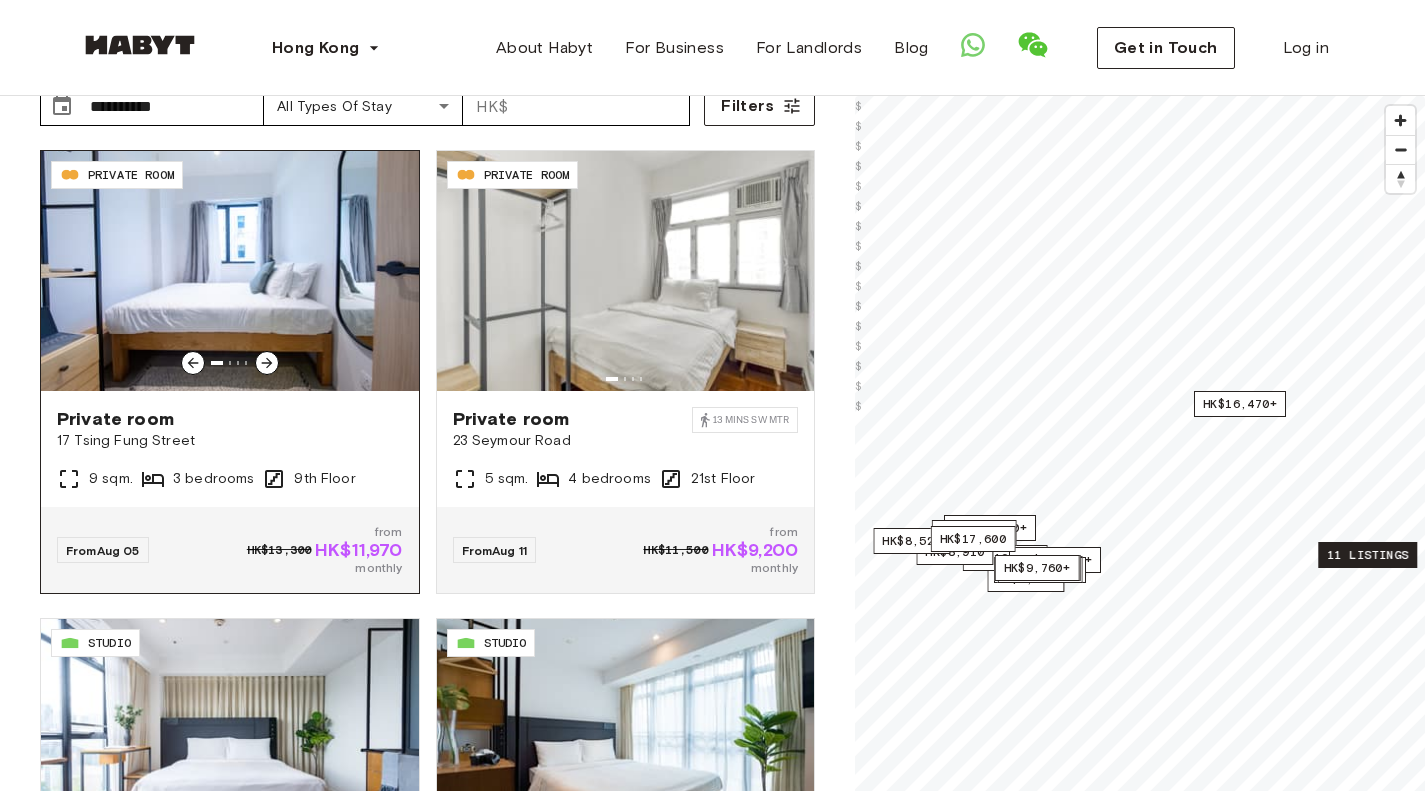 click 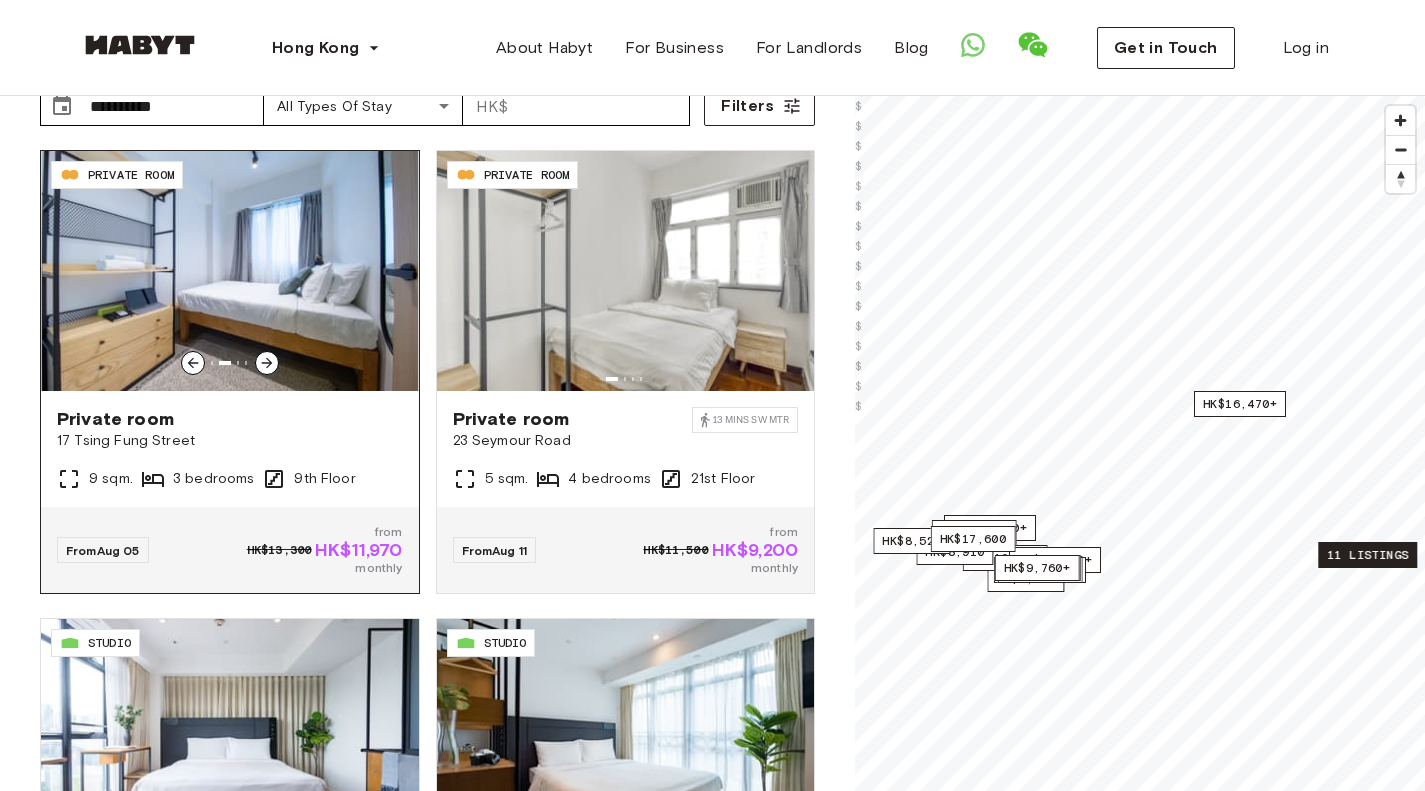 click 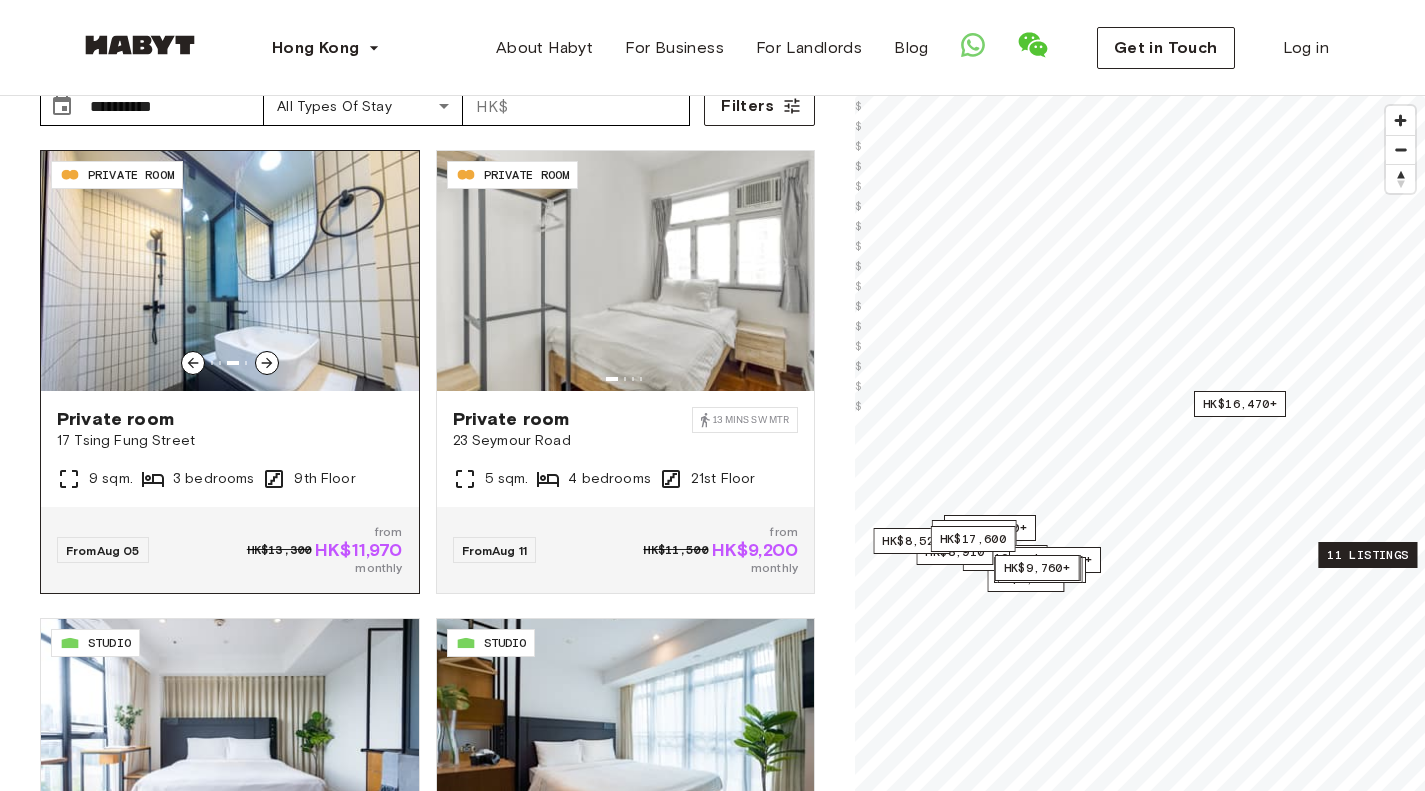 click 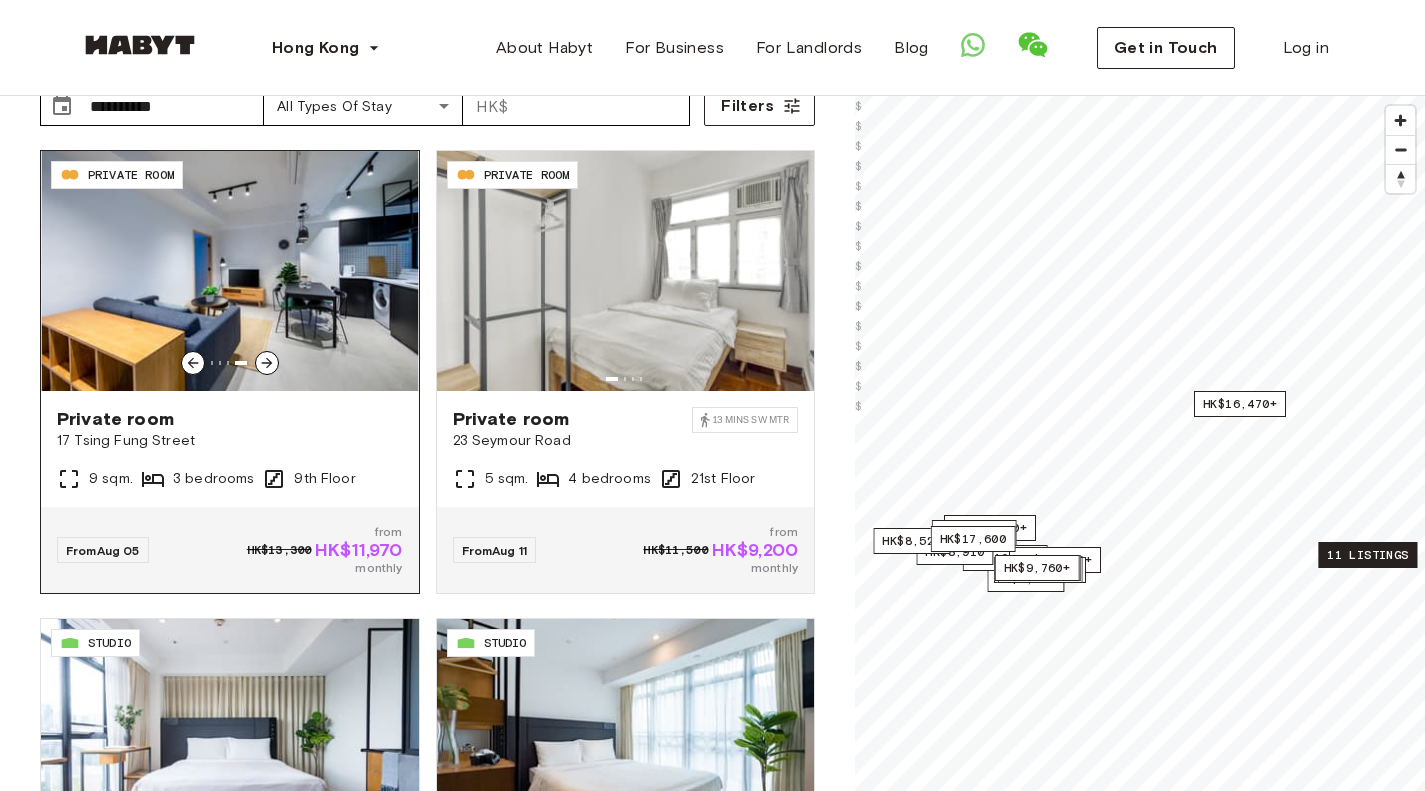 click 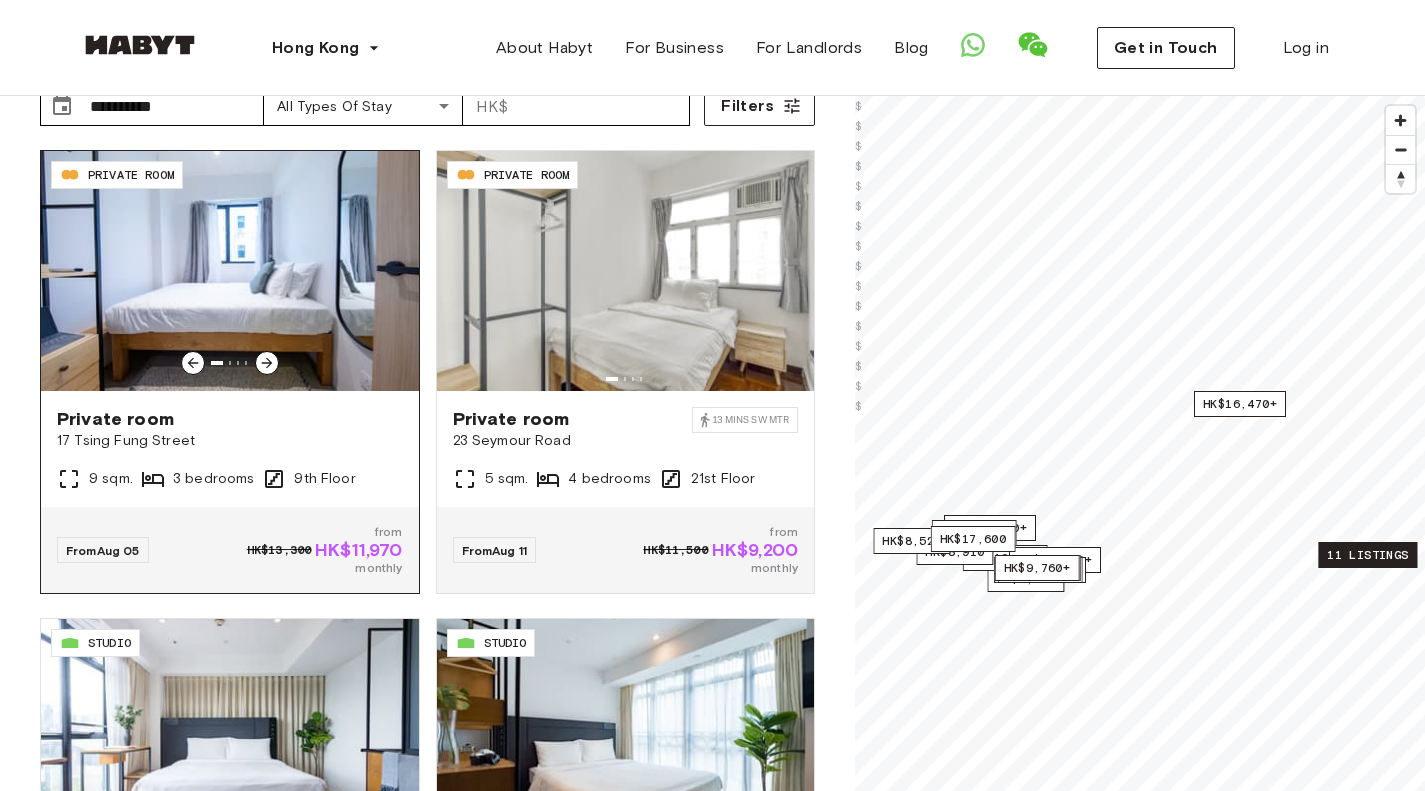 click 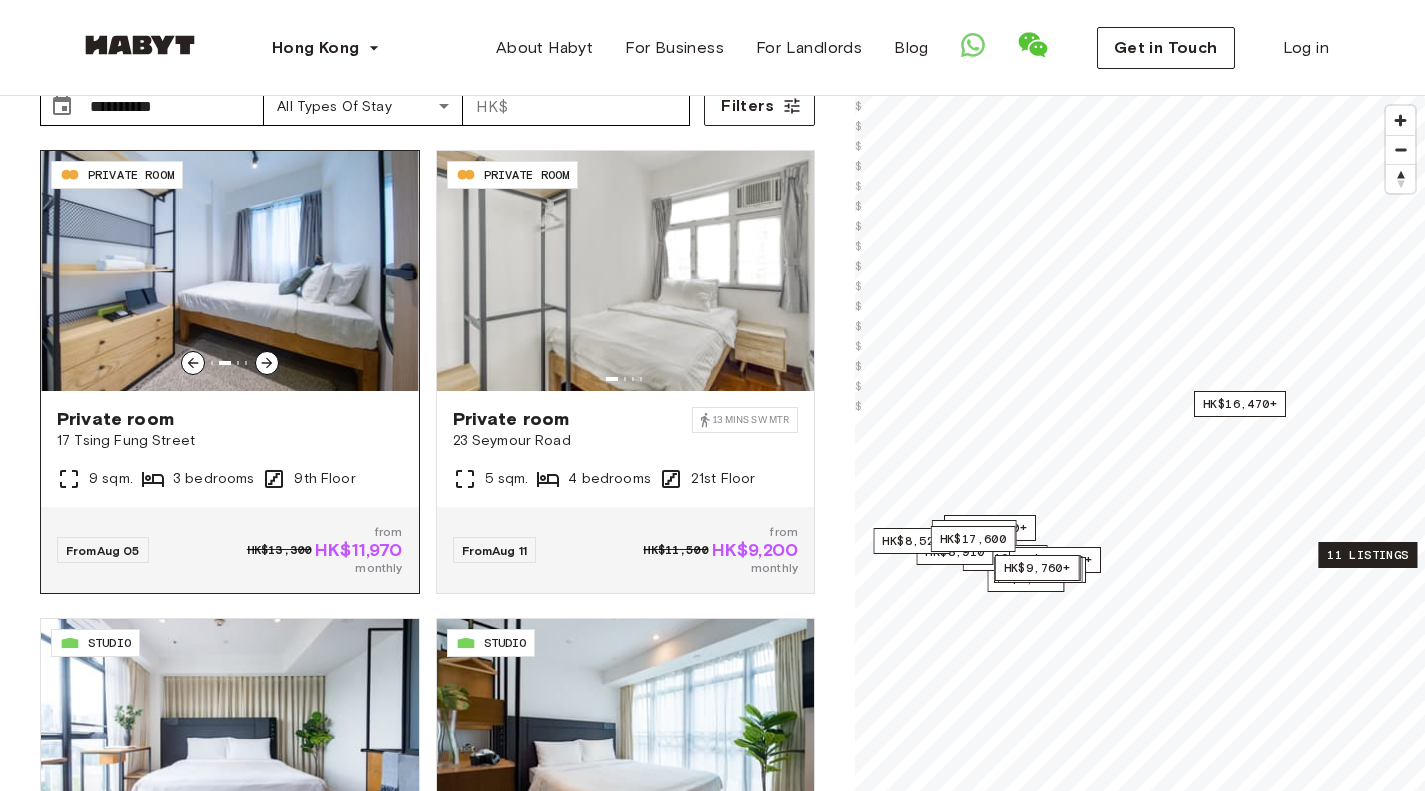 click 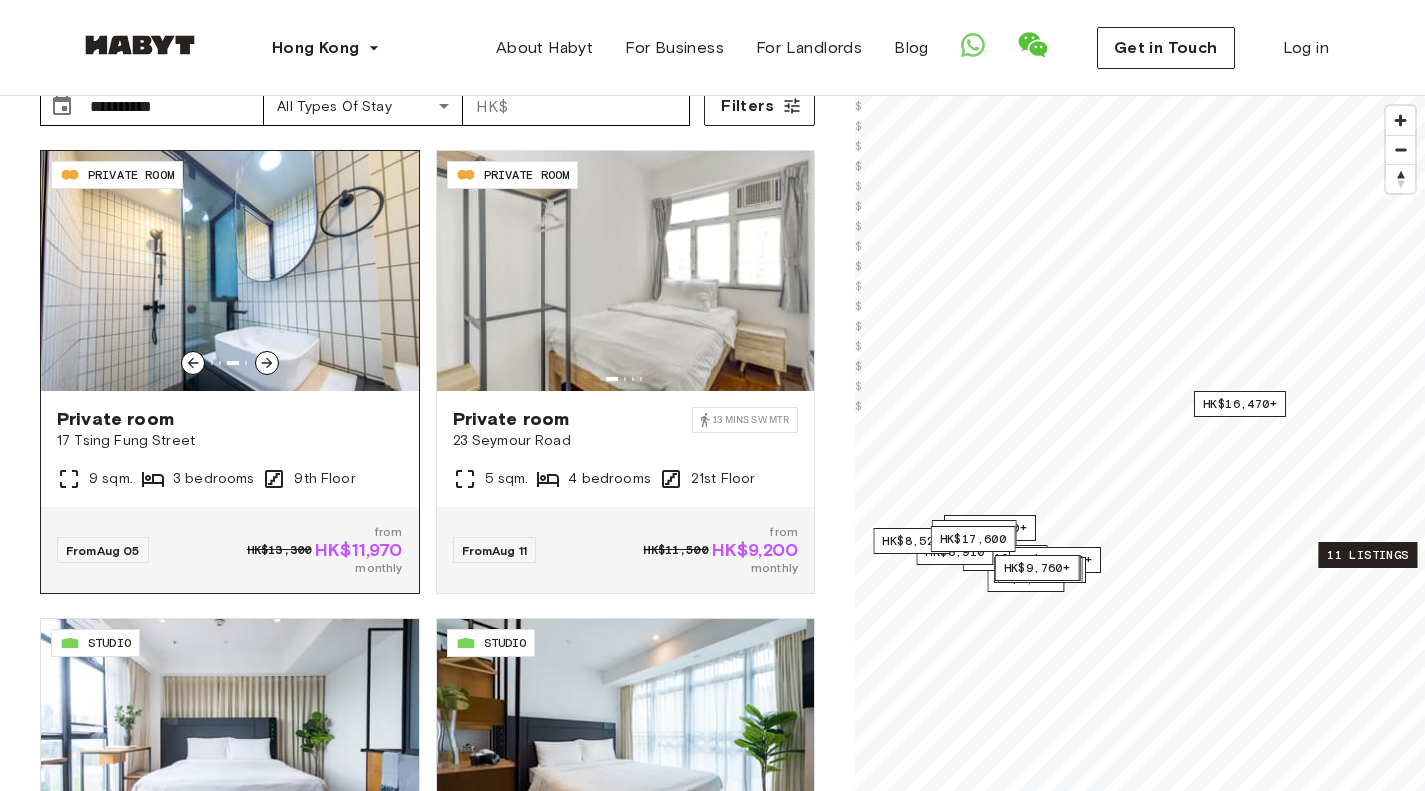 click 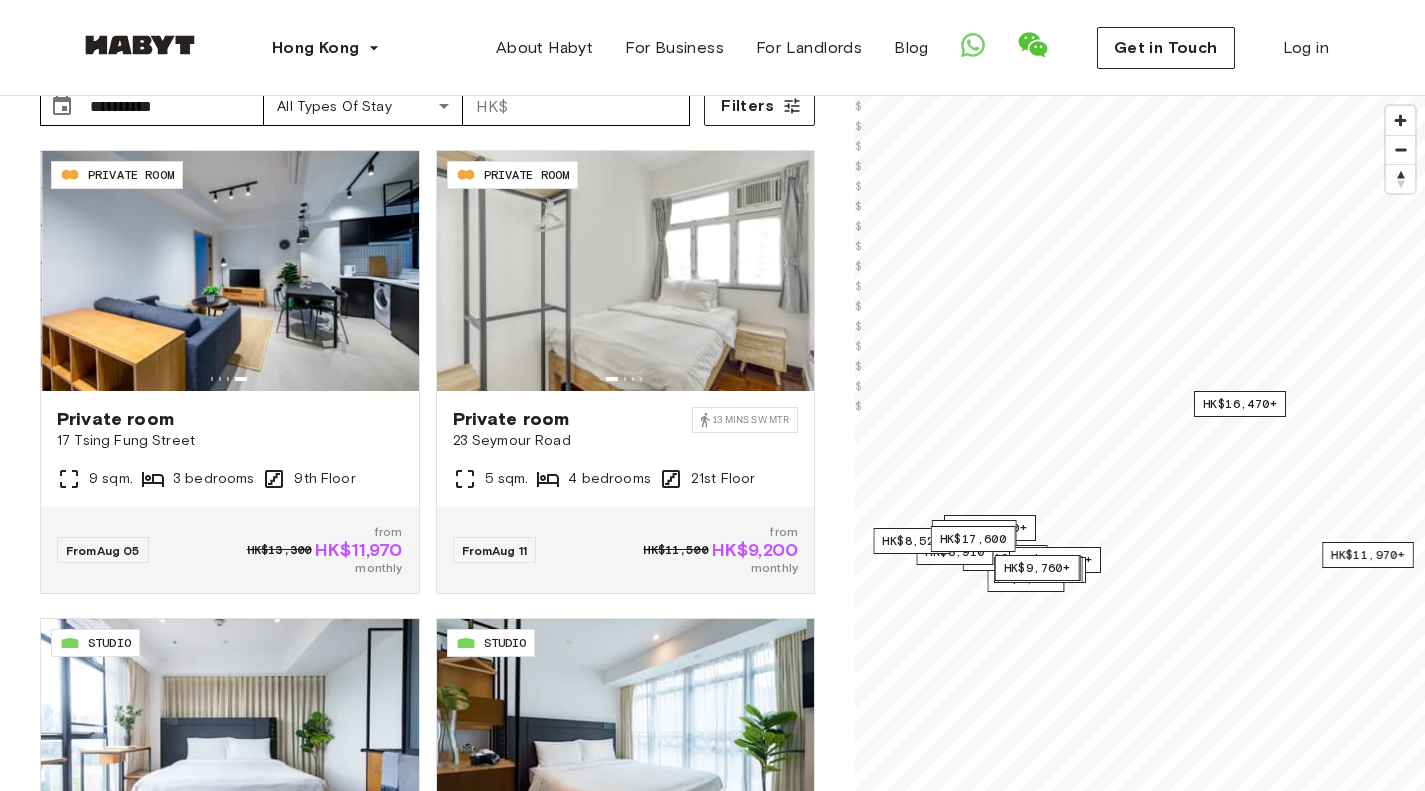 click on "**********" at bounding box center (427, 456) 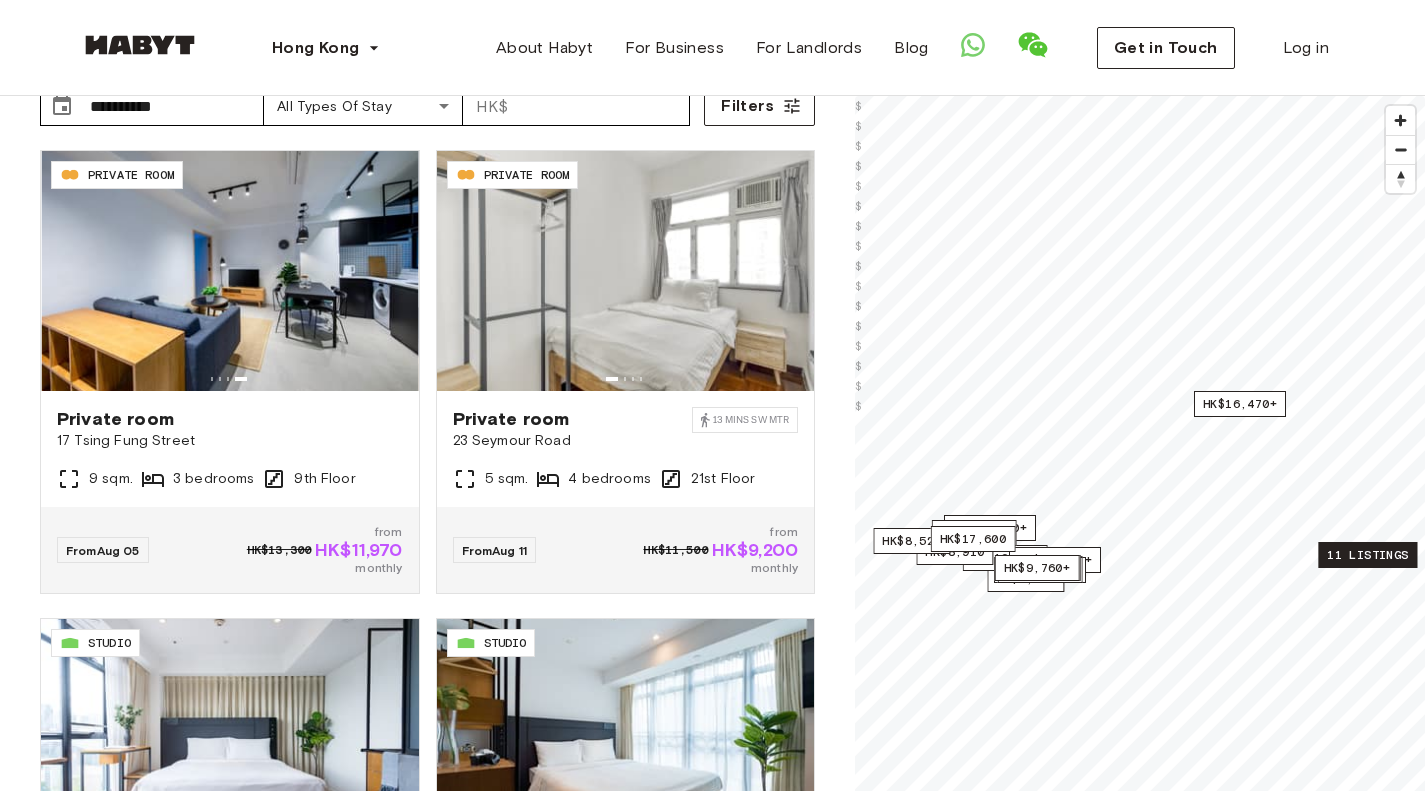 click on "11 listings" at bounding box center (1367, 555) 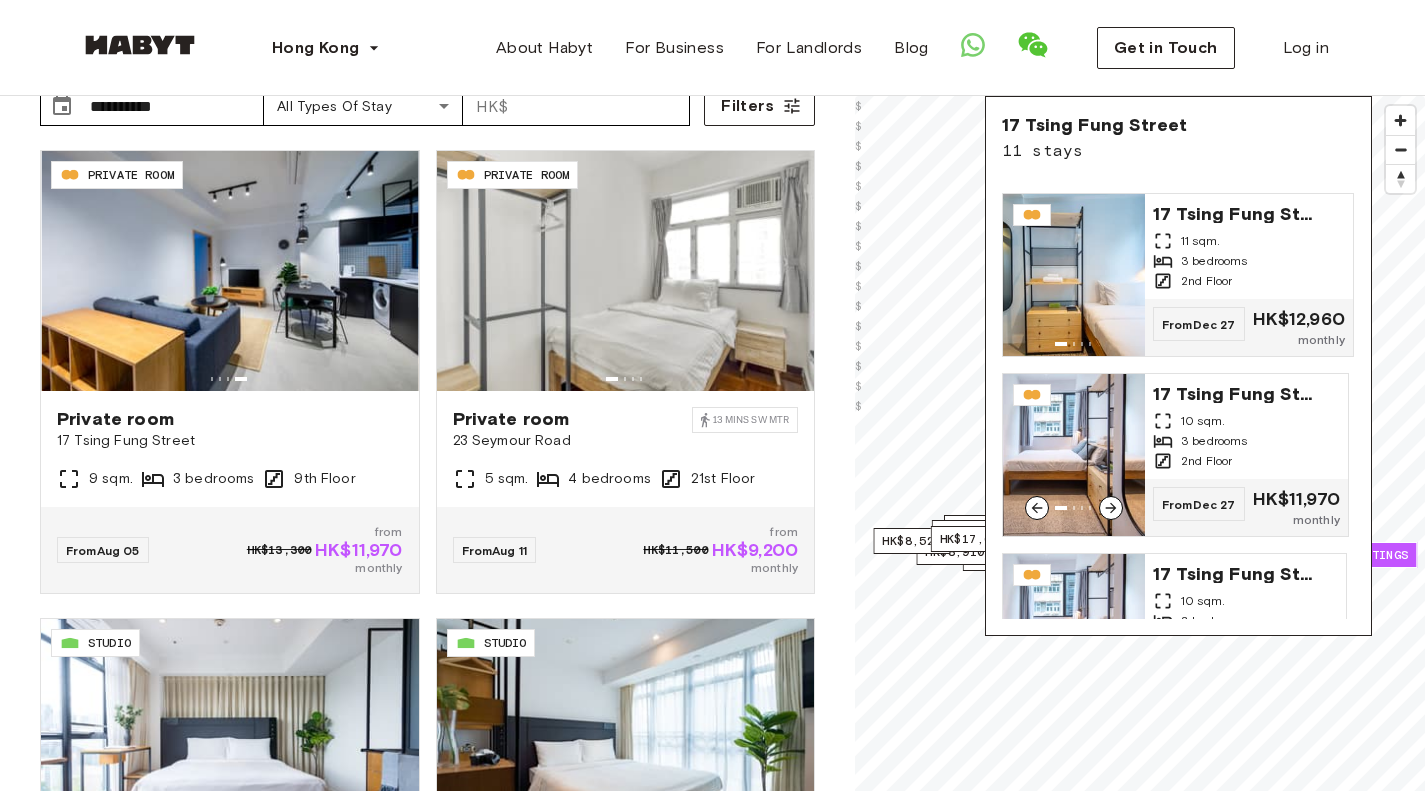 scroll, scrollTop: 1523, scrollLeft: 0, axis: vertical 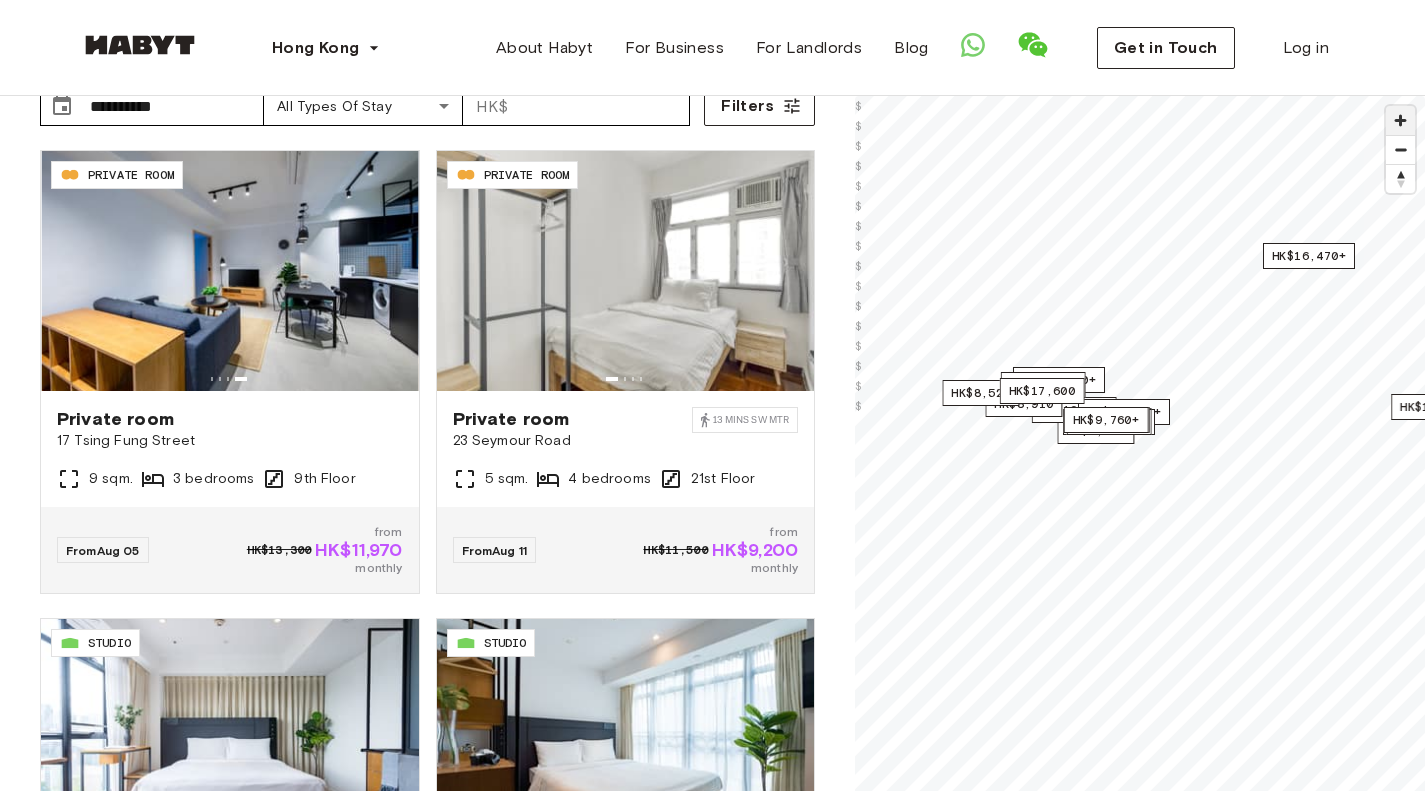 click at bounding box center (1400, 120) 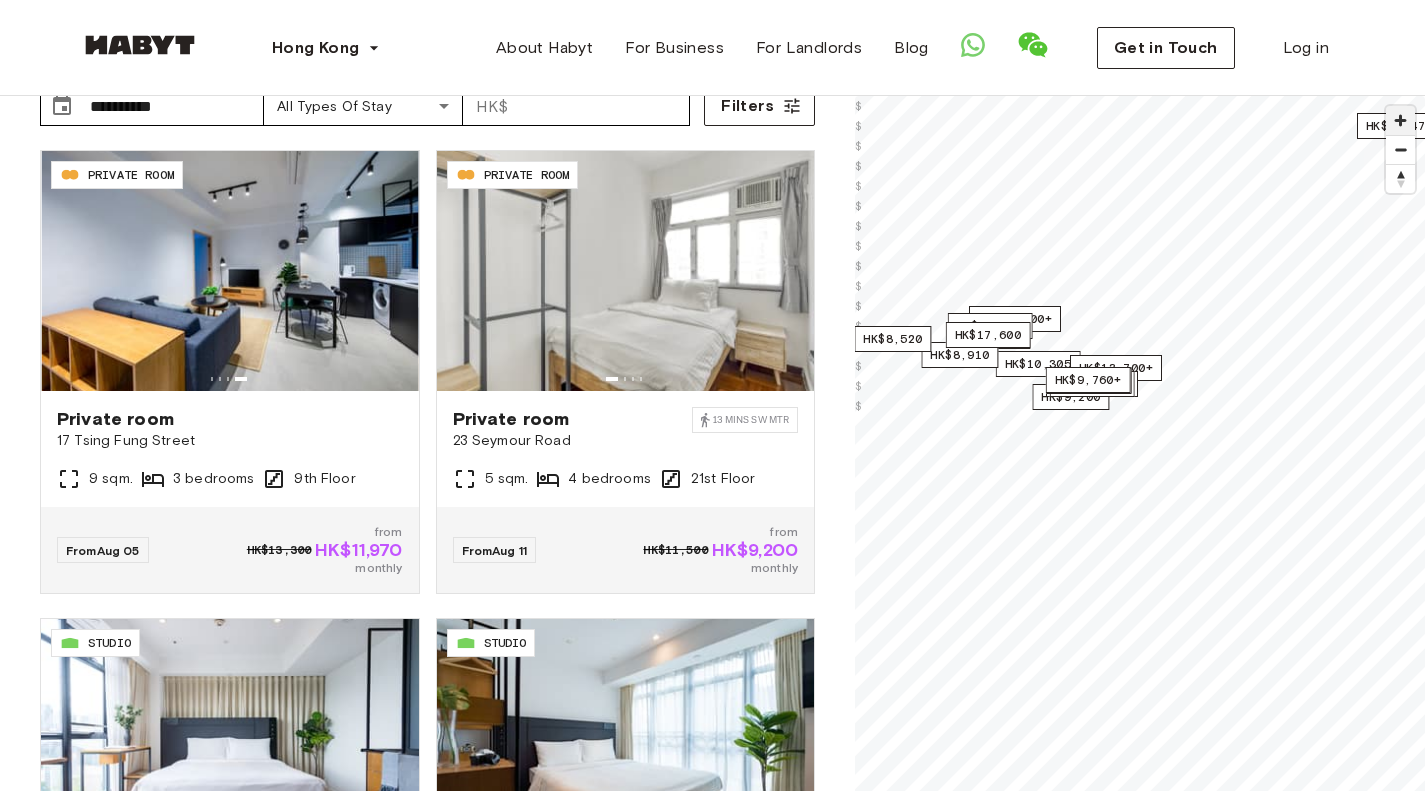 click at bounding box center (1400, 120) 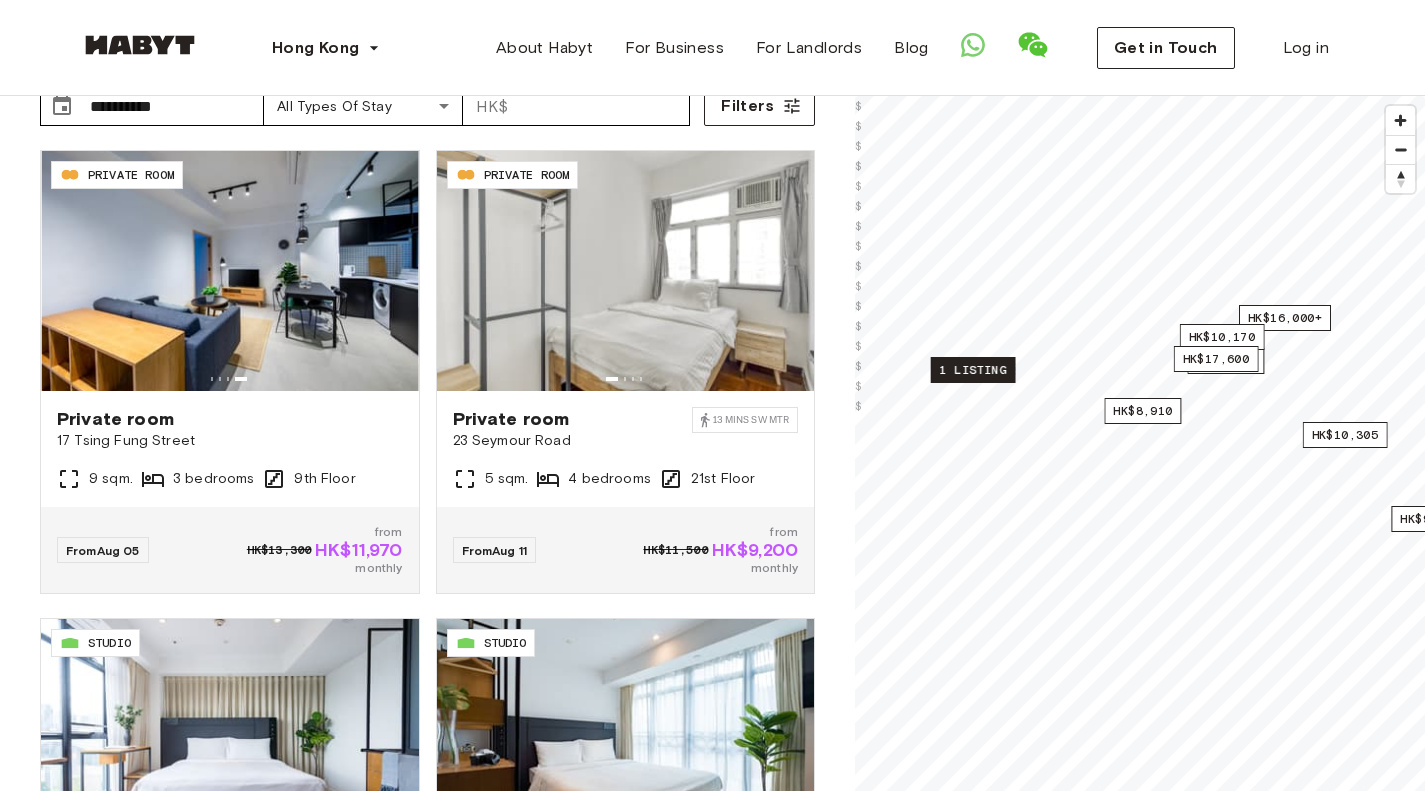 click on "1 listing" at bounding box center [973, 370] 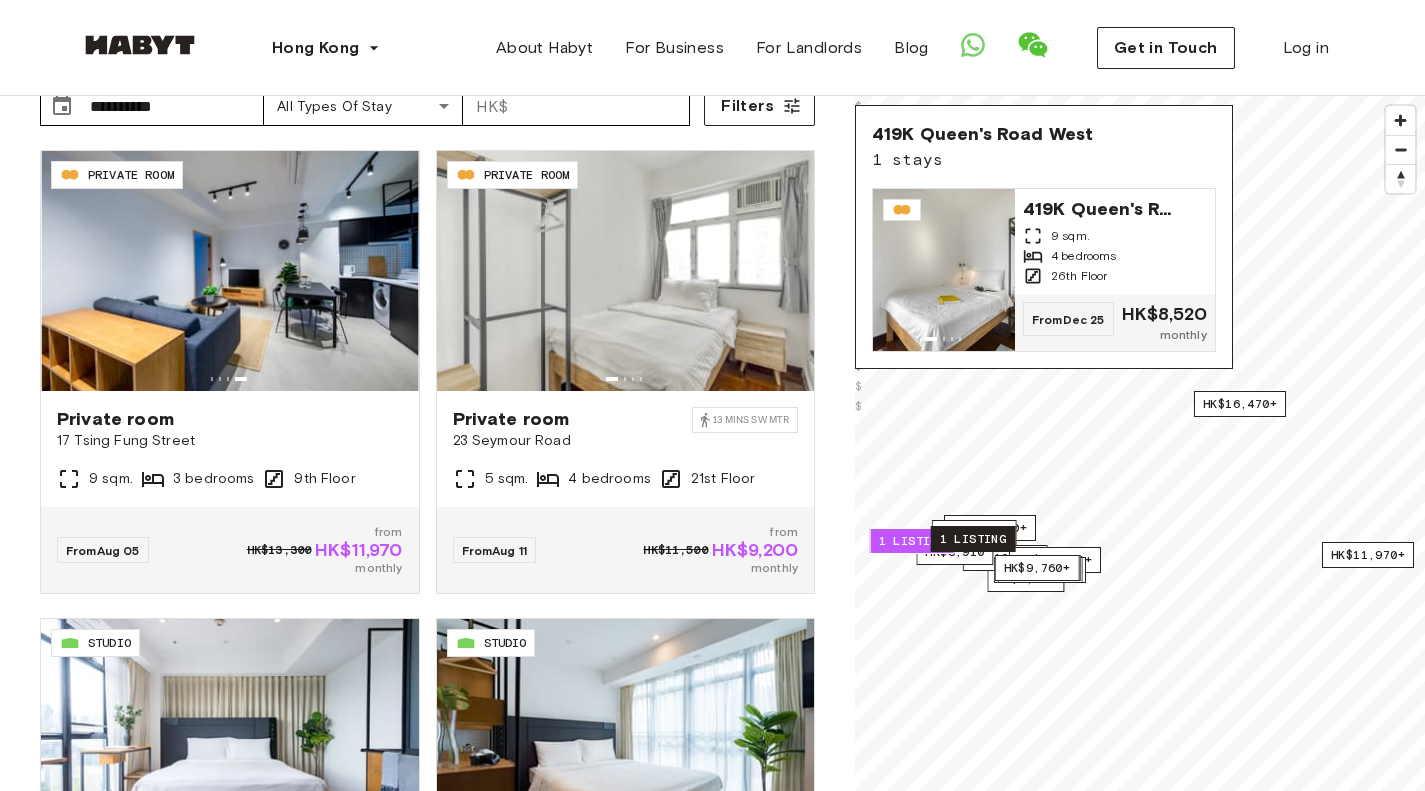 click on "1 listing" at bounding box center (973, 539) 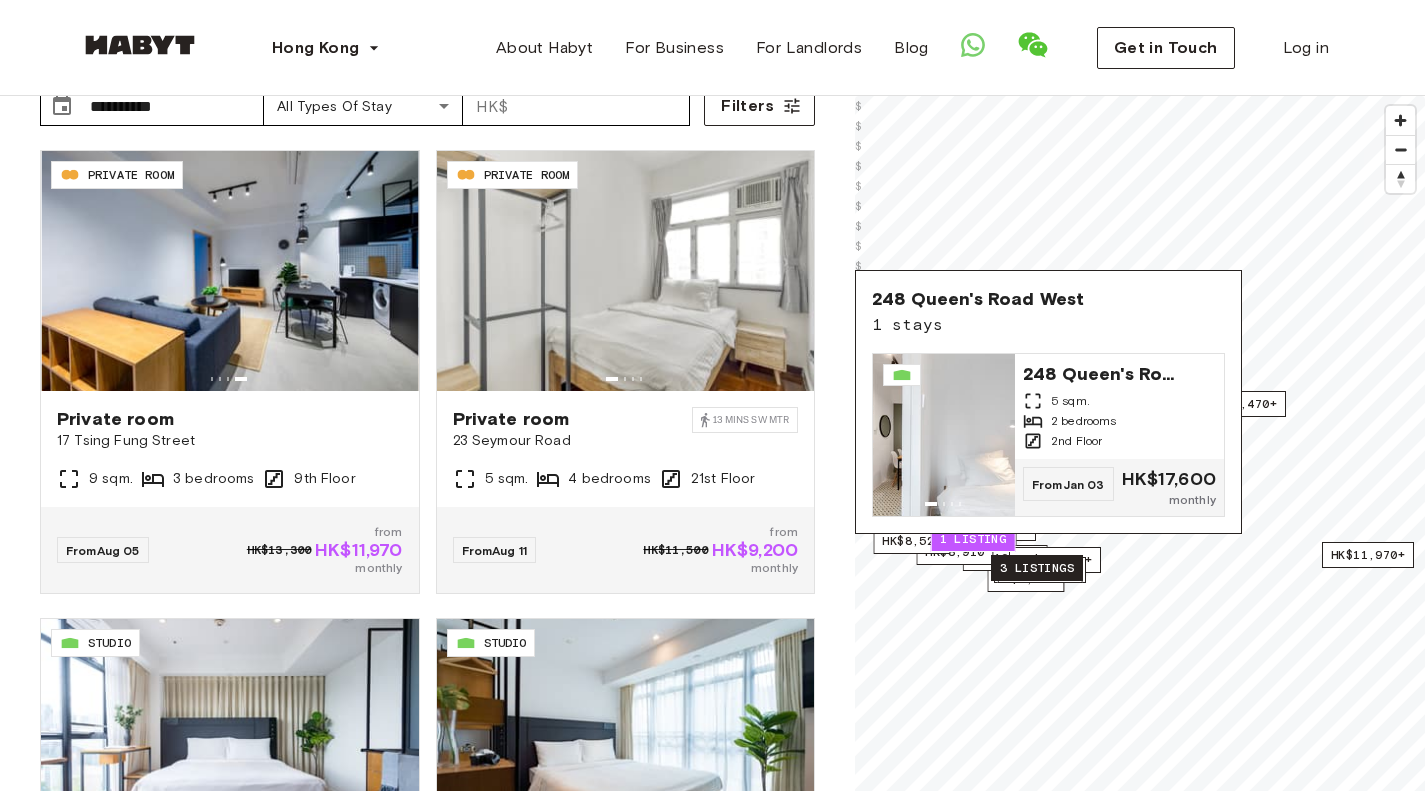 click on "3 listings" at bounding box center [1037, 568] 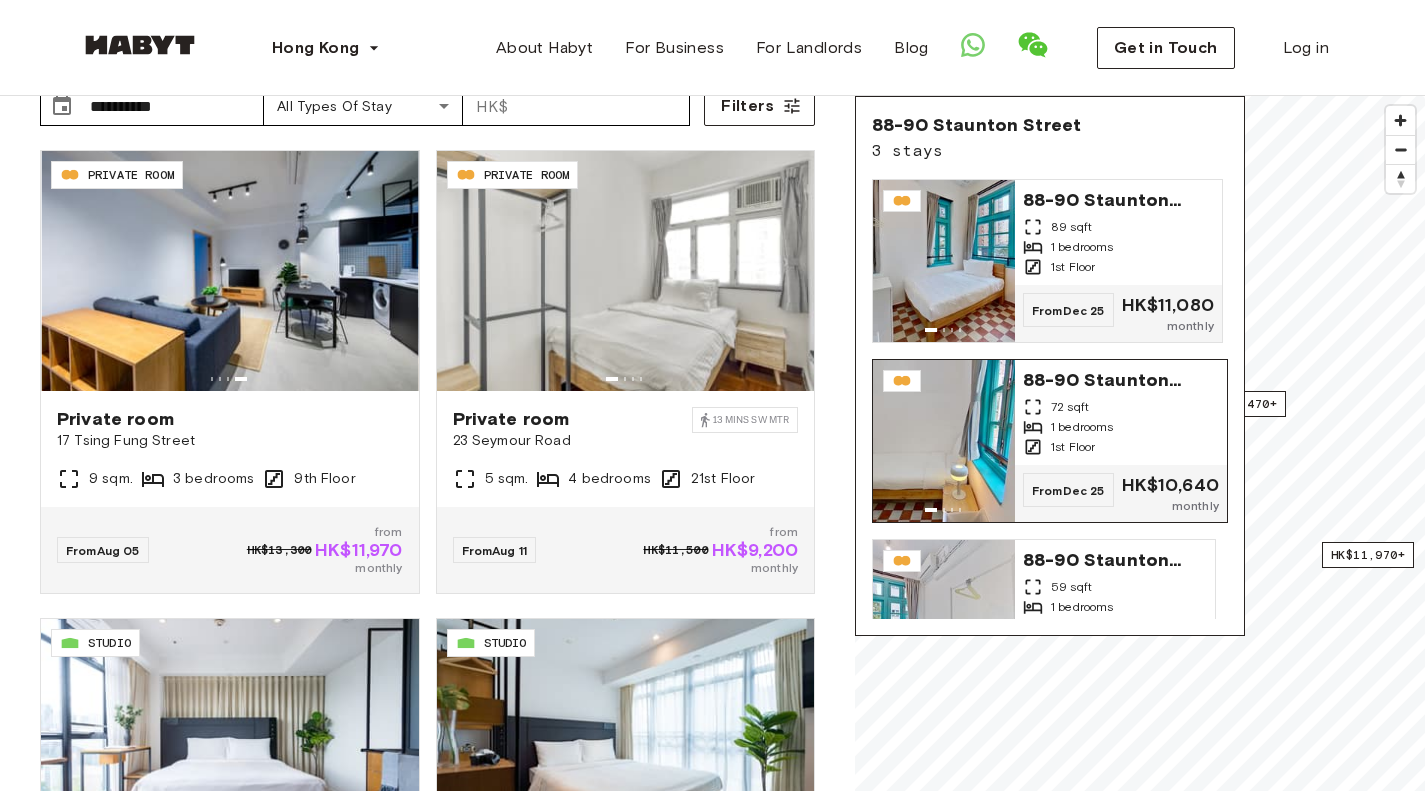 scroll, scrollTop: 83, scrollLeft: 0, axis: vertical 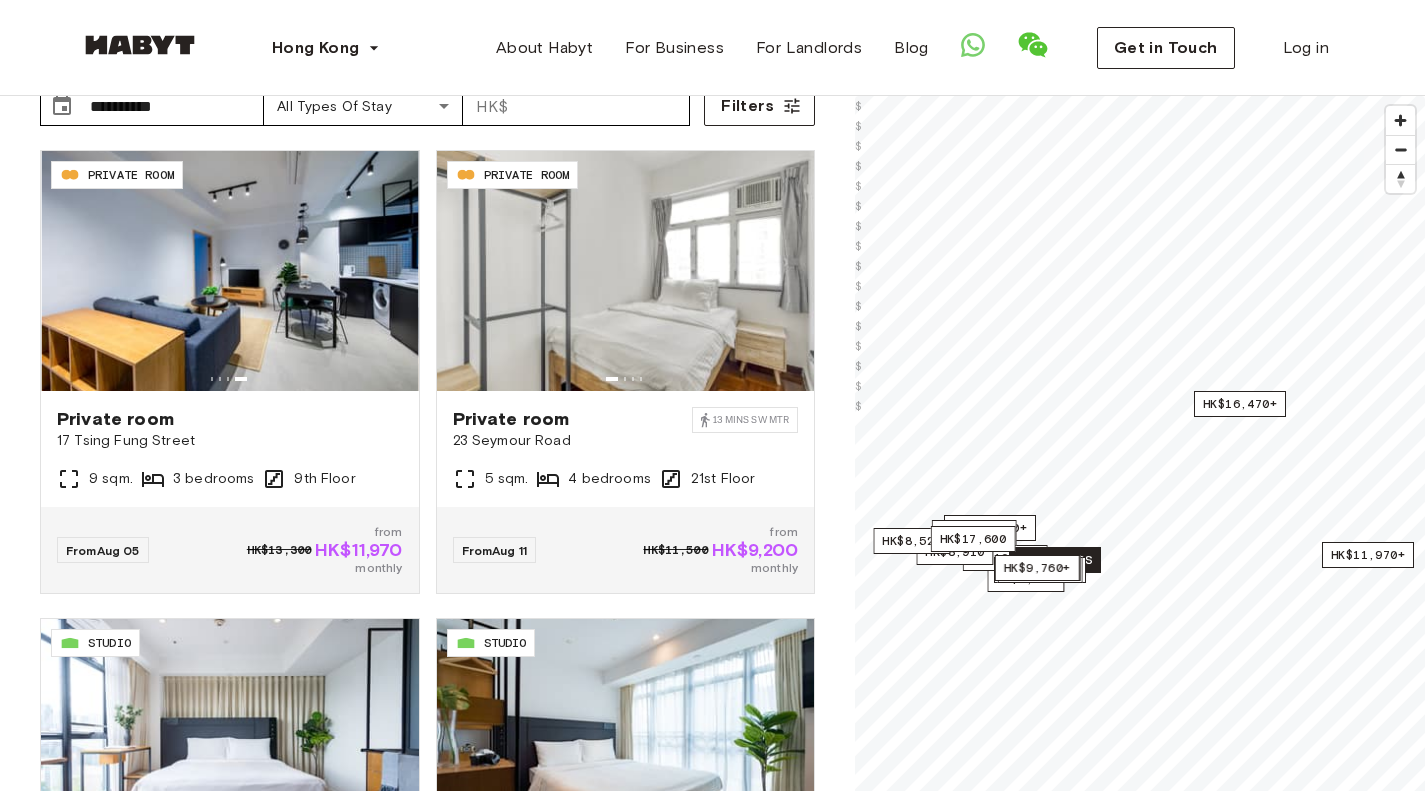 click on "2 listings" at bounding box center [1055, 560] 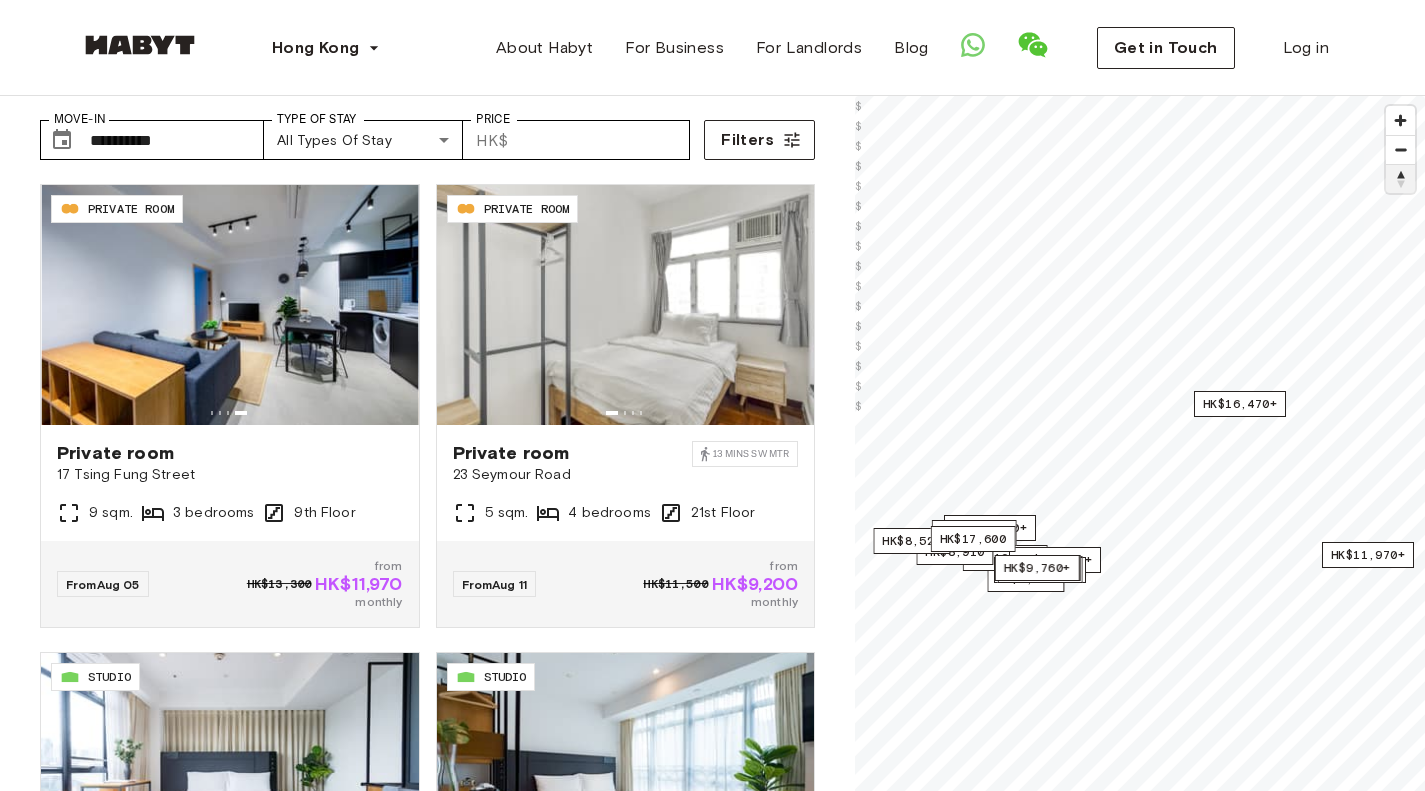 scroll, scrollTop: 90, scrollLeft: 0, axis: vertical 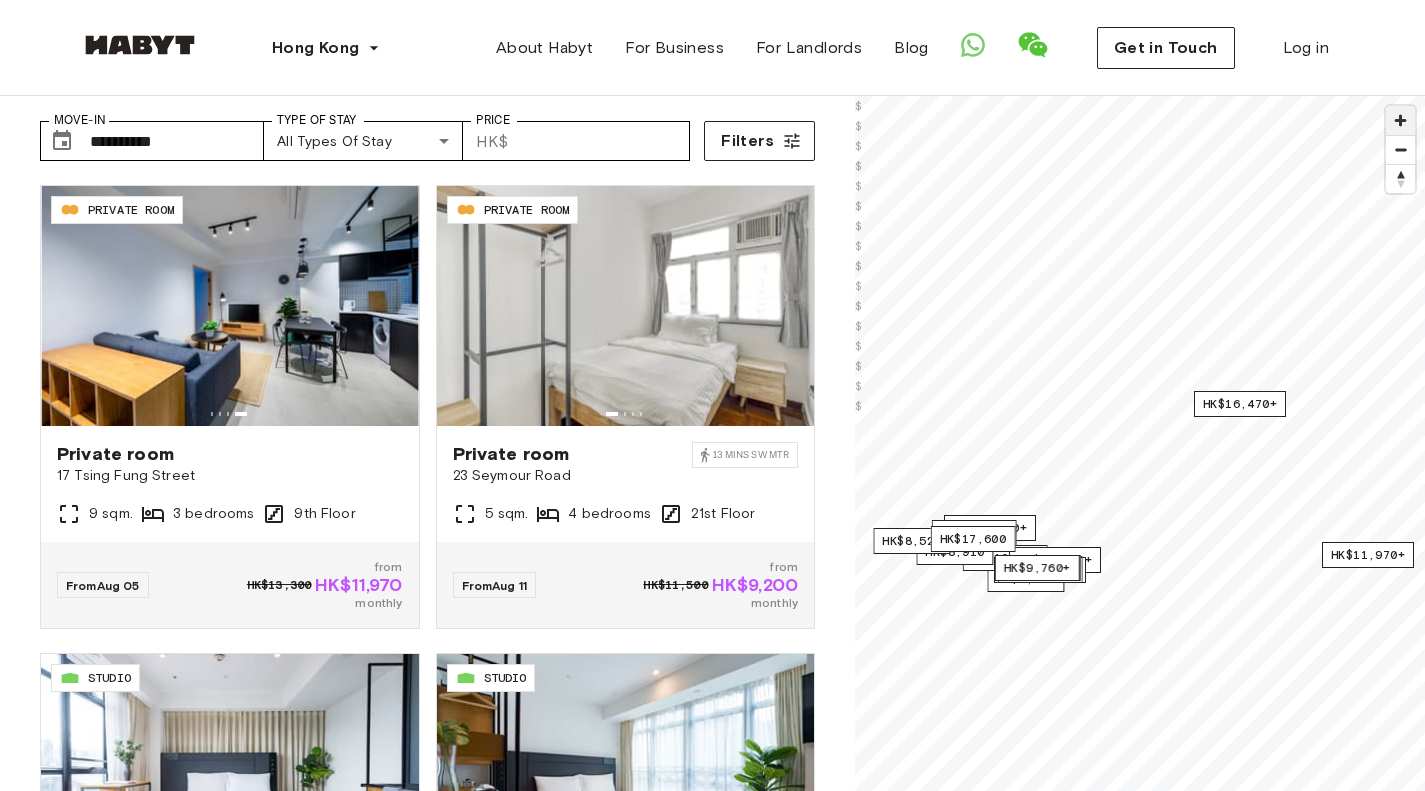 click at bounding box center (1400, 120) 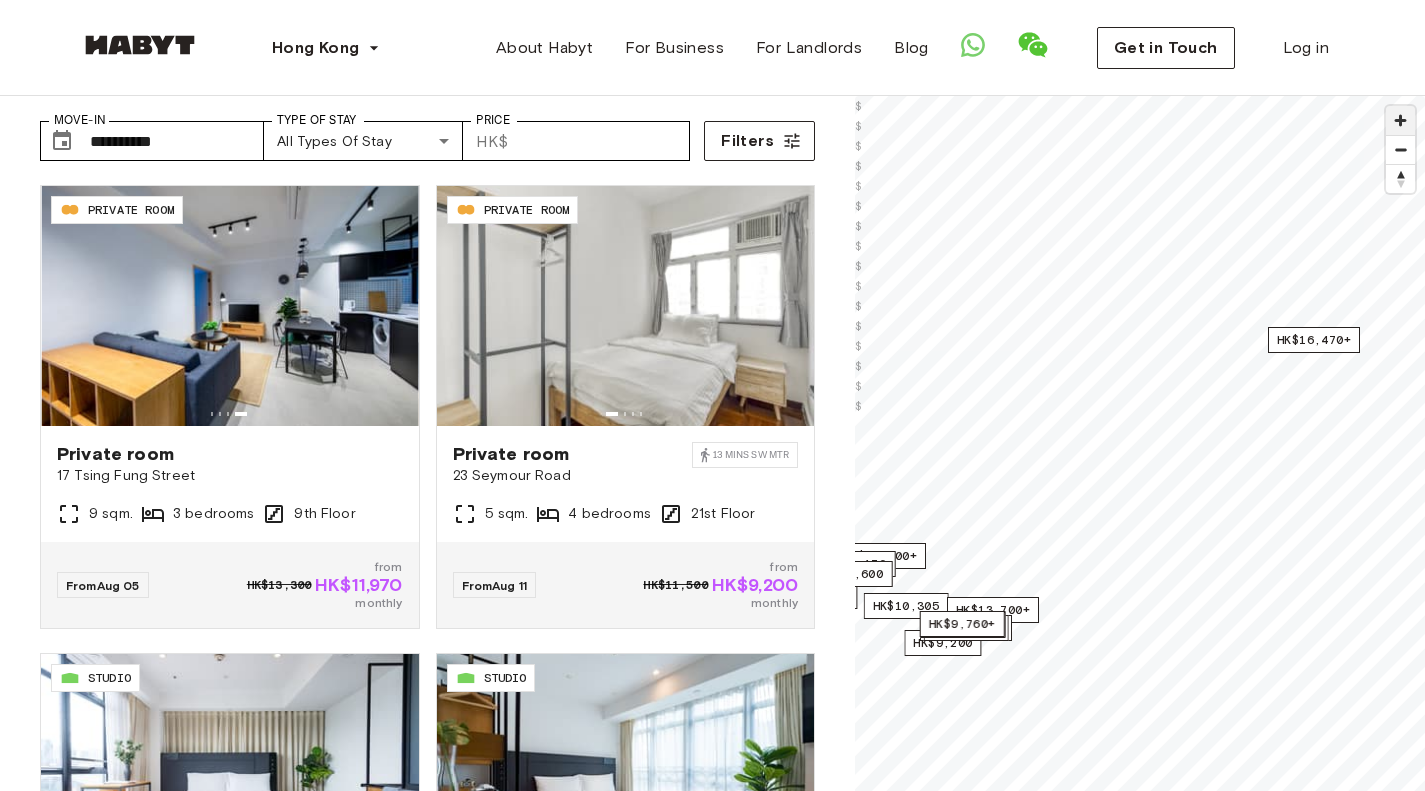 click at bounding box center (1400, 120) 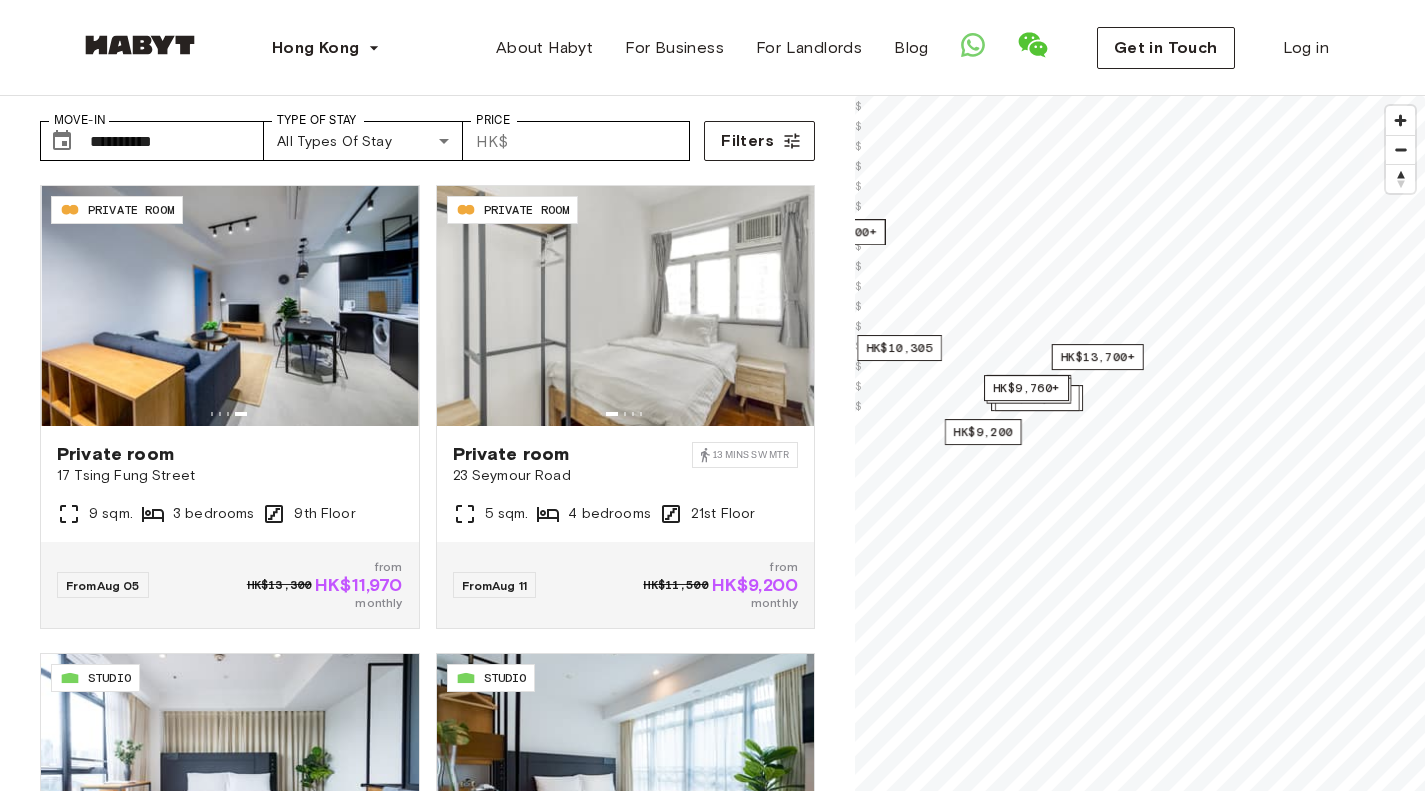 click on "**********" at bounding box center [712, 2282] 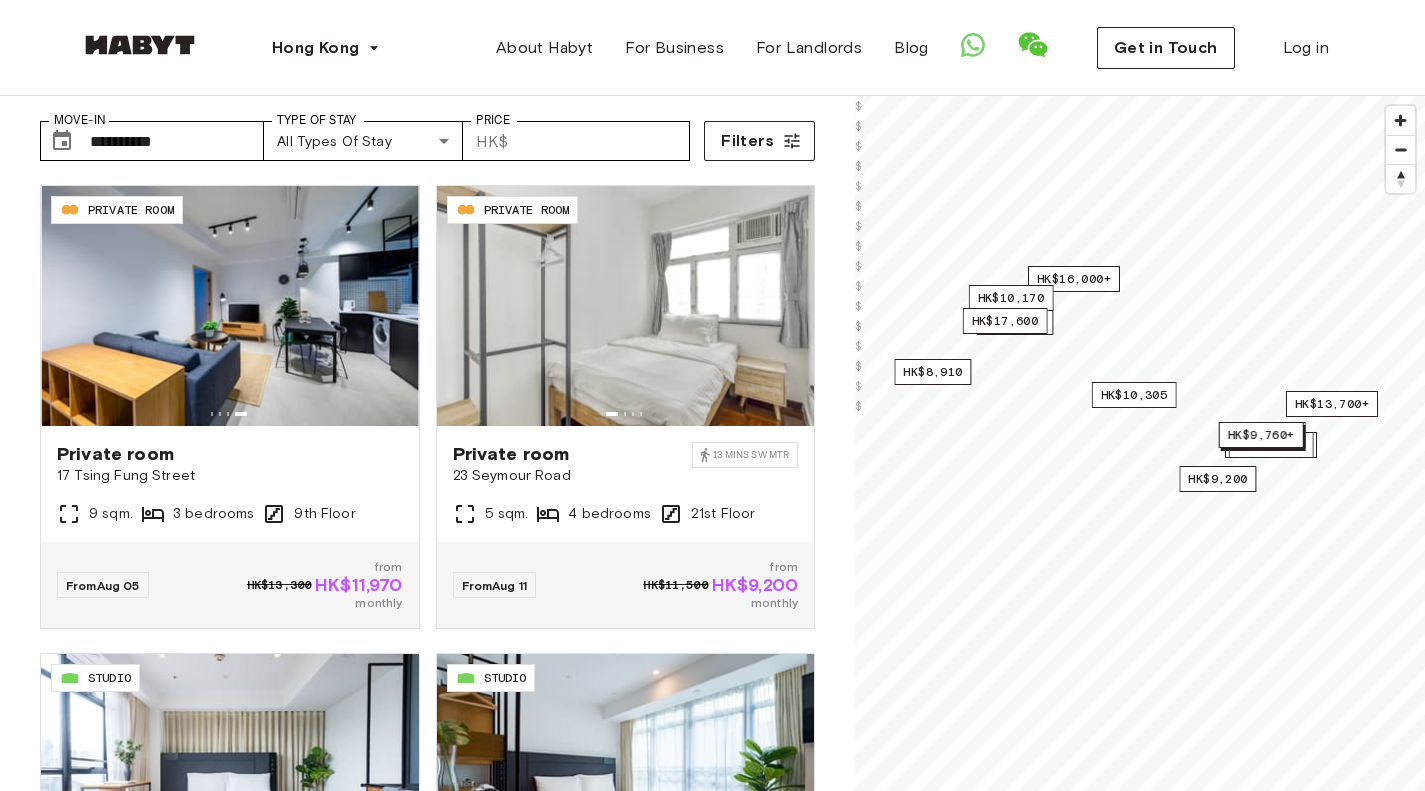 click on "1 listing" at bounding box center (1263, 438) 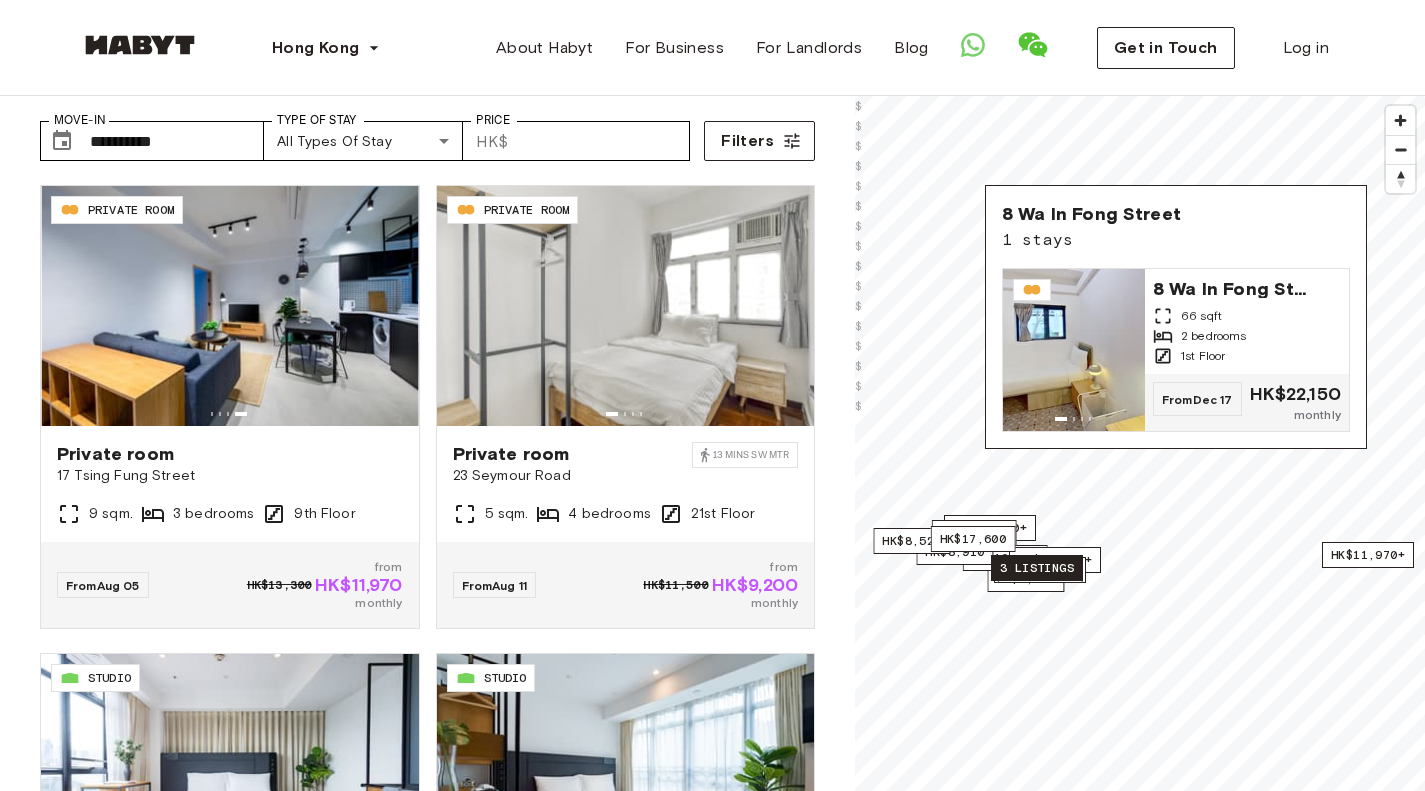 click on "3 listings" at bounding box center (1037, 568) 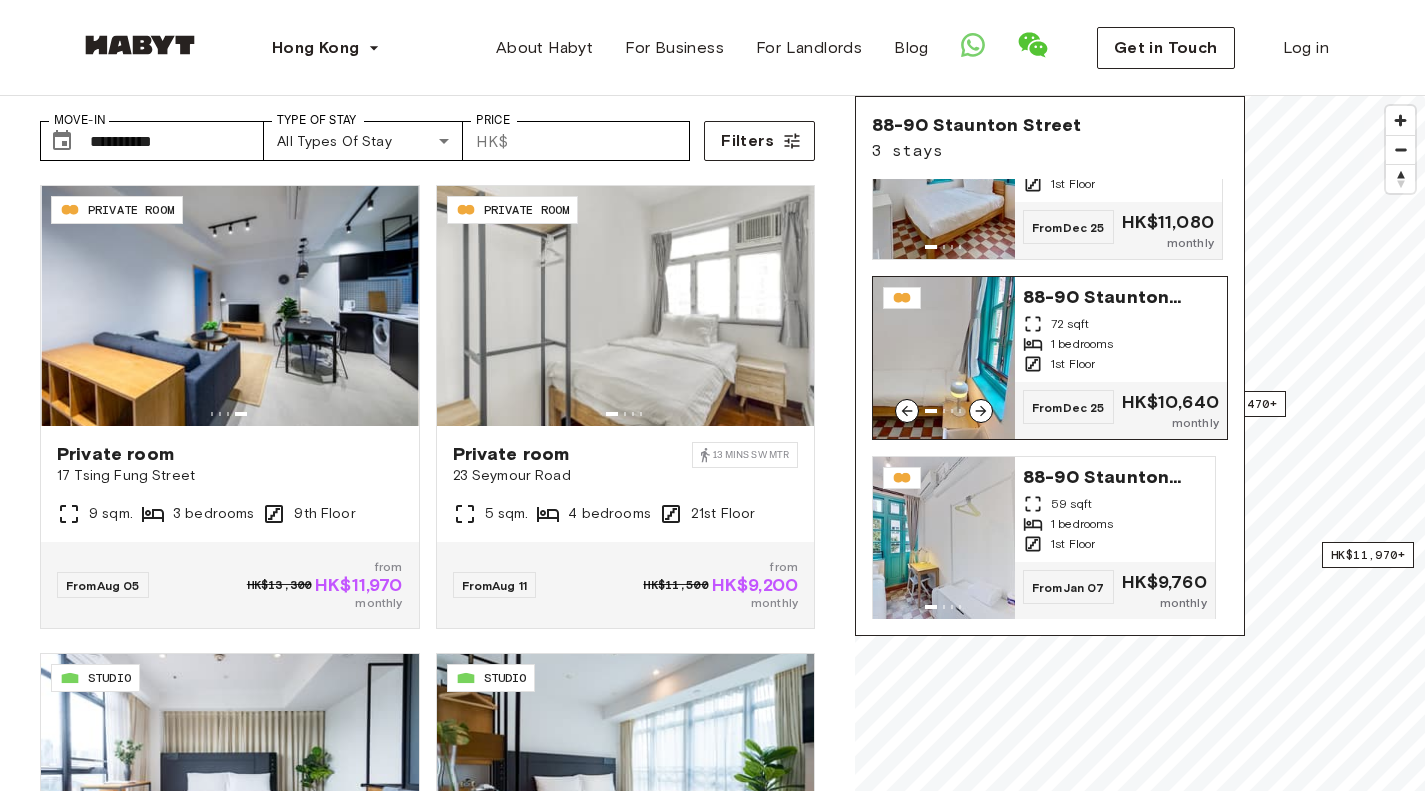 scroll, scrollTop: 0, scrollLeft: 0, axis: both 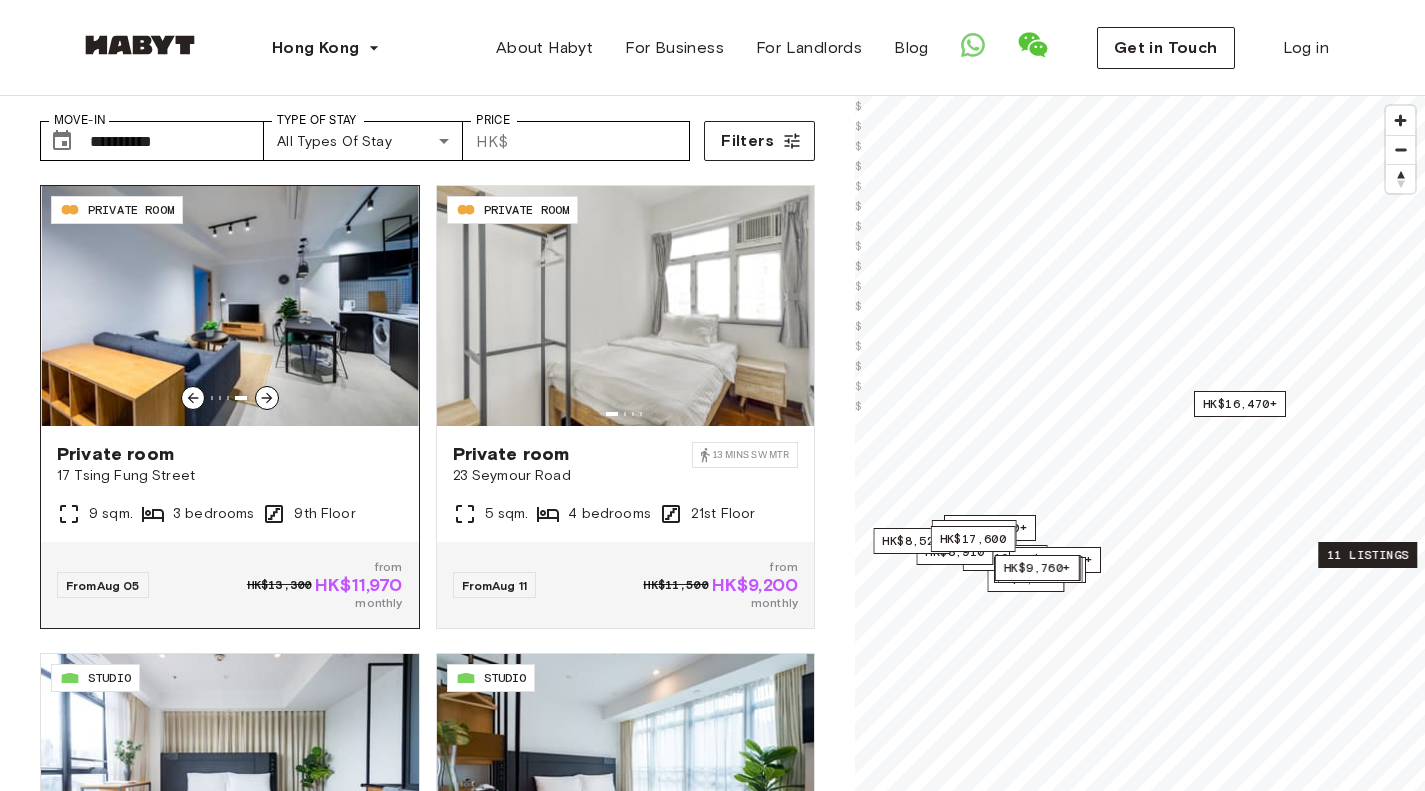 click on "Private room" at bounding box center [230, 454] 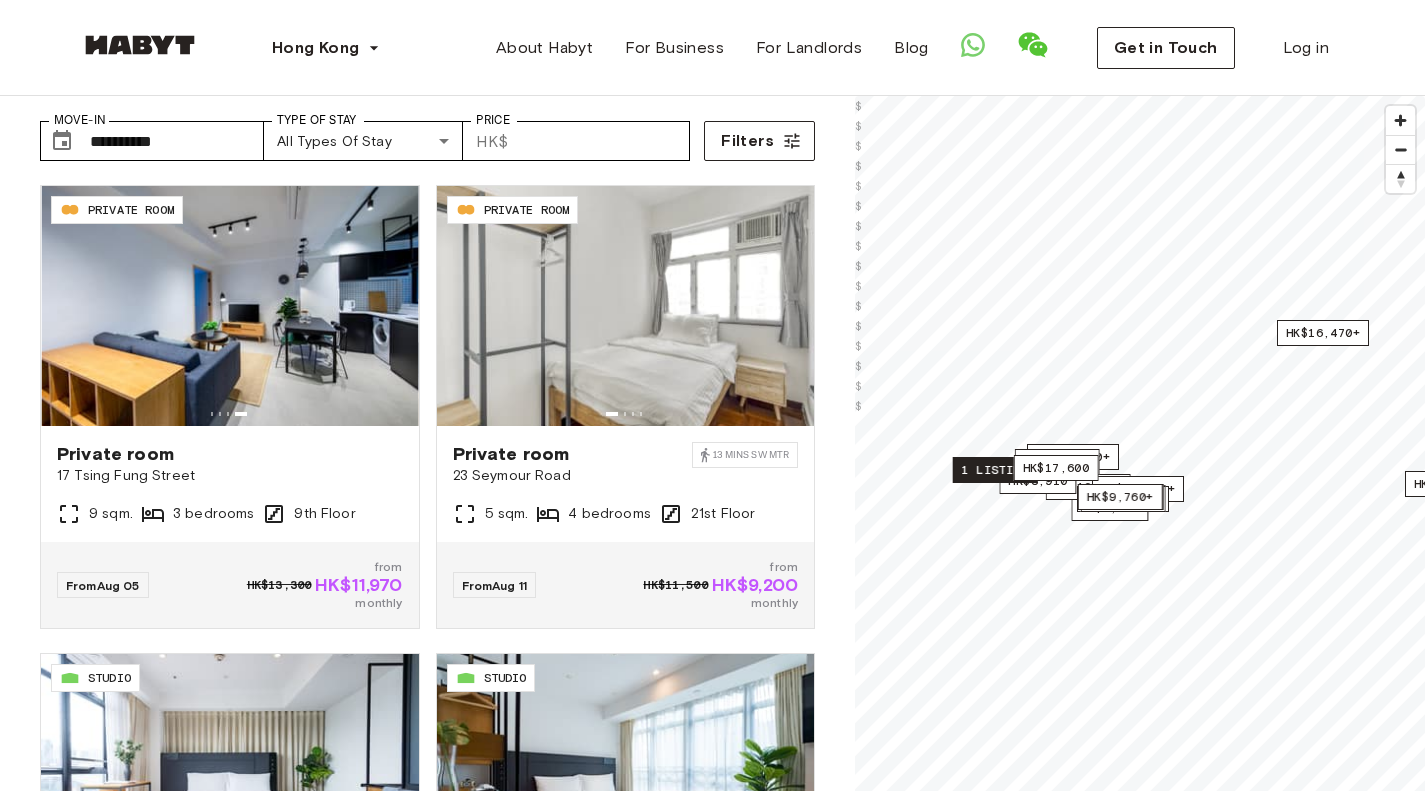 click on "1 listing" at bounding box center [995, 470] 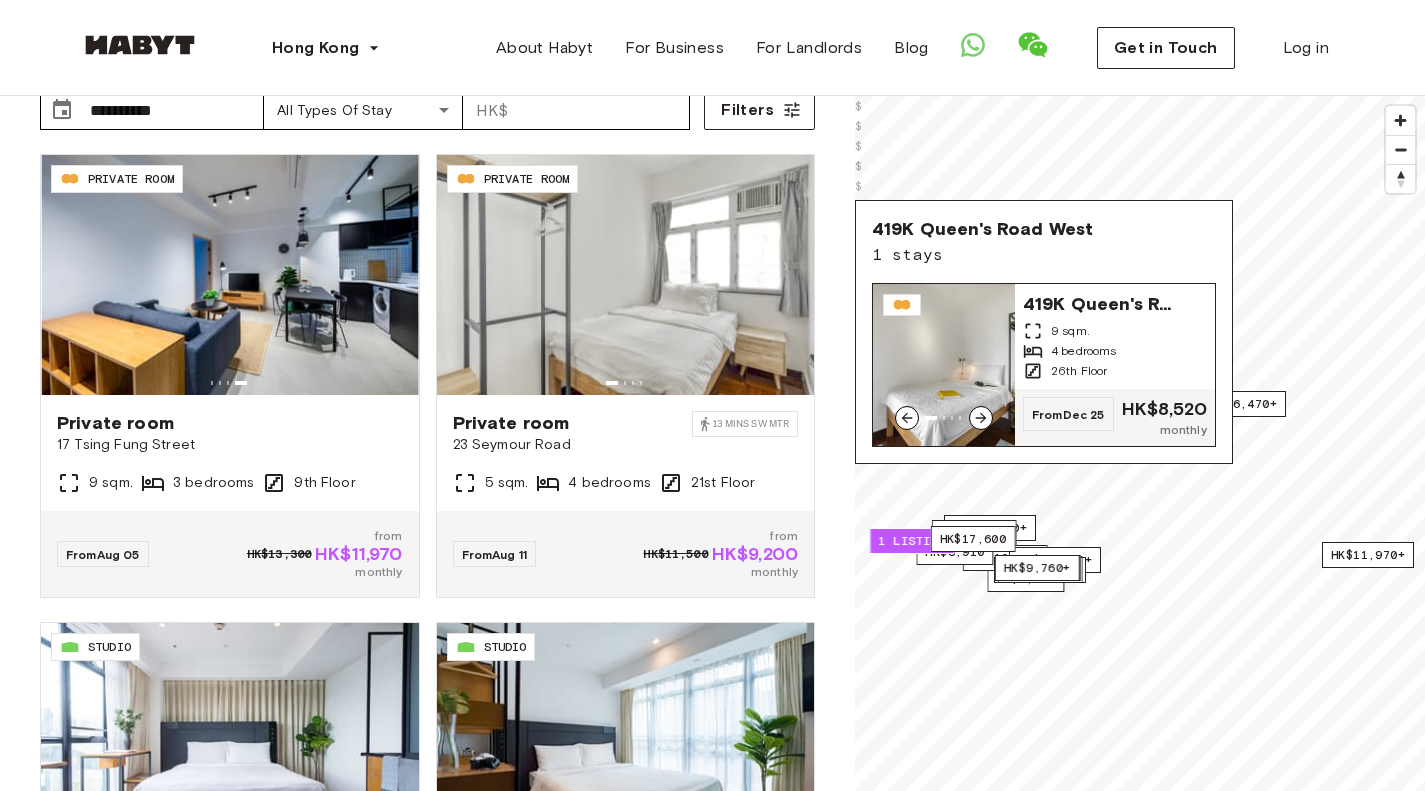 scroll, scrollTop: 122, scrollLeft: 0, axis: vertical 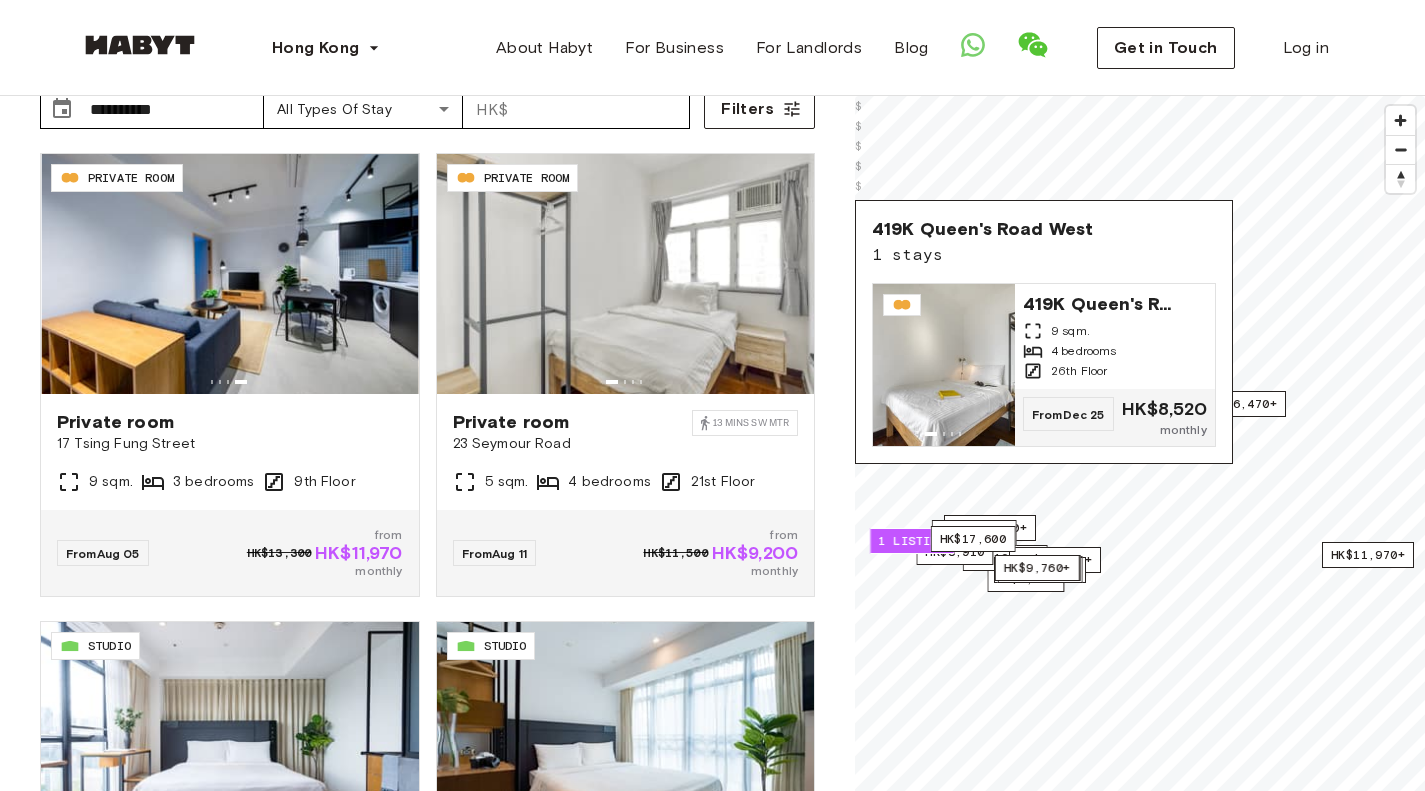 click on "**********" at bounding box center [427, 459] 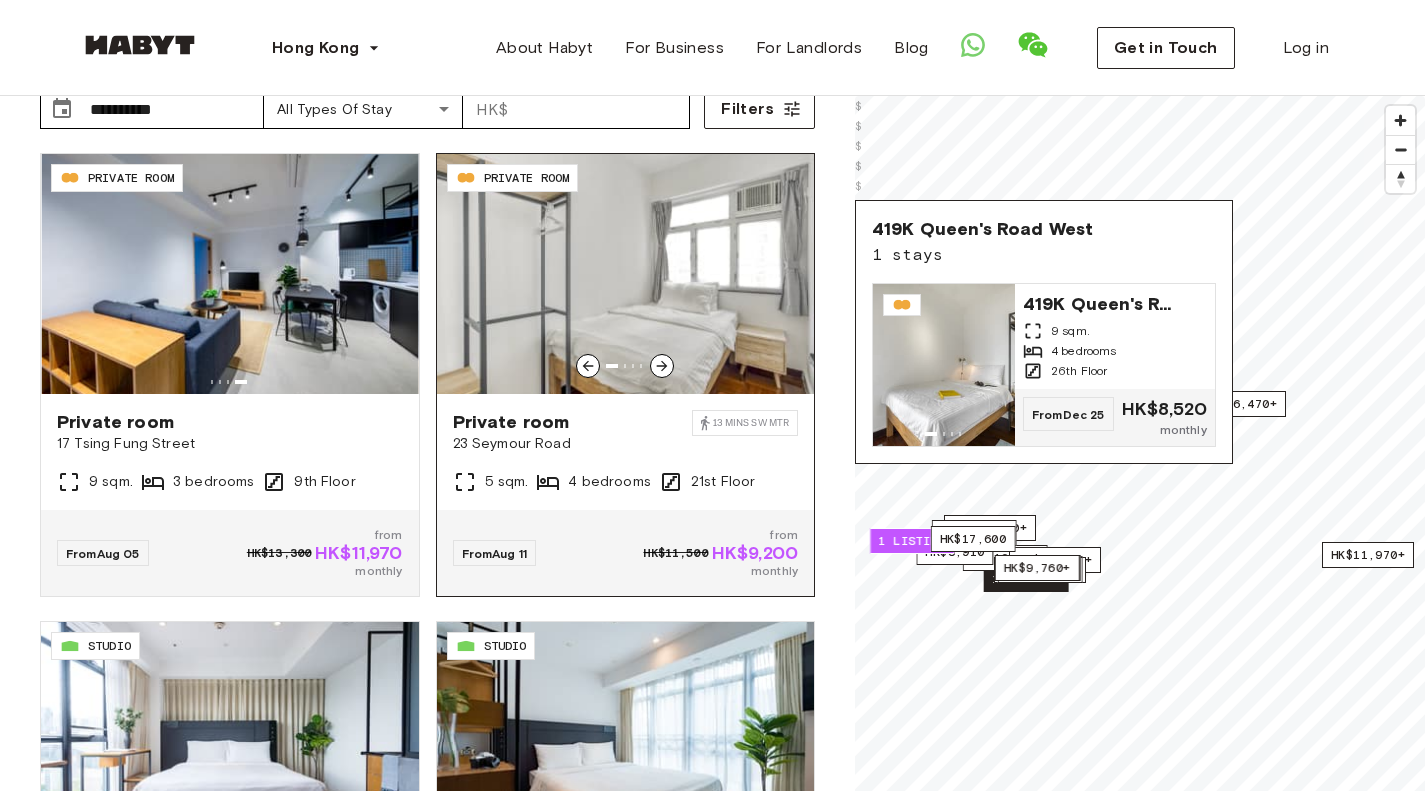 click on "Private room" at bounding box center (572, 422) 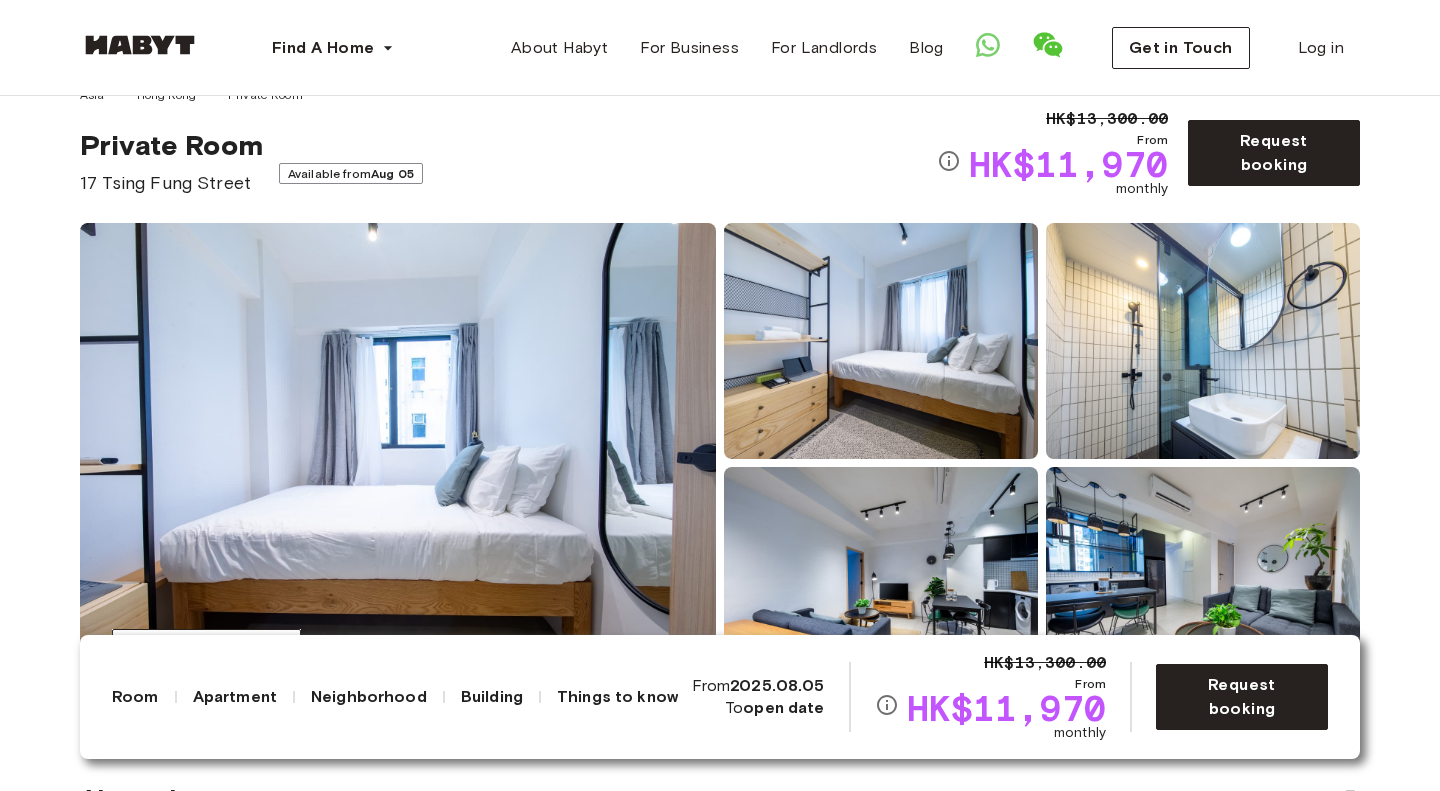 scroll, scrollTop: 47, scrollLeft: 0, axis: vertical 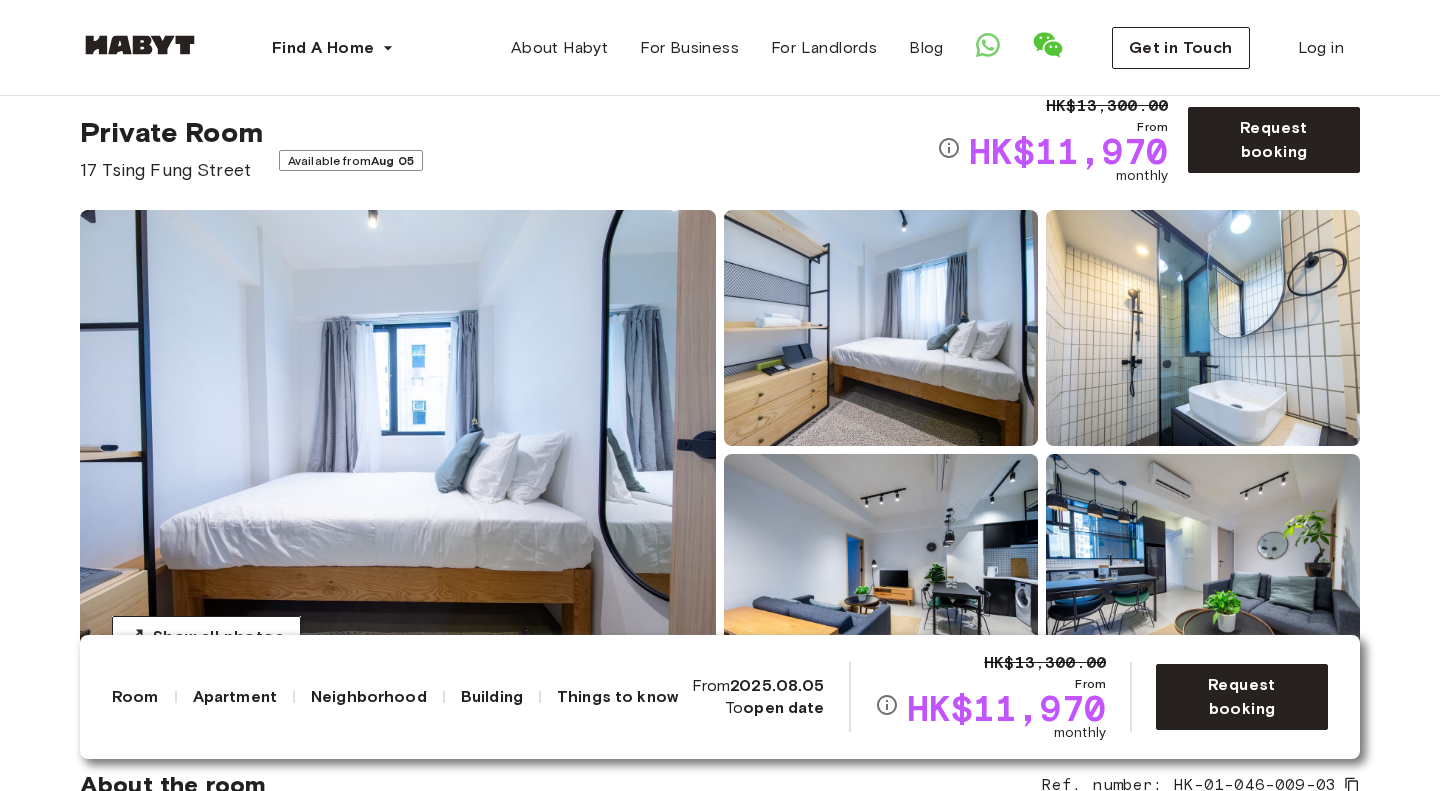click on "Show all photos" at bounding box center (720, 450) 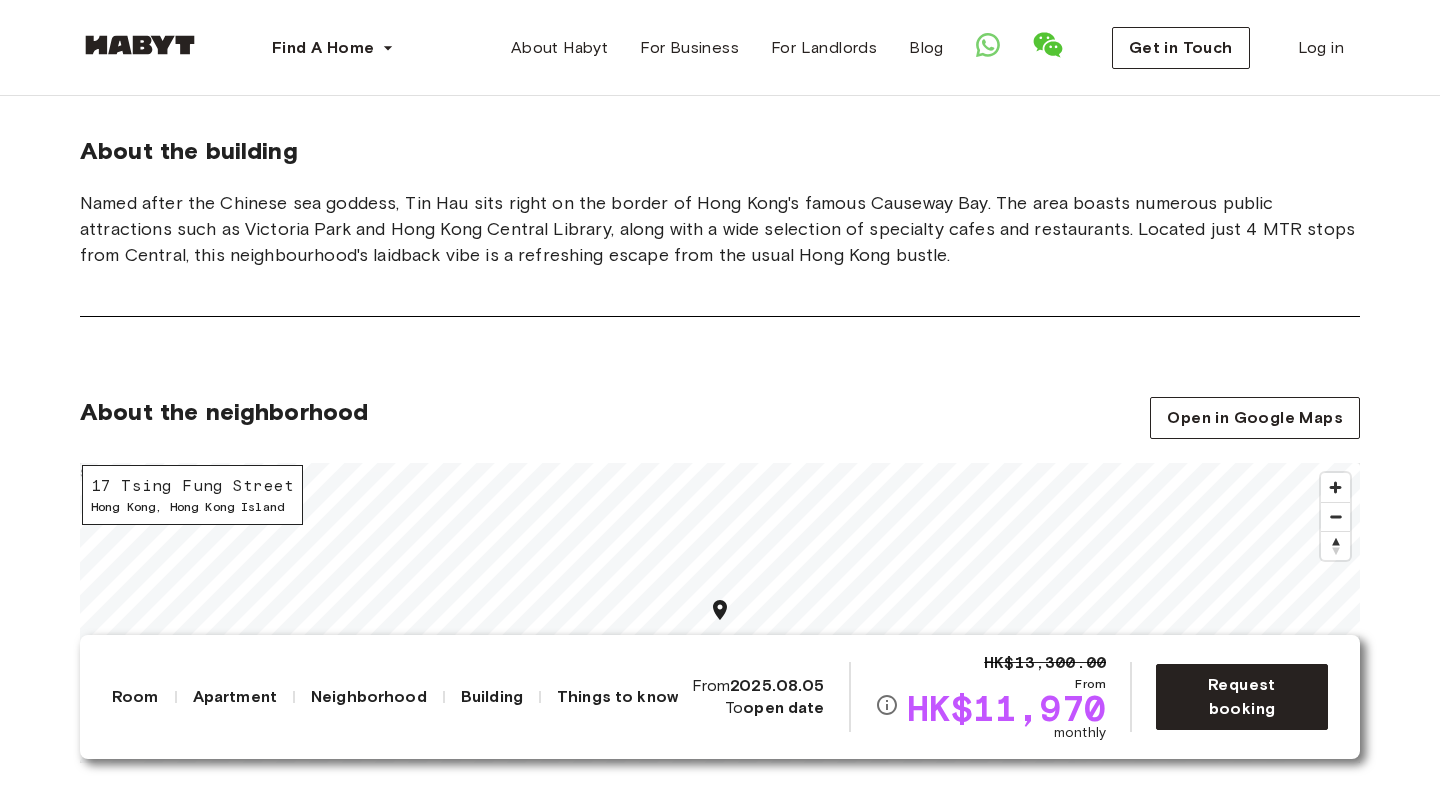 scroll, scrollTop: 2070, scrollLeft: 0, axis: vertical 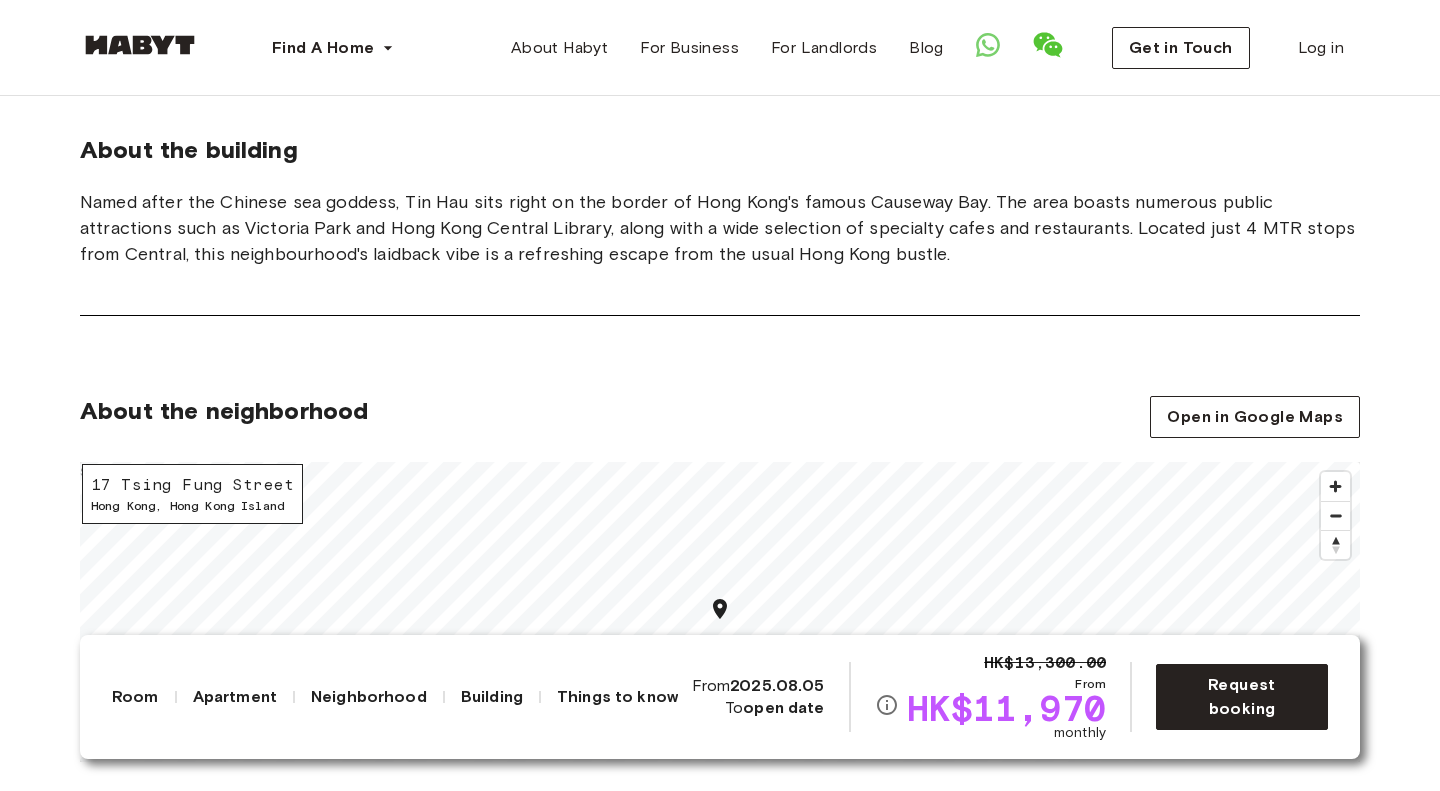 click on "About the neighborhood Open in Google Maps 17 Tsing Fung Street Hong Kong ,   Hong Kong Island © Mapbox   © OpenStreetMap   Improve this map $" at bounding box center [720, 615] 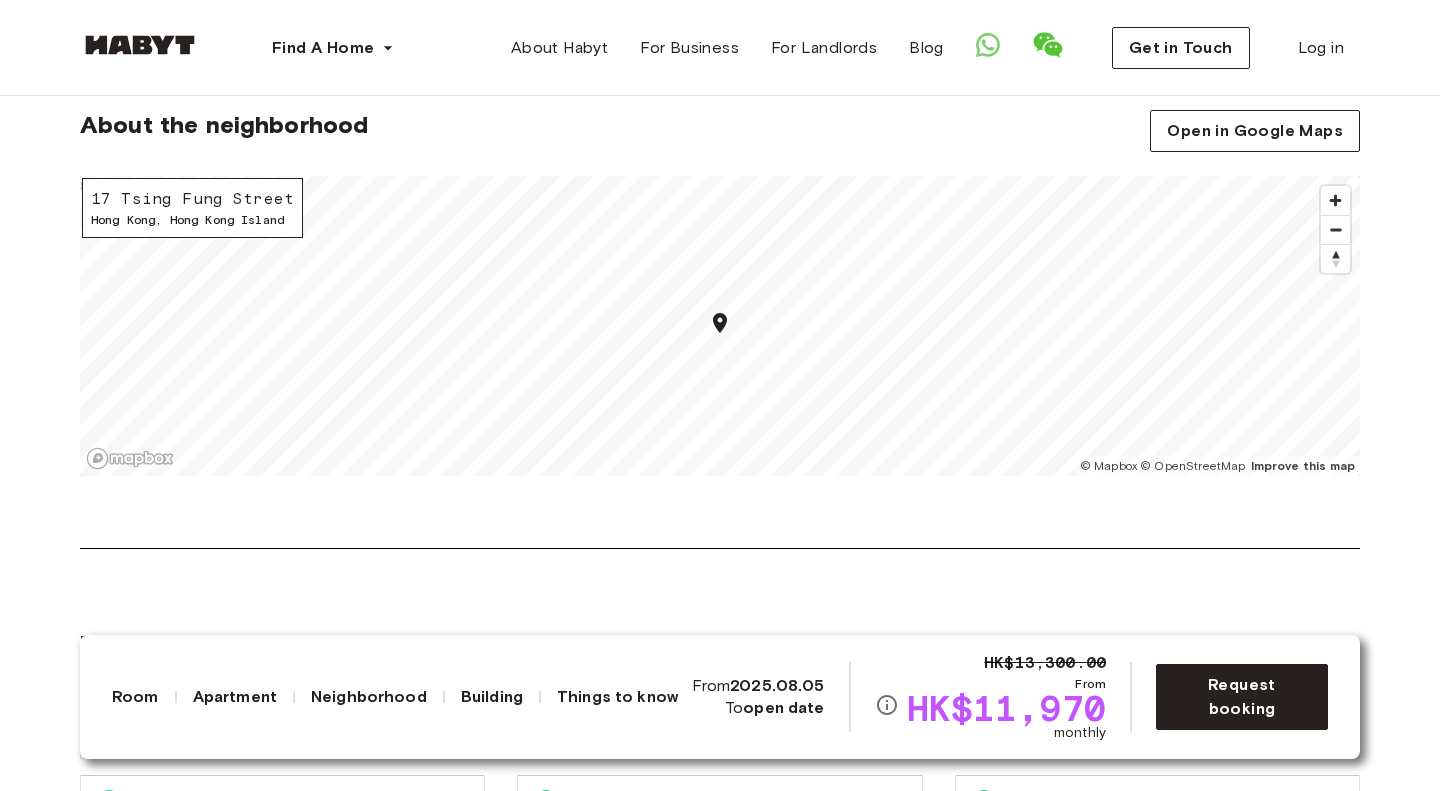 scroll, scrollTop: 2357, scrollLeft: 0, axis: vertical 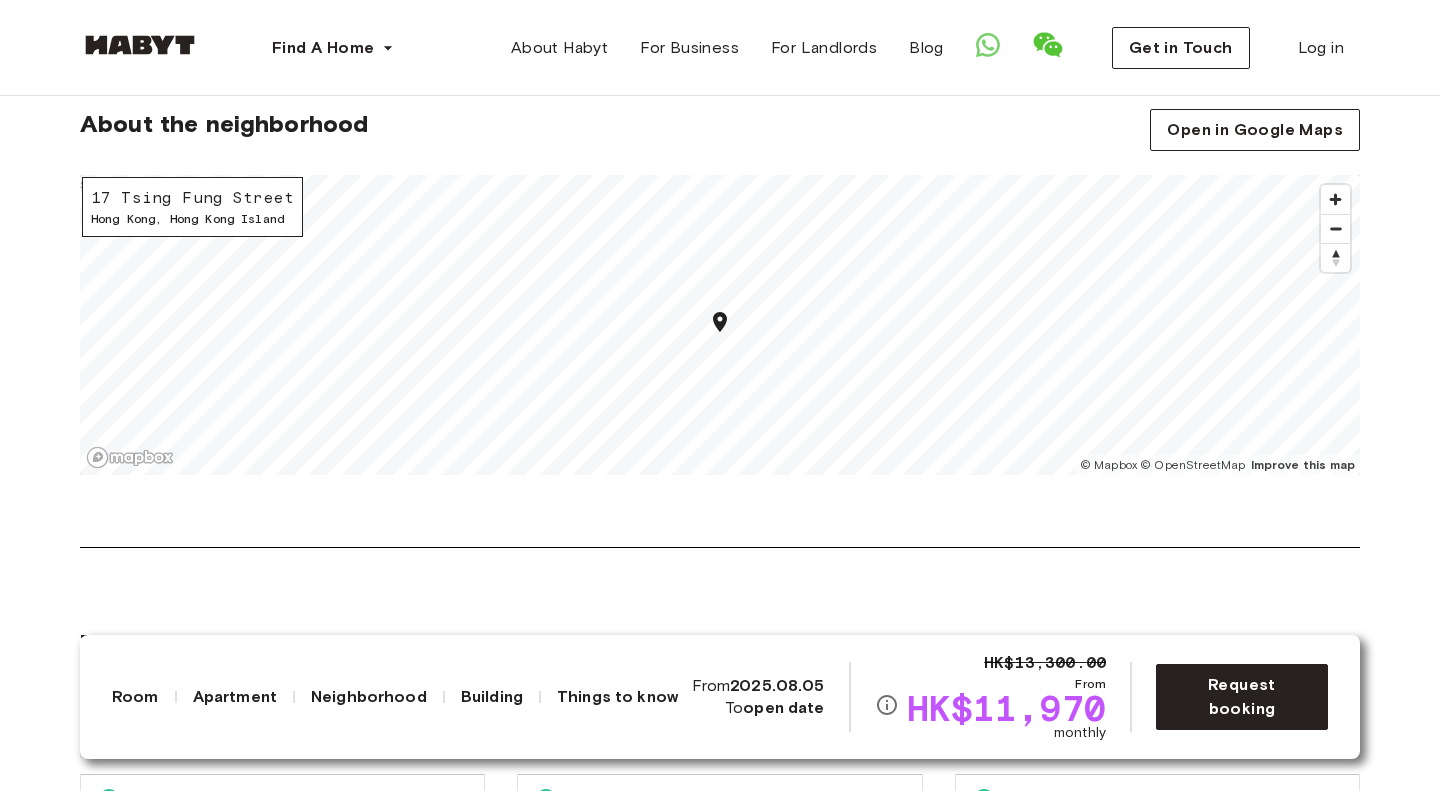 click on "About the neighborhood Open in Google Maps 17 Tsing Fung Street Hong Kong ,   Hong Kong Island © Mapbox   © OpenStreetMap   Improve this map $" at bounding box center [720, 328] 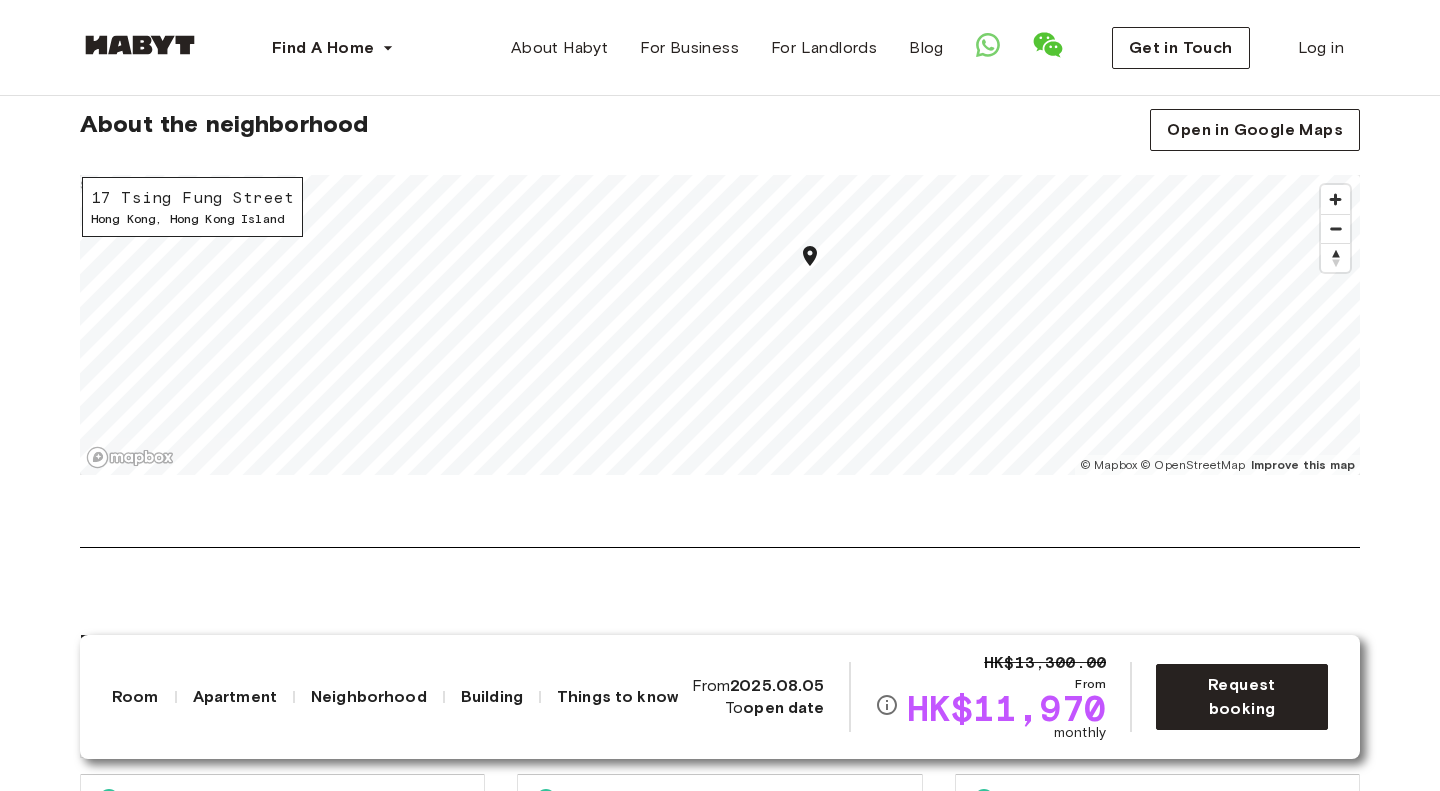 click on "About the neighborhood Open in Google Maps 17 Tsing Fung Street Hong Kong ,   Hong Kong Island © Mapbox   © OpenStreetMap   Improve this map $" at bounding box center [720, 328] 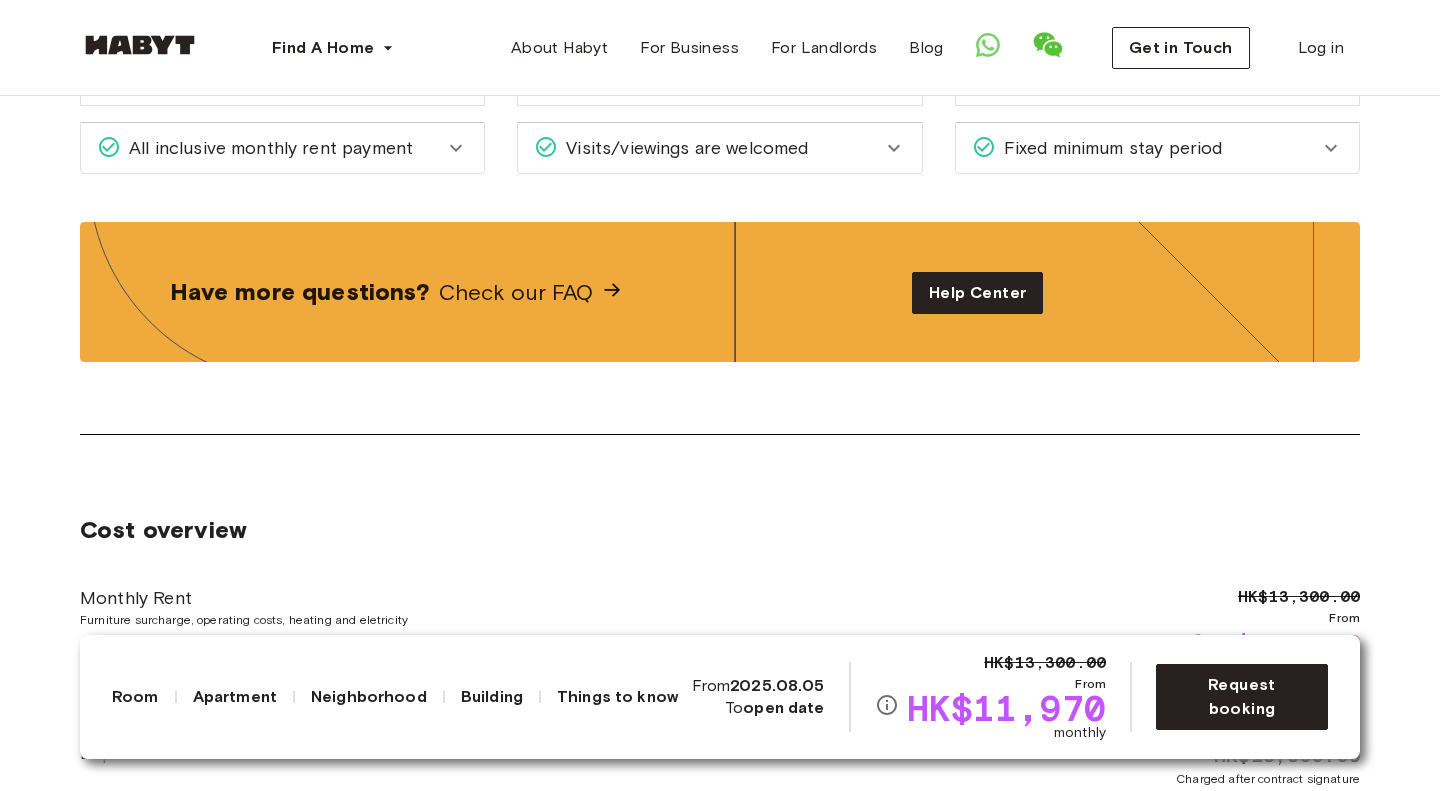 scroll, scrollTop: 3010, scrollLeft: 0, axis: vertical 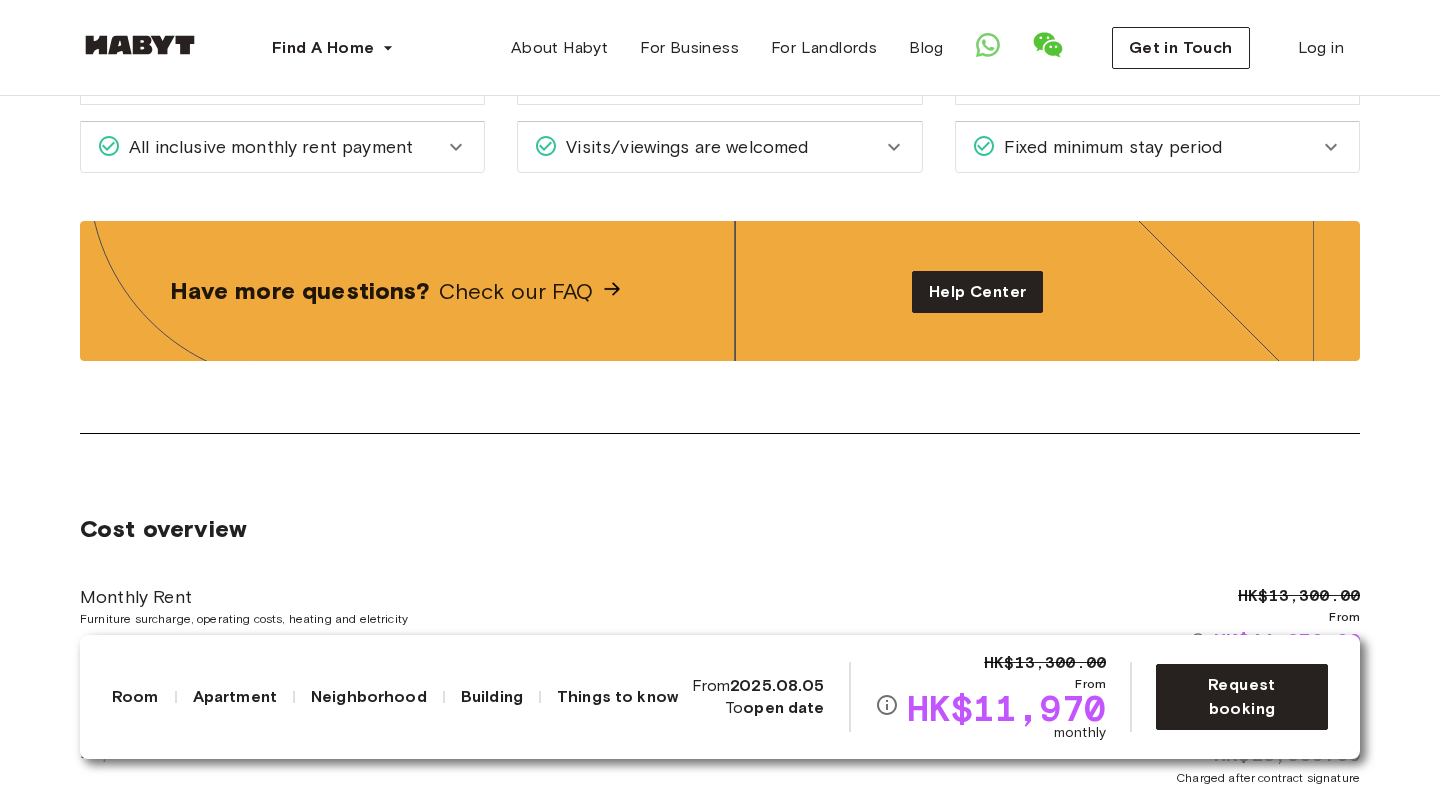 click on "Cost overview Monthly Rent Furniture surcharge, operating costs, heating and eletricity HK$13,300.00 From  HK$11,970.00 Charged monthly from your move-in date Deposit HK$13,300.00 Charged after contract signature Membership Fee HK$500.00 Charged only at the signature of the contract" at bounding box center [720, 707] 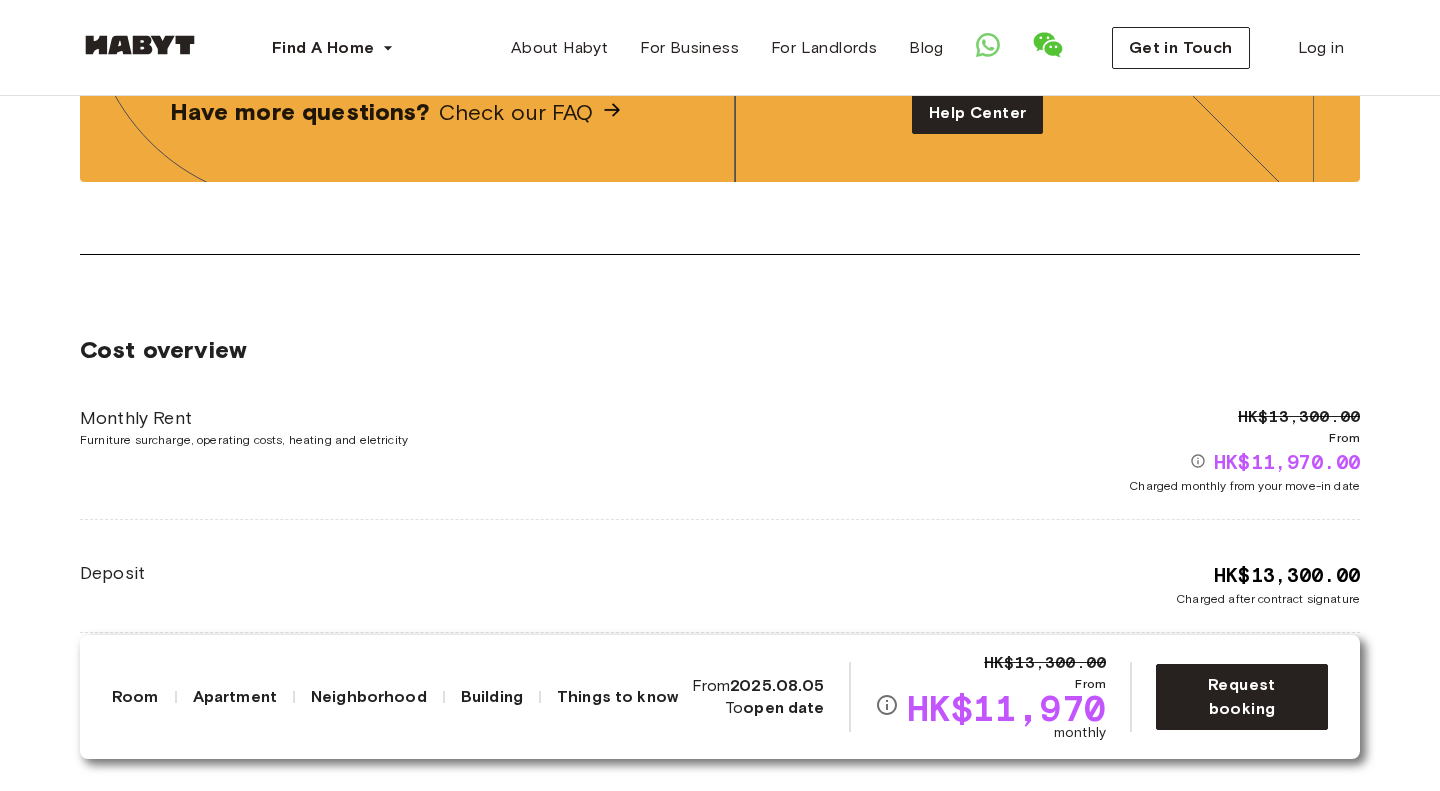 scroll, scrollTop: 3191, scrollLeft: 0, axis: vertical 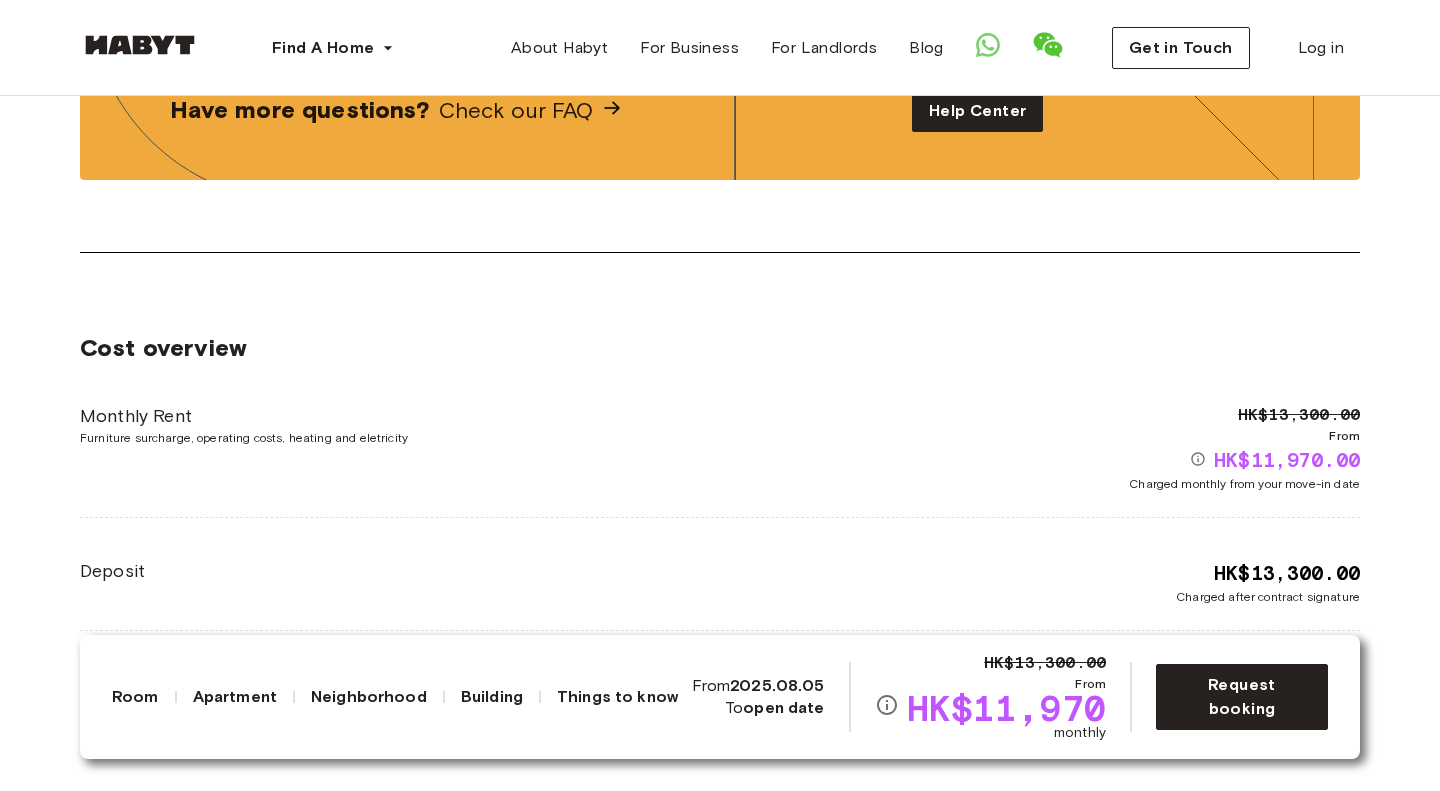 click on "Monthly Rent Furniture surcharge, operating costs, heating and eletricity" at bounding box center (400, 448) 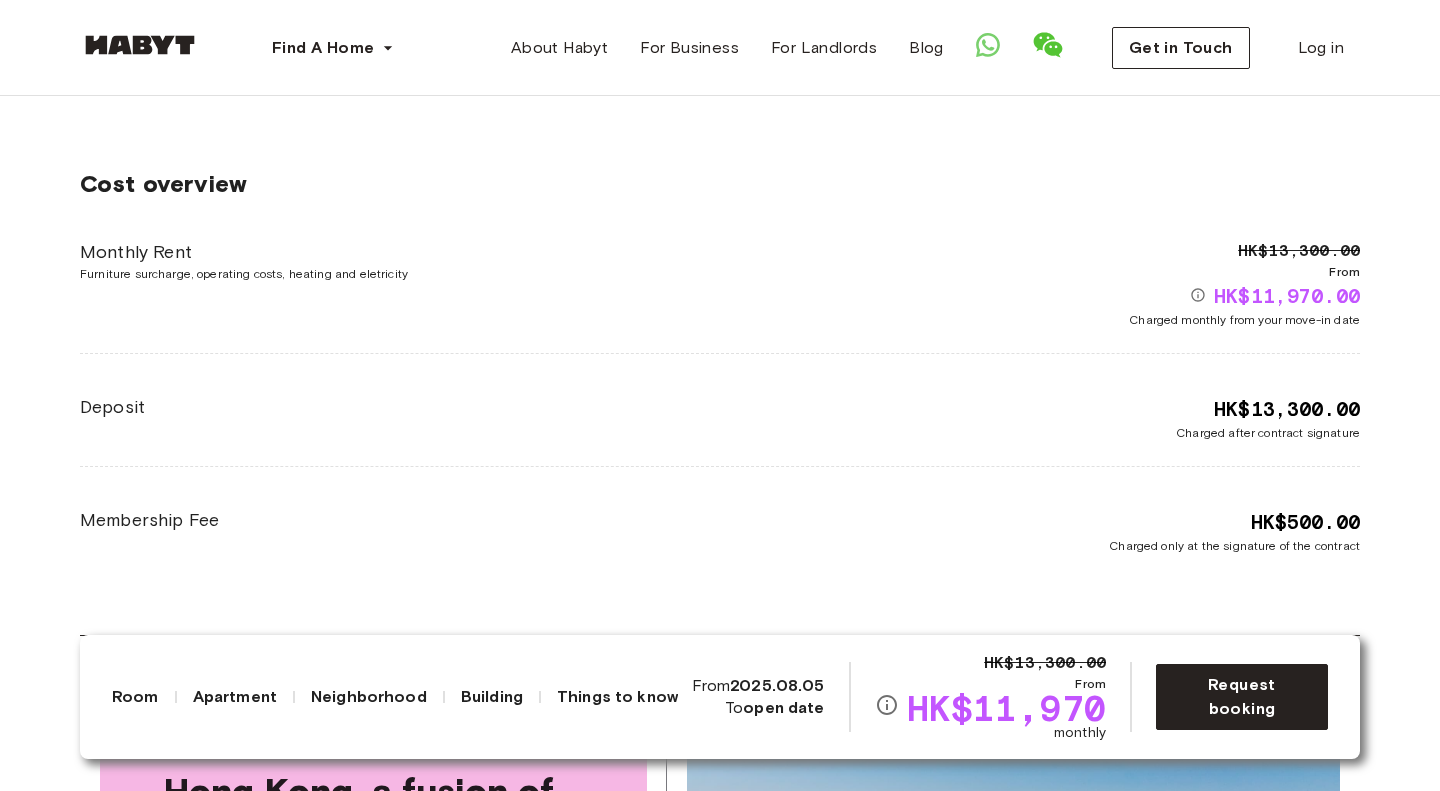 scroll, scrollTop: 3356, scrollLeft: 0, axis: vertical 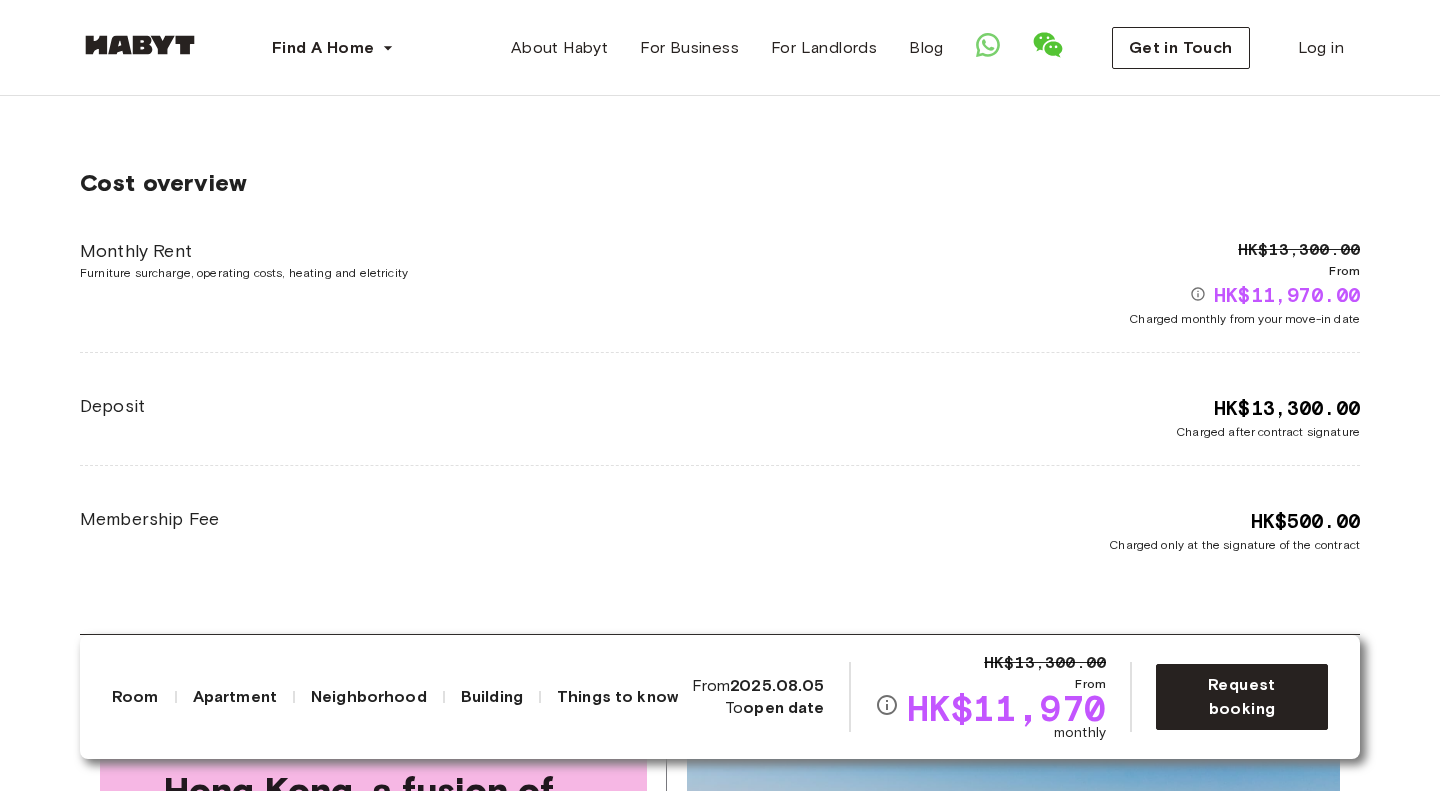 click on "Deposit" at bounding box center (400, 406) 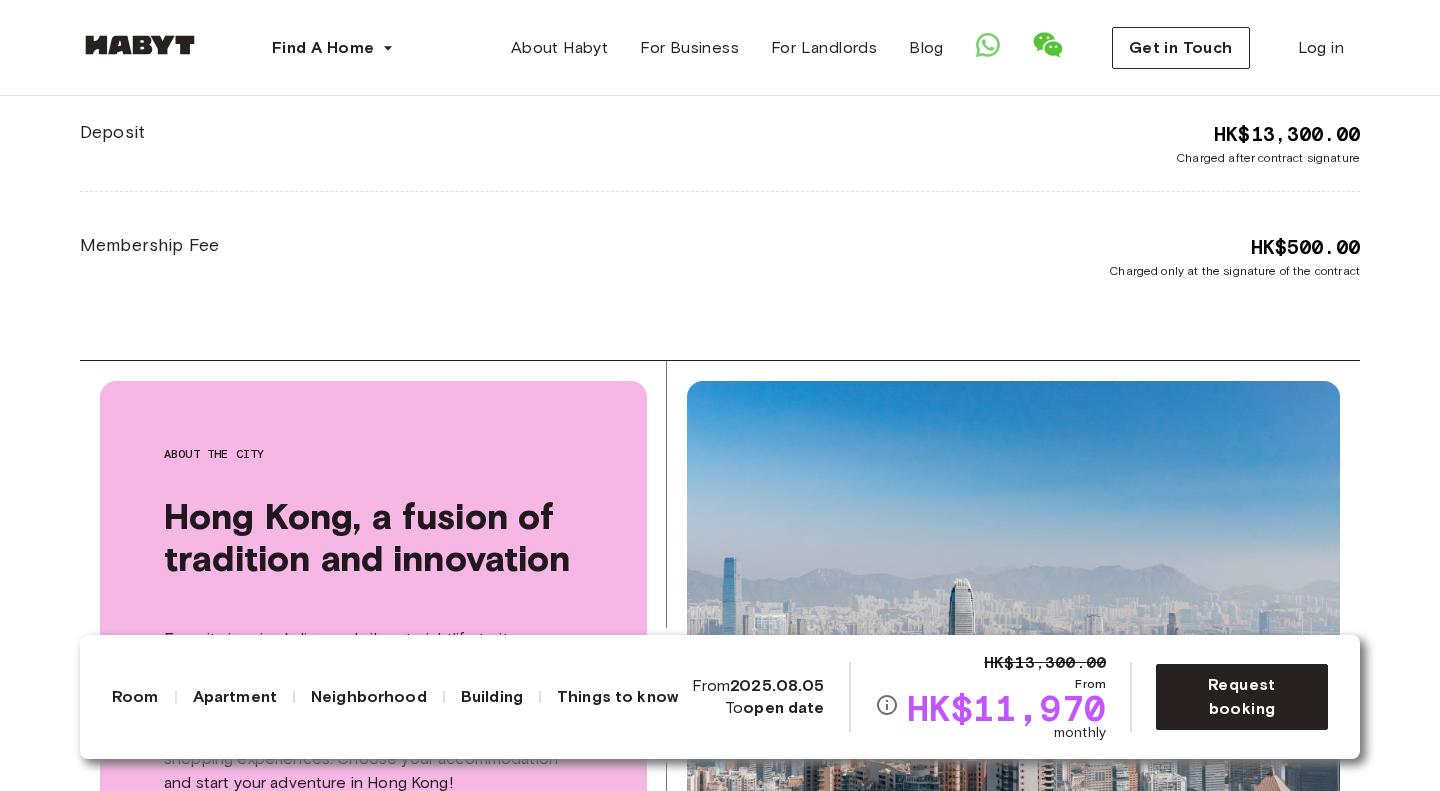 scroll, scrollTop: 3631, scrollLeft: 0, axis: vertical 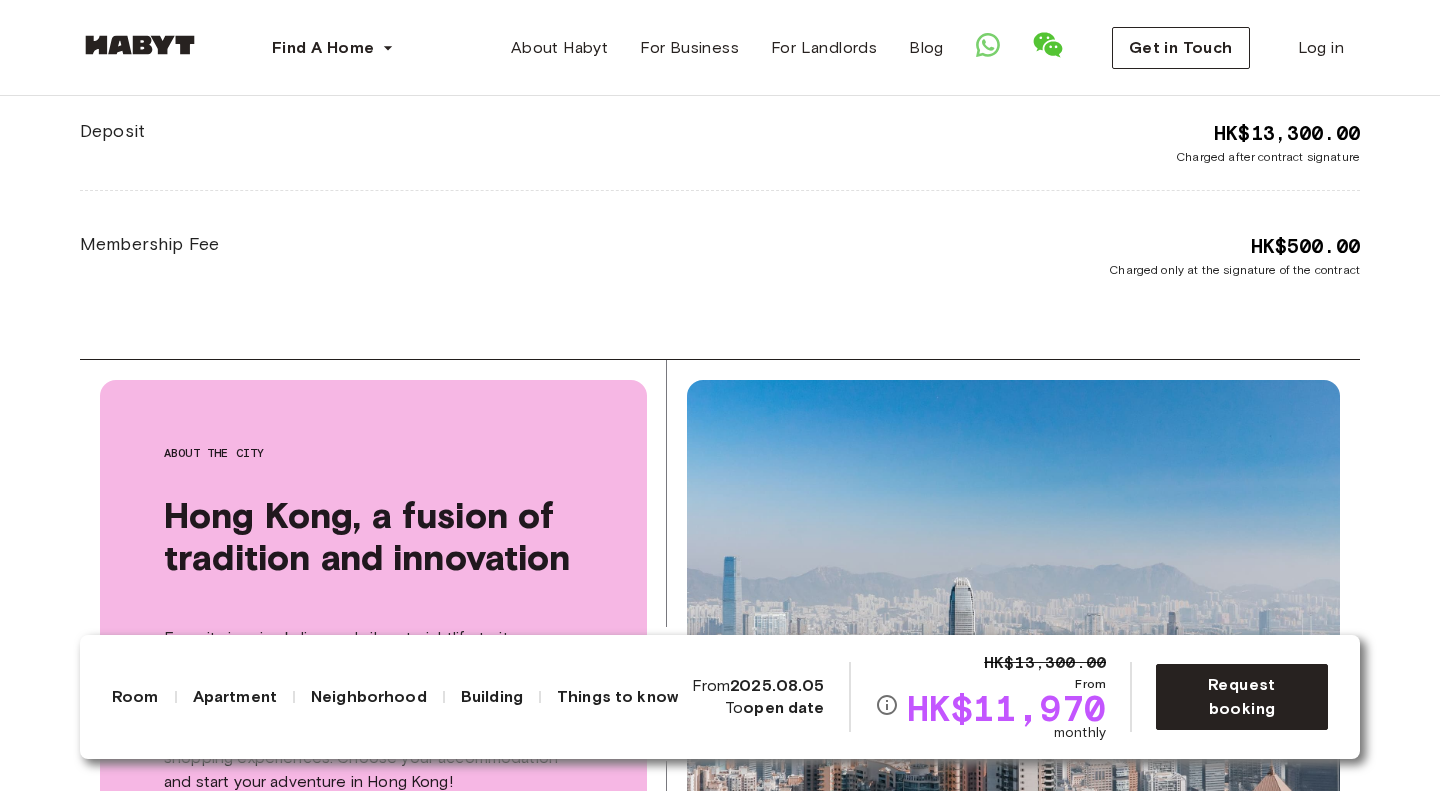 click on "About the city Hong Kong, a fusion of tradition and innovation  From its iconic skyline and vibrant nightlife to its beautiful temples and mesmerizing natural views, Hong Kong is a bustling metropolis with a rich heritage. A true playground for foodies, the city offers an exciting culinary scene, as well as street markets for unique shopping experiences. Choose your accommodation and start your adventure in Hong Kong! Why book with Habyt? With a mission to provide accessible housing everywhere for everyone, Habyt has revolutionized the co-living and housing rental model. We provide a seamless experience, offering fully furnished, private rooms or apartments in over 25 cities across Europe, North America, and Asia, with all costs included in the rent to avoid any surprises.
Why rent a room in Hong Kong?  Where to start? Where should I live in Hong Kong?
Rooms for rent available in Hong Kong" at bounding box center [720, 1065] 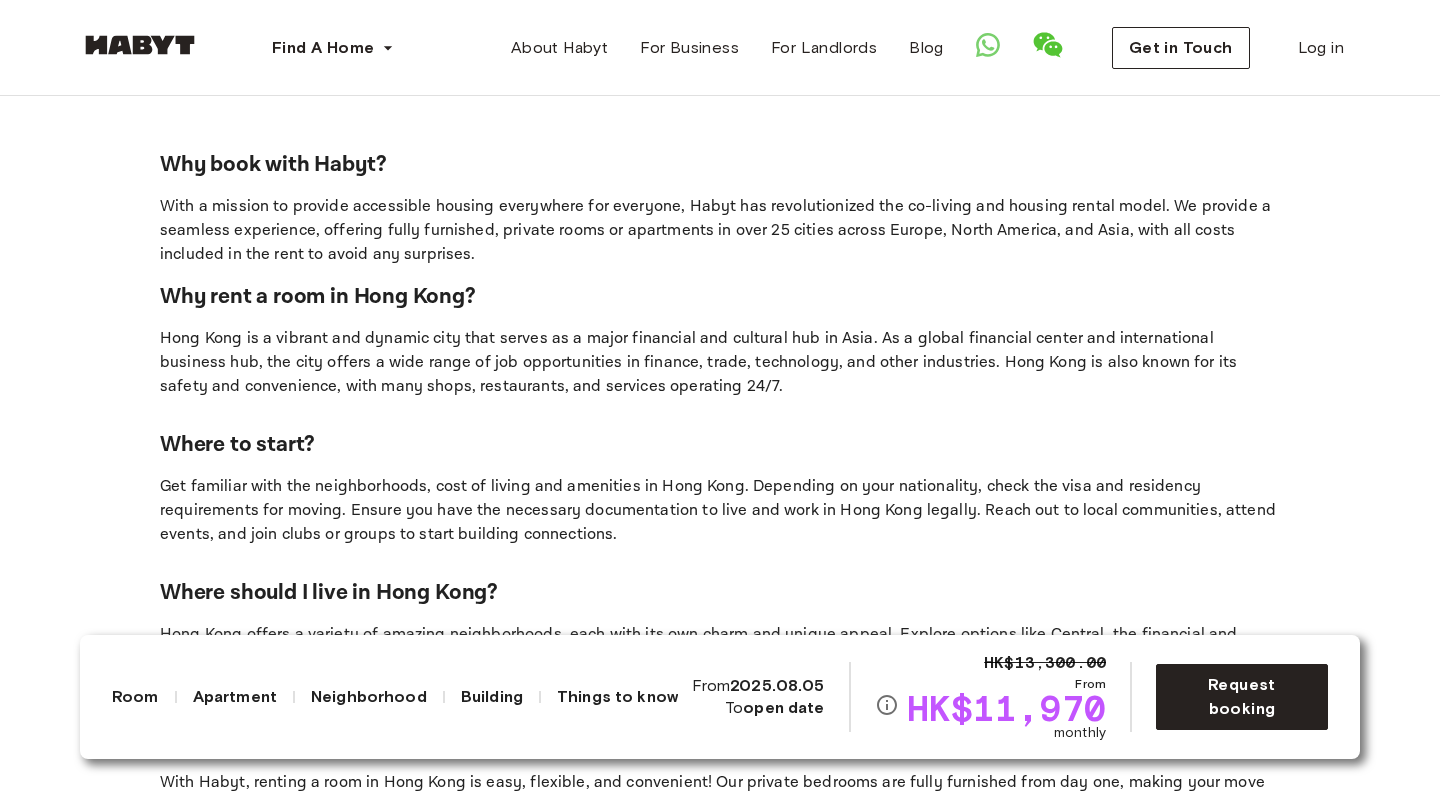scroll, scrollTop: 4472, scrollLeft: 0, axis: vertical 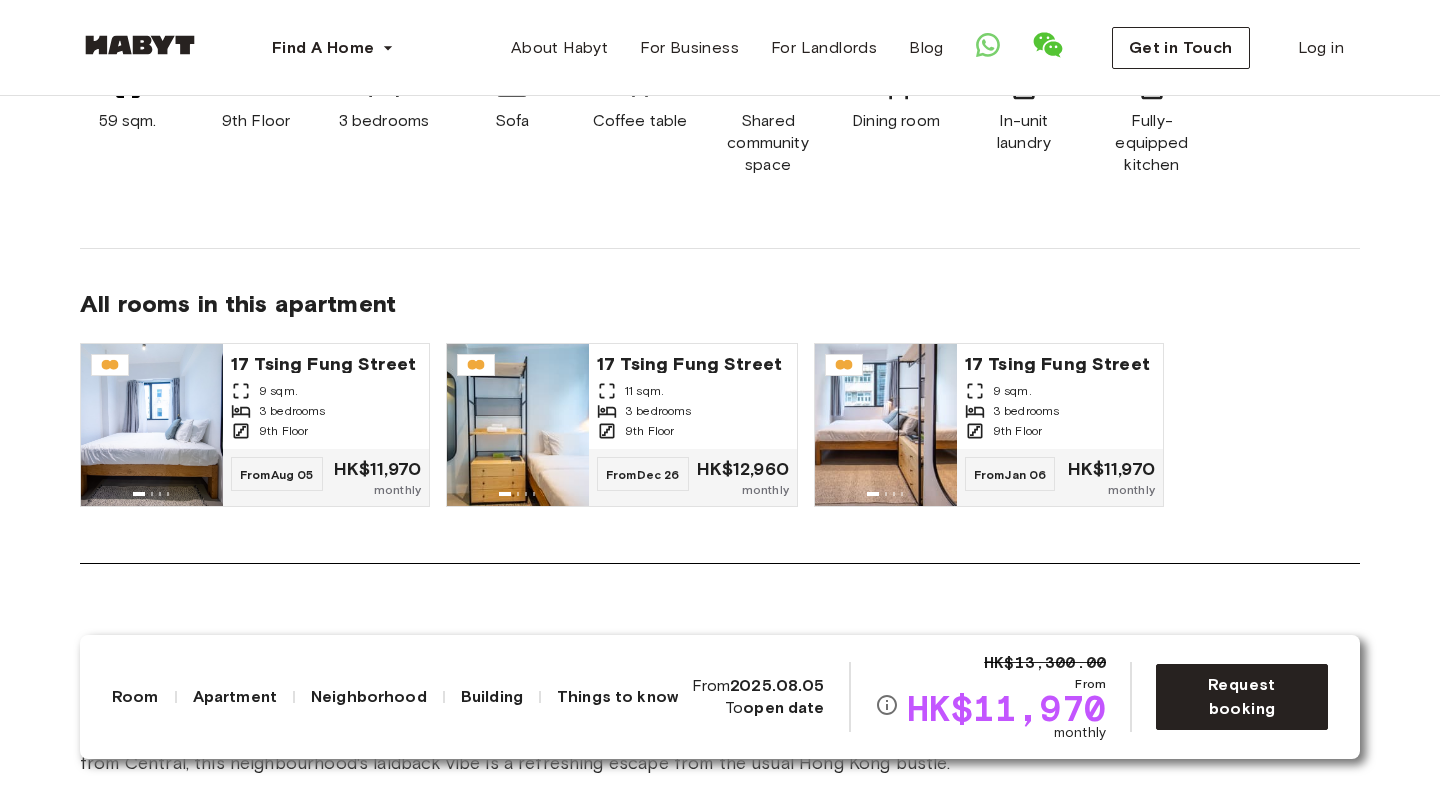 click on "About the apartment Our 3 bedroom apartment type can house up to 6 people at a time. Ideal for professionals with bigger families  HK$0 Deposit options are now available for all Hong Kong accommodations. Learn more  here . 59 sqm. 9th Floor 3 bedrooms Sofa Coffee table Shared community space Dining room In-unit laundry Fully-equipped kitchen All rooms in this apartment 17 Tsing Fung Street 9 sqm. 3 bedrooms 9th Floor From  Aug 05 HK$11,970 monthly 17 Tsing Fung Street 11 sqm. 3 bedrooms 9th Floor From  Dec 26 HK$12,960 monthly 17 Tsing Fung Street 9 sqm. 3 bedrooms 9th Floor From  Jan 06 HK$11,970 monthly" at bounding box center (720, 179) 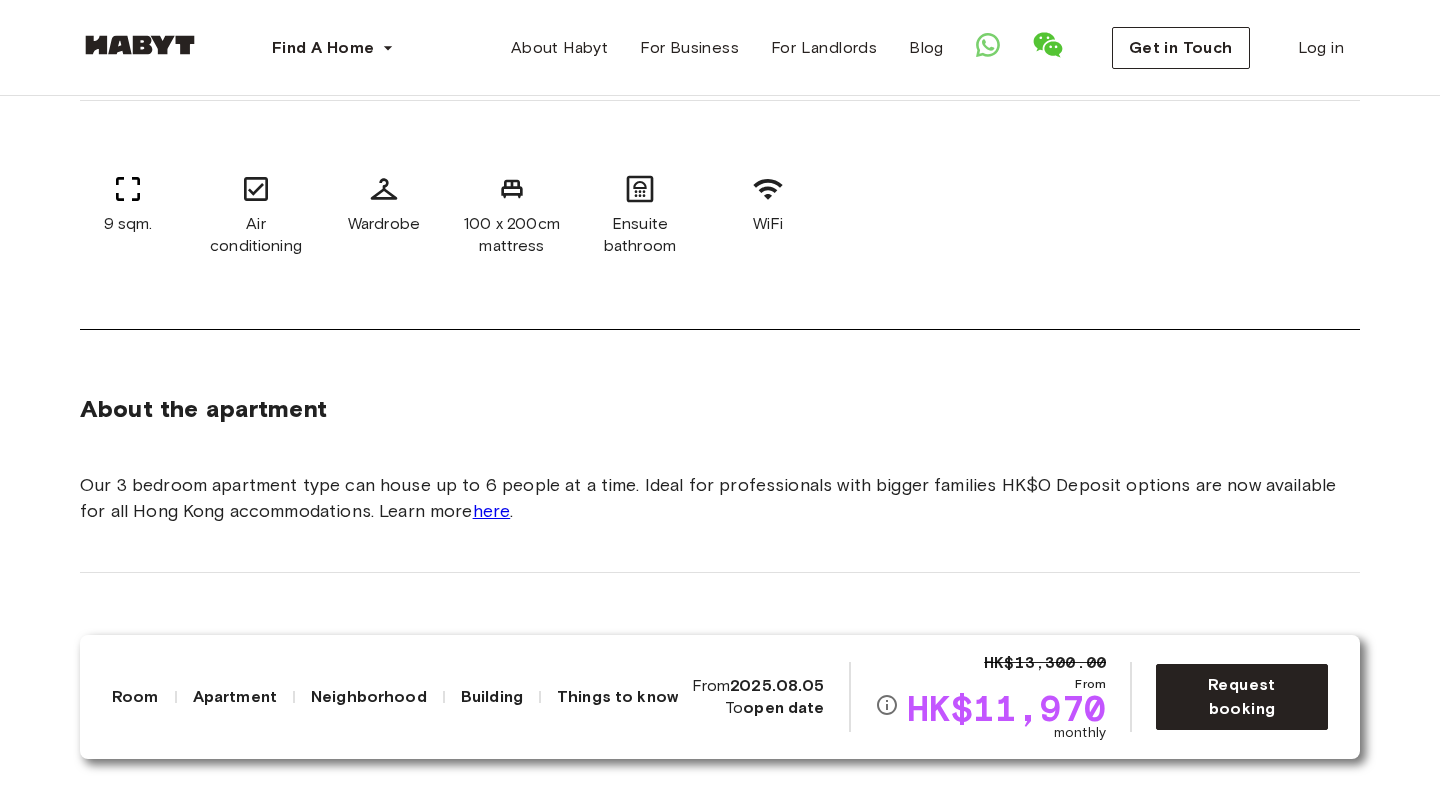 scroll, scrollTop: 1108, scrollLeft: 0, axis: vertical 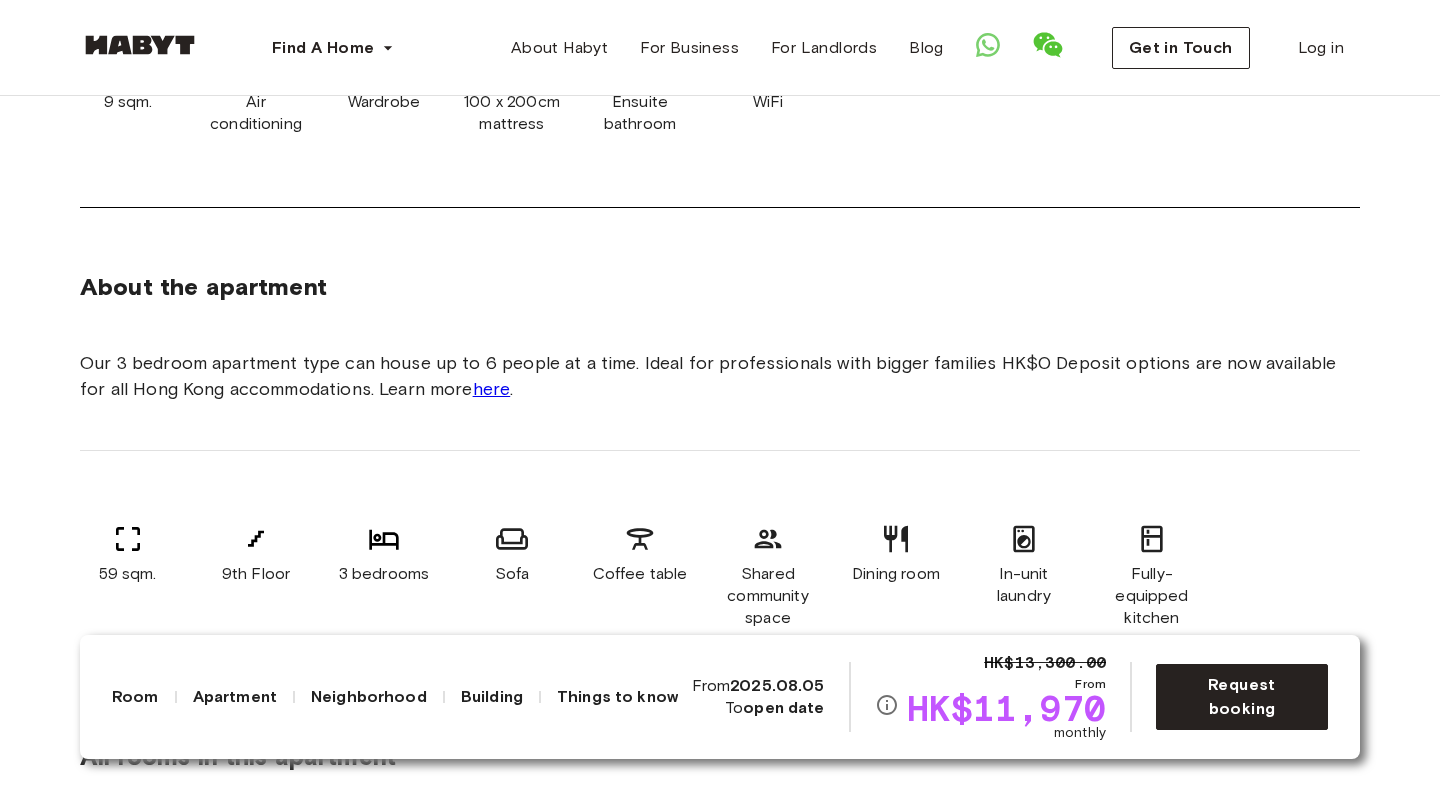 click on "About the apartment Our 3 bedroom apartment type can house up to 6 people at a time. Ideal for professionals with bigger families  HK$0 Deposit options are now available for all Hong Kong accommodations. Learn more  here . 59 sqm. 9th Floor 3 bedrooms Sofa Coffee table Shared community space Dining room In-unit laundry Fully-equipped kitchen All rooms in this apartment 17 Tsing Fung Street 9 sqm. 3 bedrooms 9th Floor From  Aug 05 HK$11,970 monthly 17 Tsing Fung Street 11 sqm. 3 bedrooms 9th Floor From  Dec 26 HK$12,960 monthly 17 Tsing Fung Street 9 sqm. 3 bedrooms 9th Floor From  Jan 06 HK$11,970 monthly" at bounding box center [720, 632] 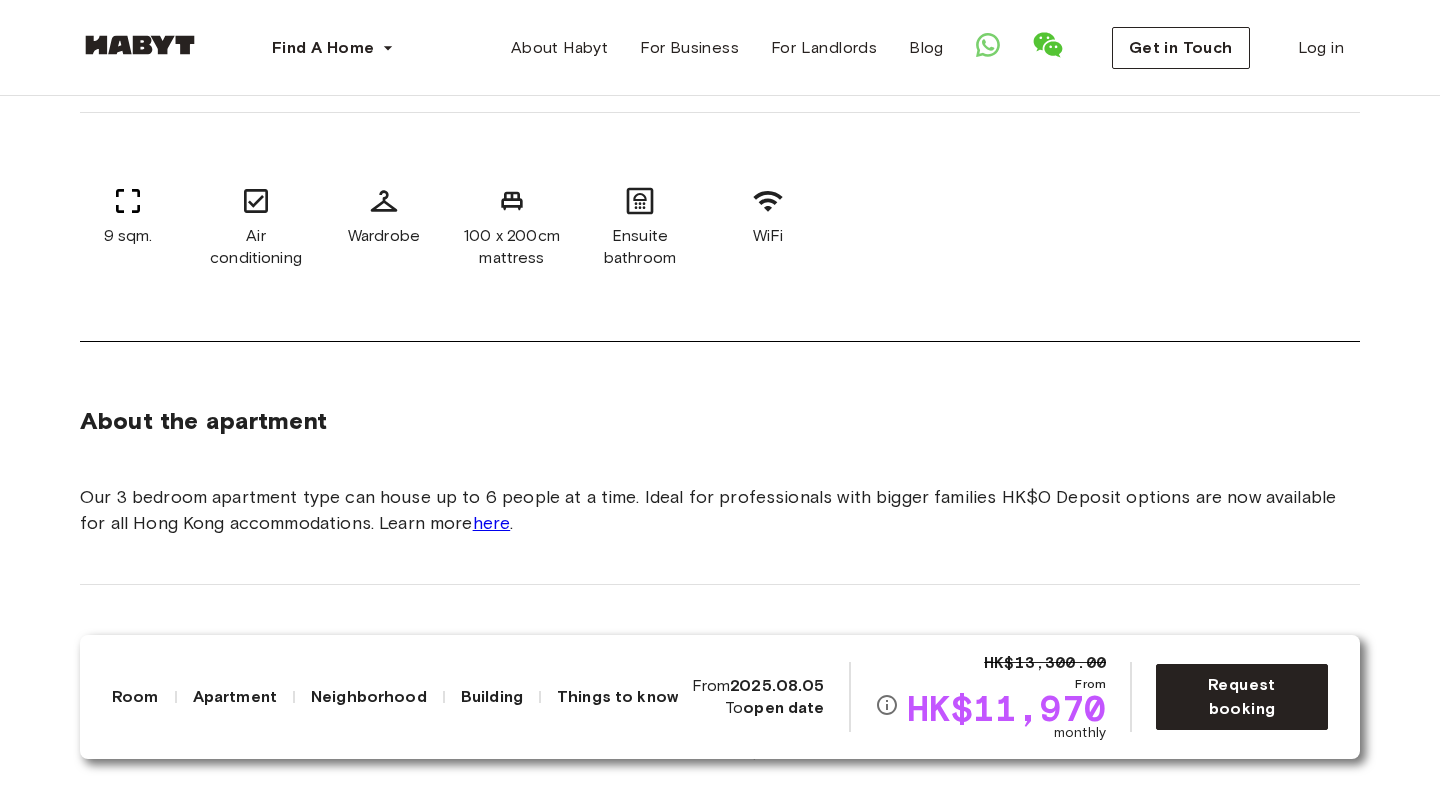scroll, scrollTop: 971, scrollLeft: 0, axis: vertical 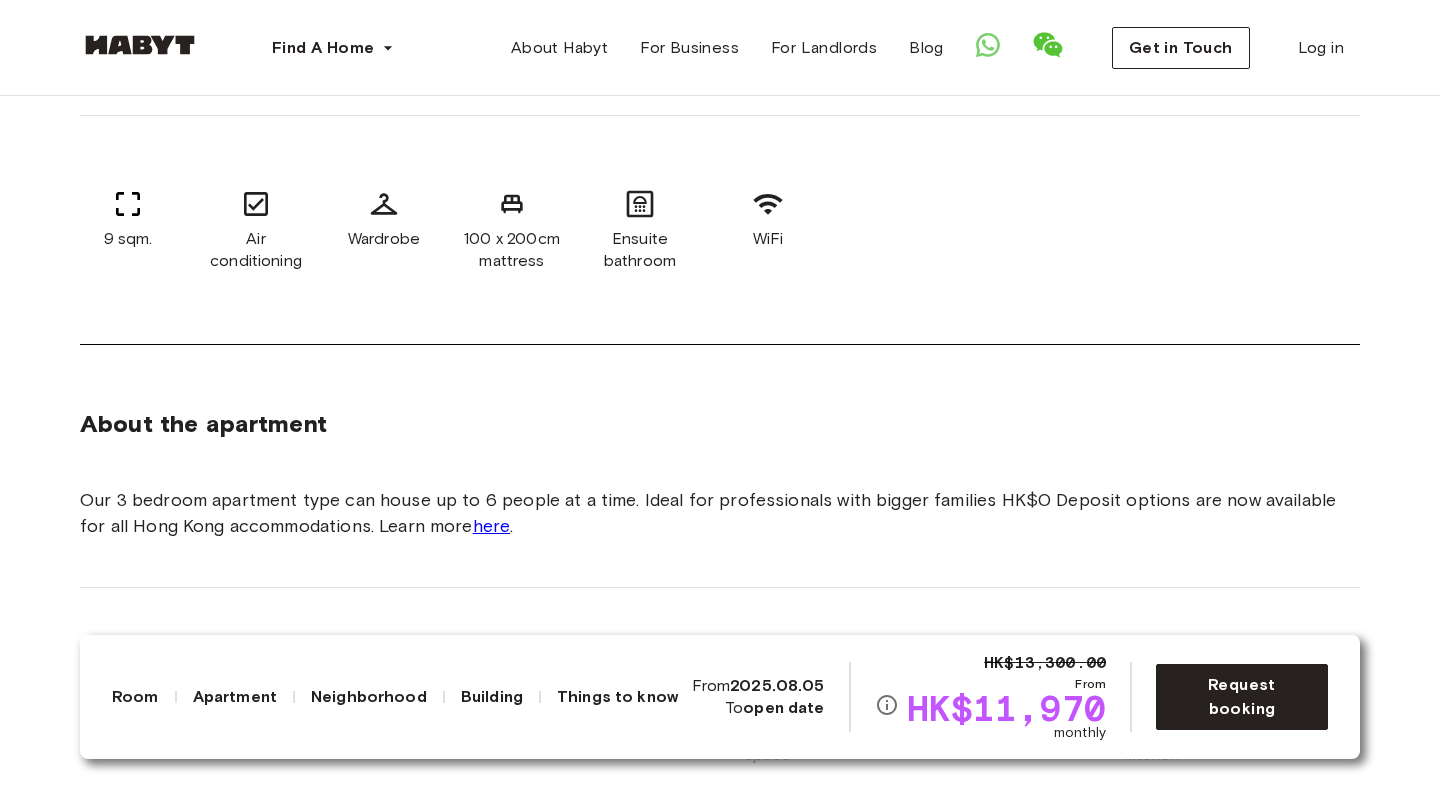 click on "Asia Hong Kong Private Room Private Room 17 Tsing Fung Street Available from  Aug 05 HK$13,300.00 From HK$11,970 monthly Request booking Show all photos About the room Ref. number:   HK-01-046-009-03 Trendy master bedroom in buzzing Causeway Bay. City views through bright windows, private bathroom, and modern furnishings. Perfect urban sanctuary with a double bed and storage. Surrounded by lifestyle amenities and transport options. This room is also available 100% deposit-free. Enquire to learn more! 9 sqm. Air conditioning Wardrobe 100 x 200cm mattress Ensuite bathroom WiFi About the apartment Our 3 bedroom apartment type can house up to 6 people at a time. Ideal for professionals with bigger families  HK$0 Deposit options are now available for all Hong Kong accommodations. Learn more  here . 59 sqm. 9th Floor 3 bedrooms Sofa Coffee table Shared community space Dining room In-unit laundry Fully-equipped kitchen All rooms in this apartment 17 Tsing Fung Street 9 sqm. 3 bedrooms 9th Floor From  Aug 05 monthly" at bounding box center [720, 2083] 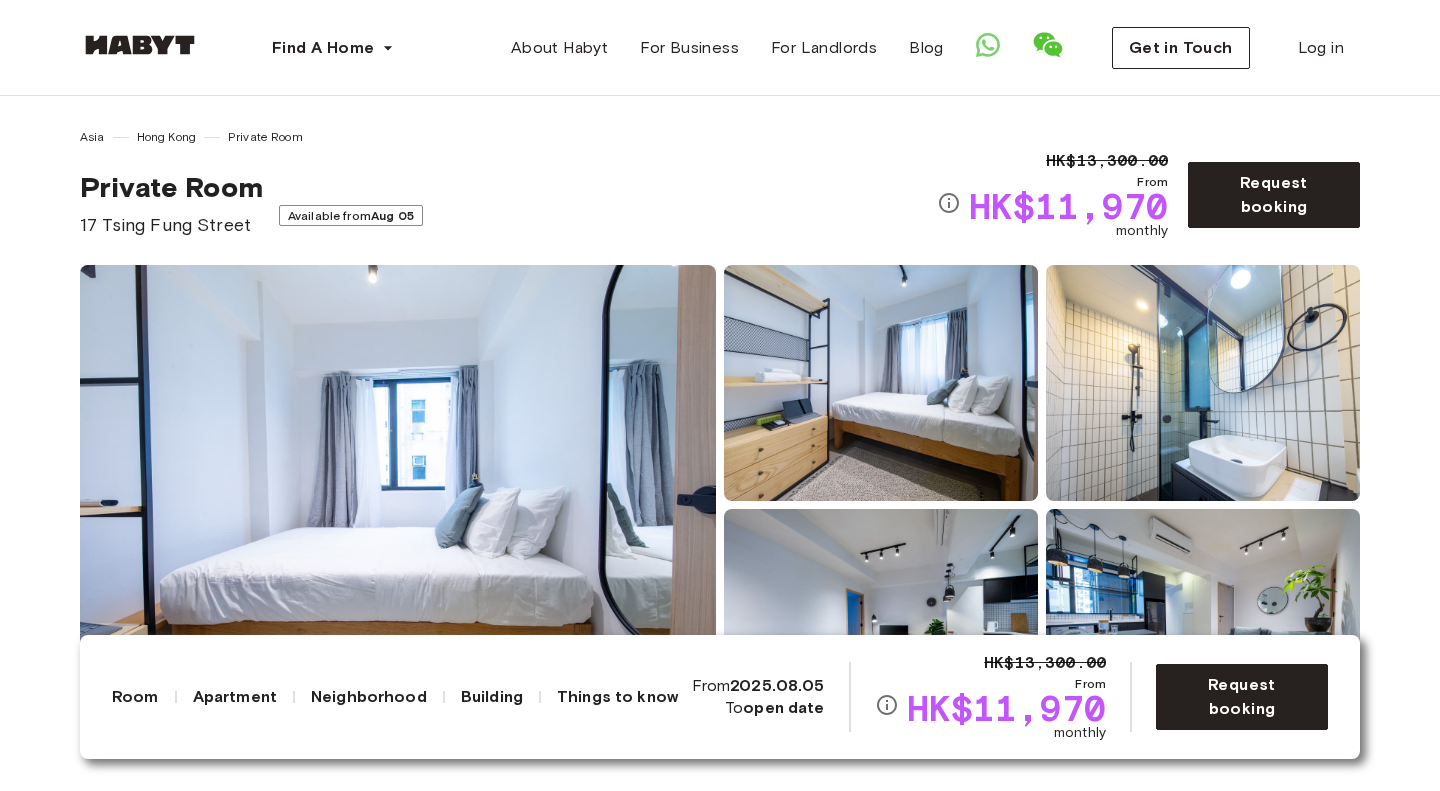 scroll, scrollTop: 0, scrollLeft: 0, axis: both 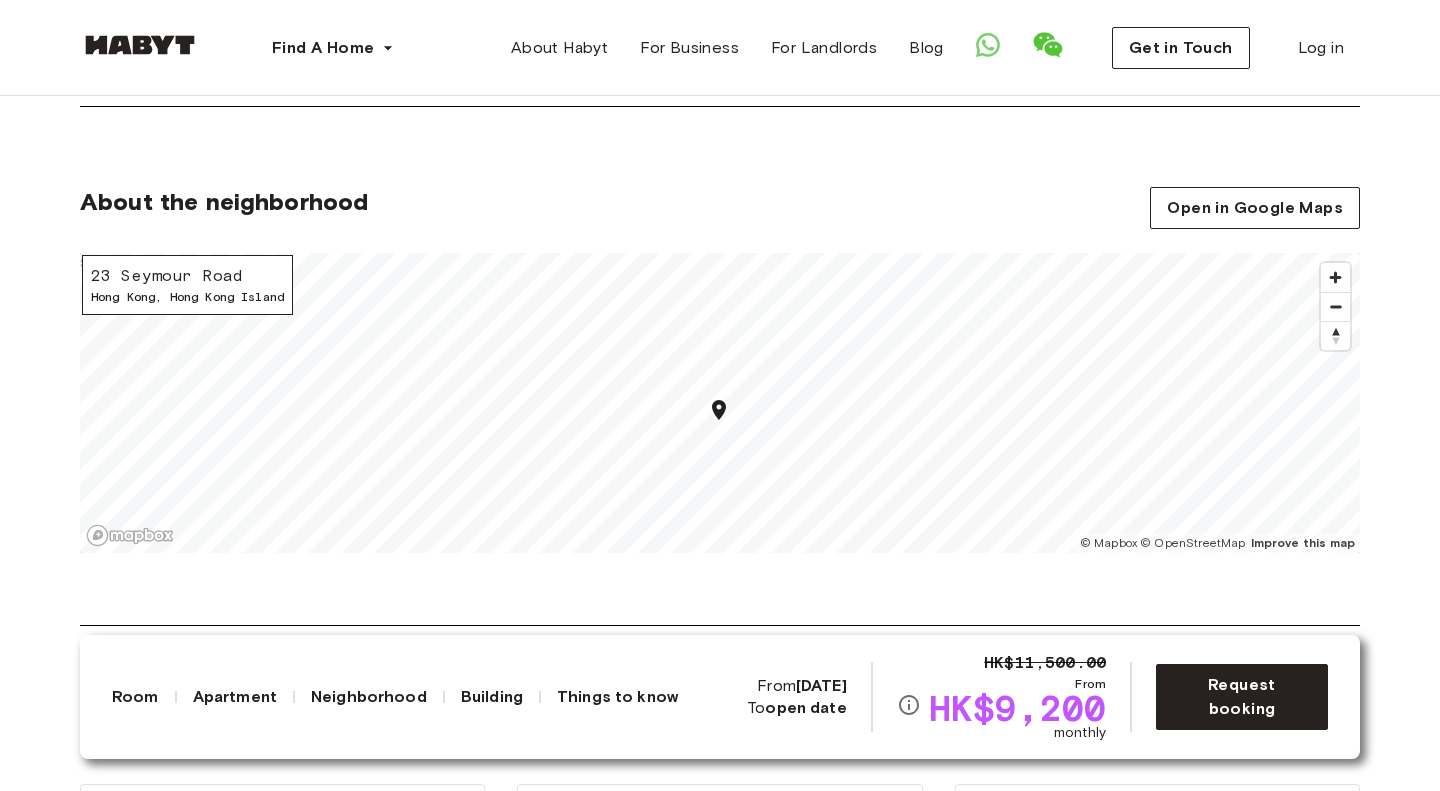 click on "About the neighborhood Open in Google Maps 23 Seymour Road Hong Kong ,   Hong Kong Island © Mapbox   © OpenStreetMap   Improve this map $" at bounding box center [720, 406] 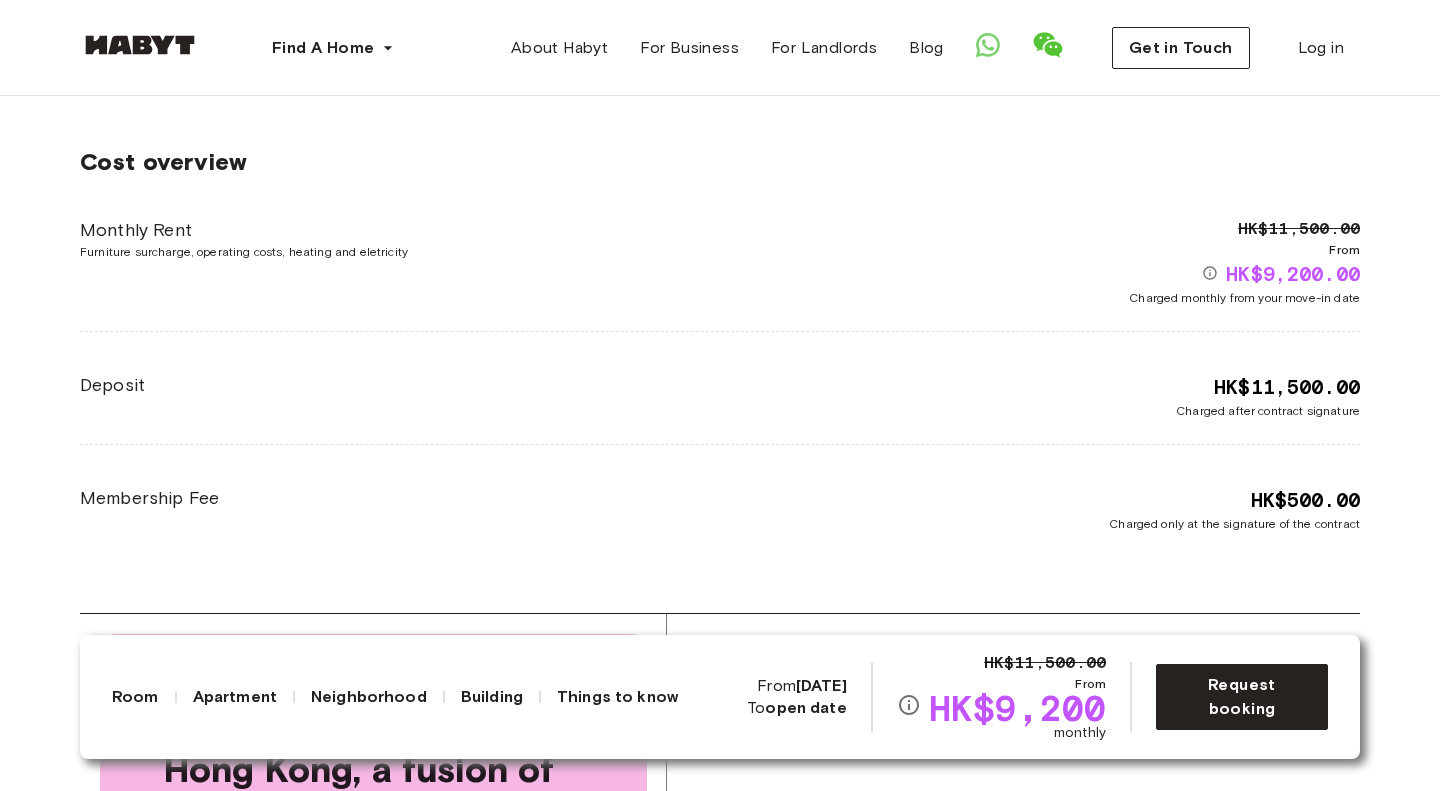 scroll, scrollTop: 3298, scrollLeft: 0, axis: vertical 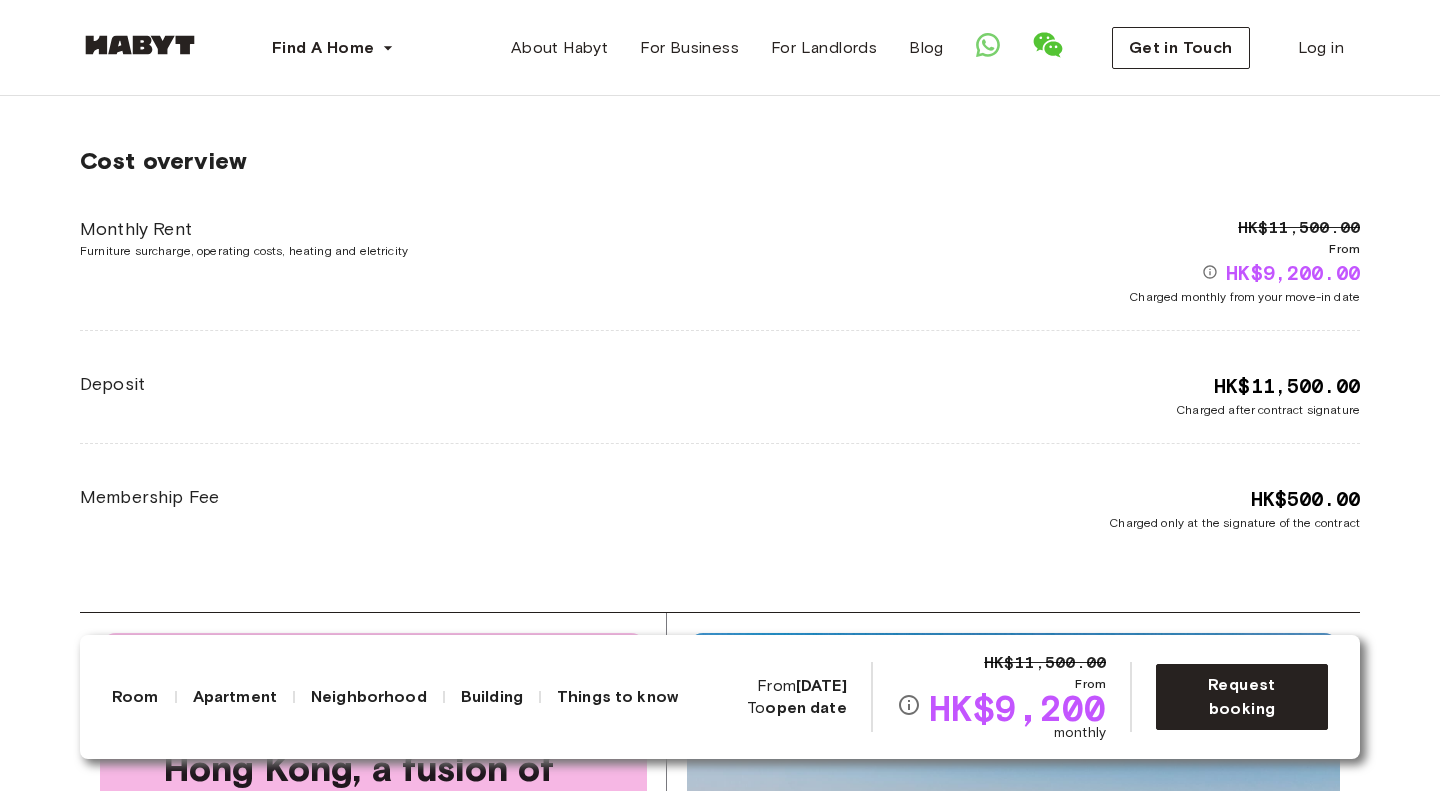 click on "Cost overview Monthly Rent Furniture surcharge, operating costs, heating and eletricity HK$11,500.00 From  HK$9,200.00 Charged monthly from your move-in date Deposit HK$11,500.00 Charged after contract signature Membership Fee HK$500.00 Charged only at the signature of the contract" at bounding box center [720, 339] 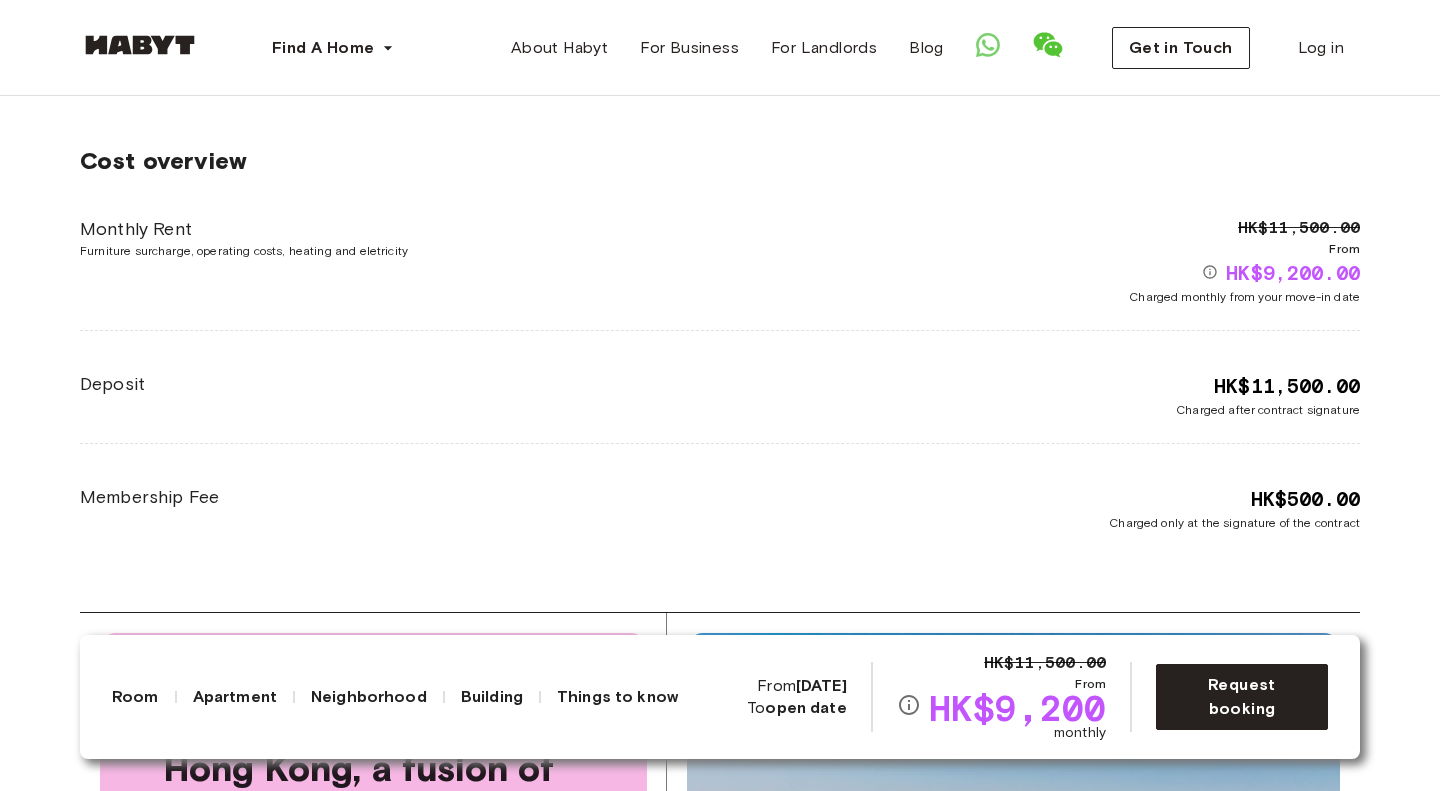 click on "Cost overview Monthly Rent Furniture surcharge, operating costs, heating and eletricity HK$11,500.00 From  HK$9,200.00 Charged monthly from your move-in date Deposit HK$11,500.00 Charged after contract signature Membership Fee HK$500.00 Charged only at the signature of the contract" at bounding box center [720, 339] 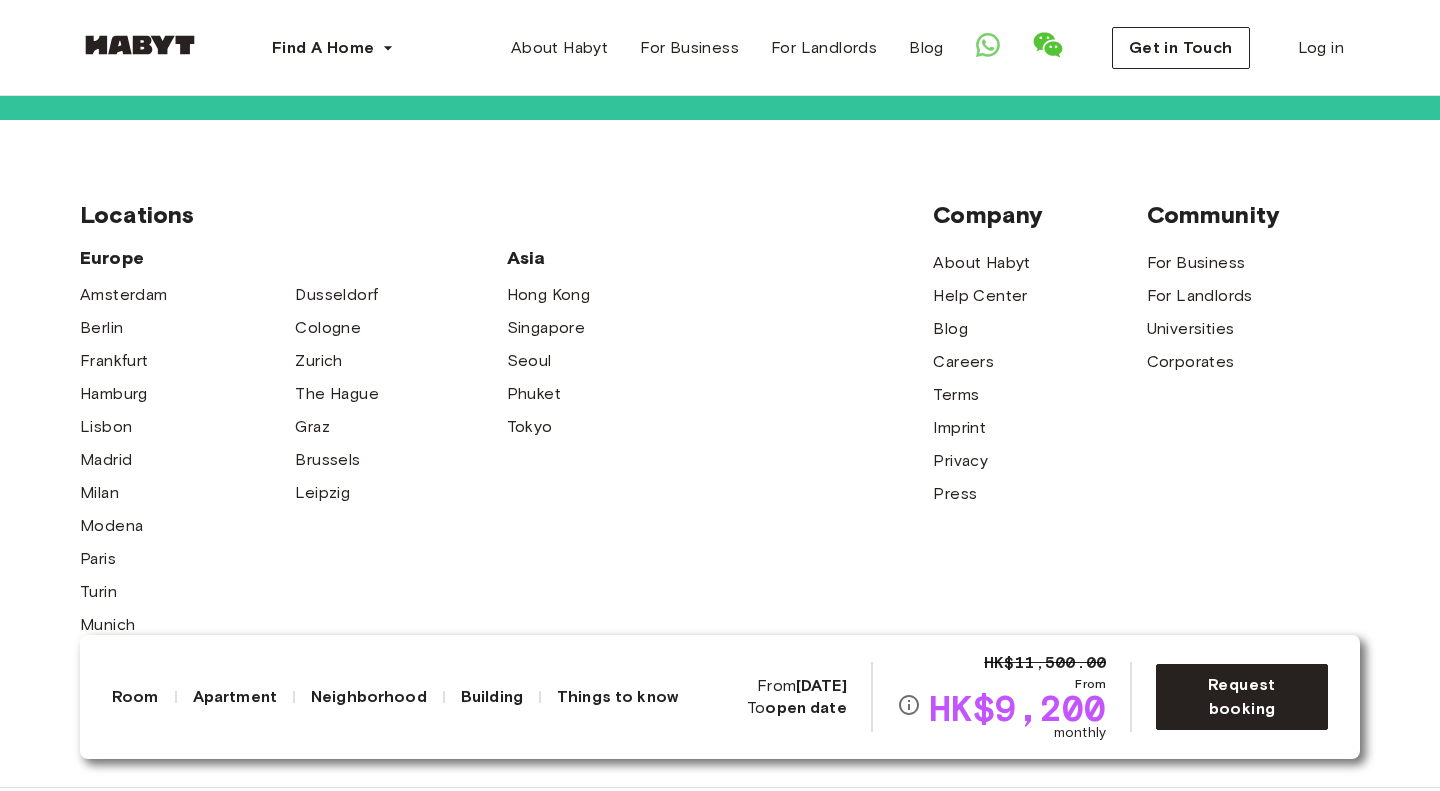 scroll, scrollTop: 5864, scrollLeft: 0, axis: vertical 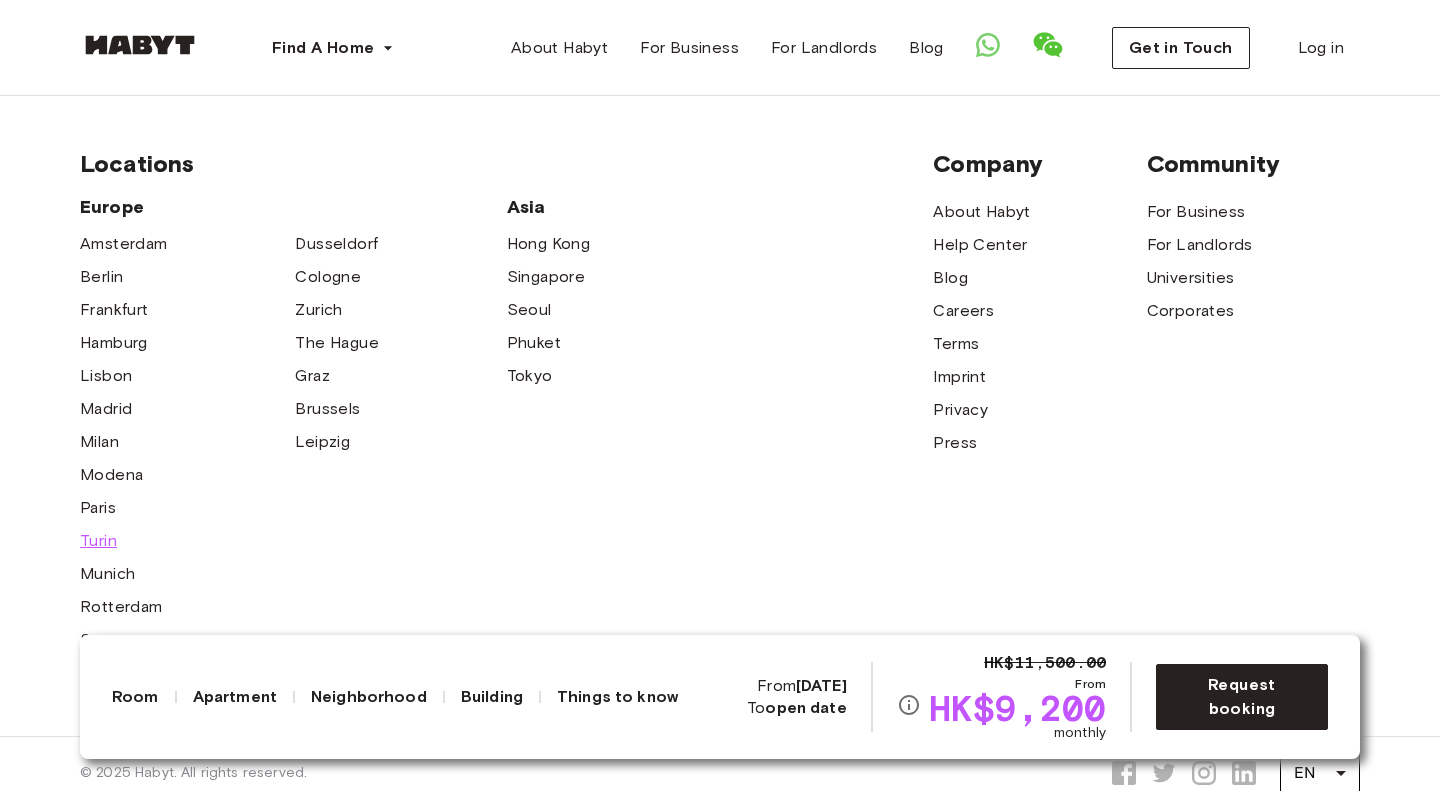 click on "Turin" at bounding box center [98, 541] 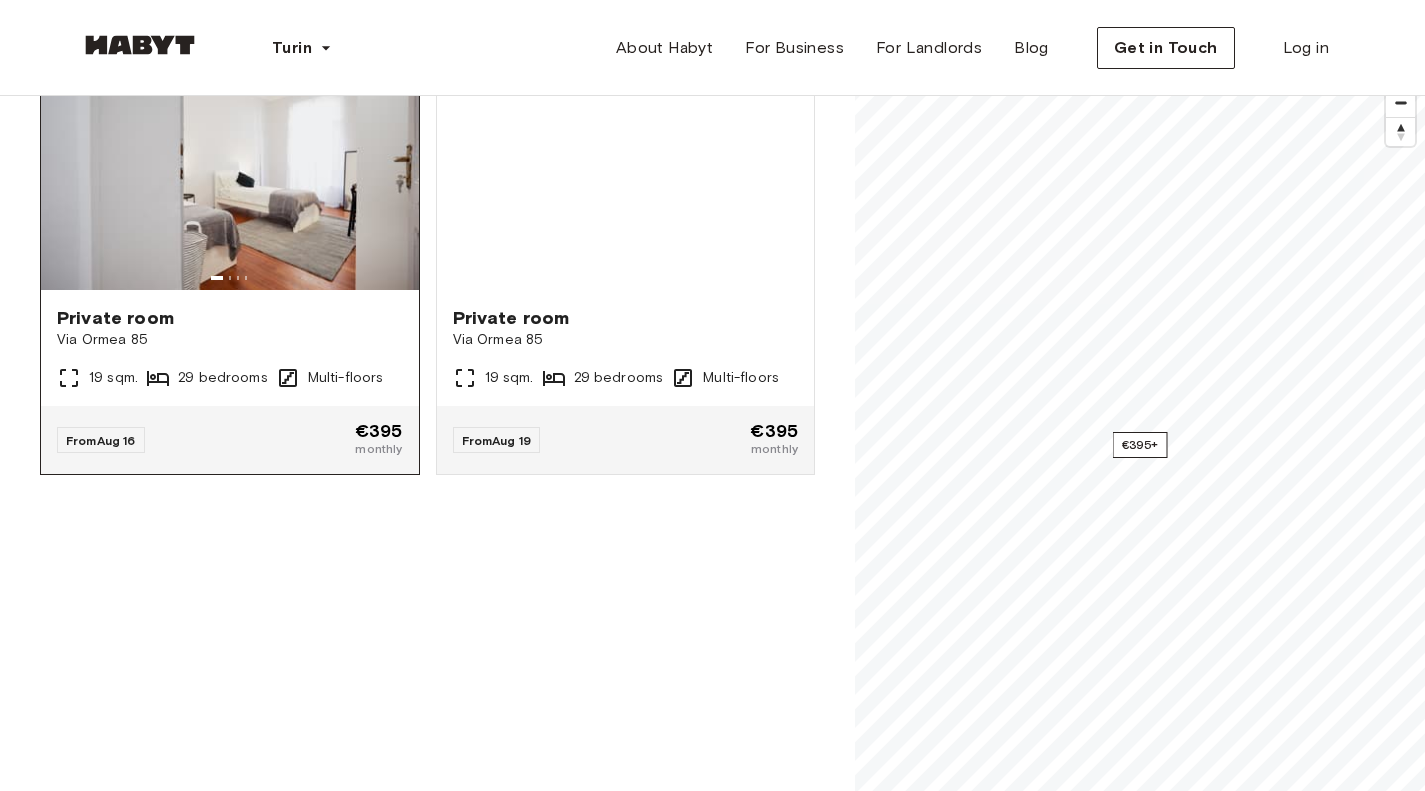 scroll, scrollTop: 0, scrollLeft: 0, axis: both 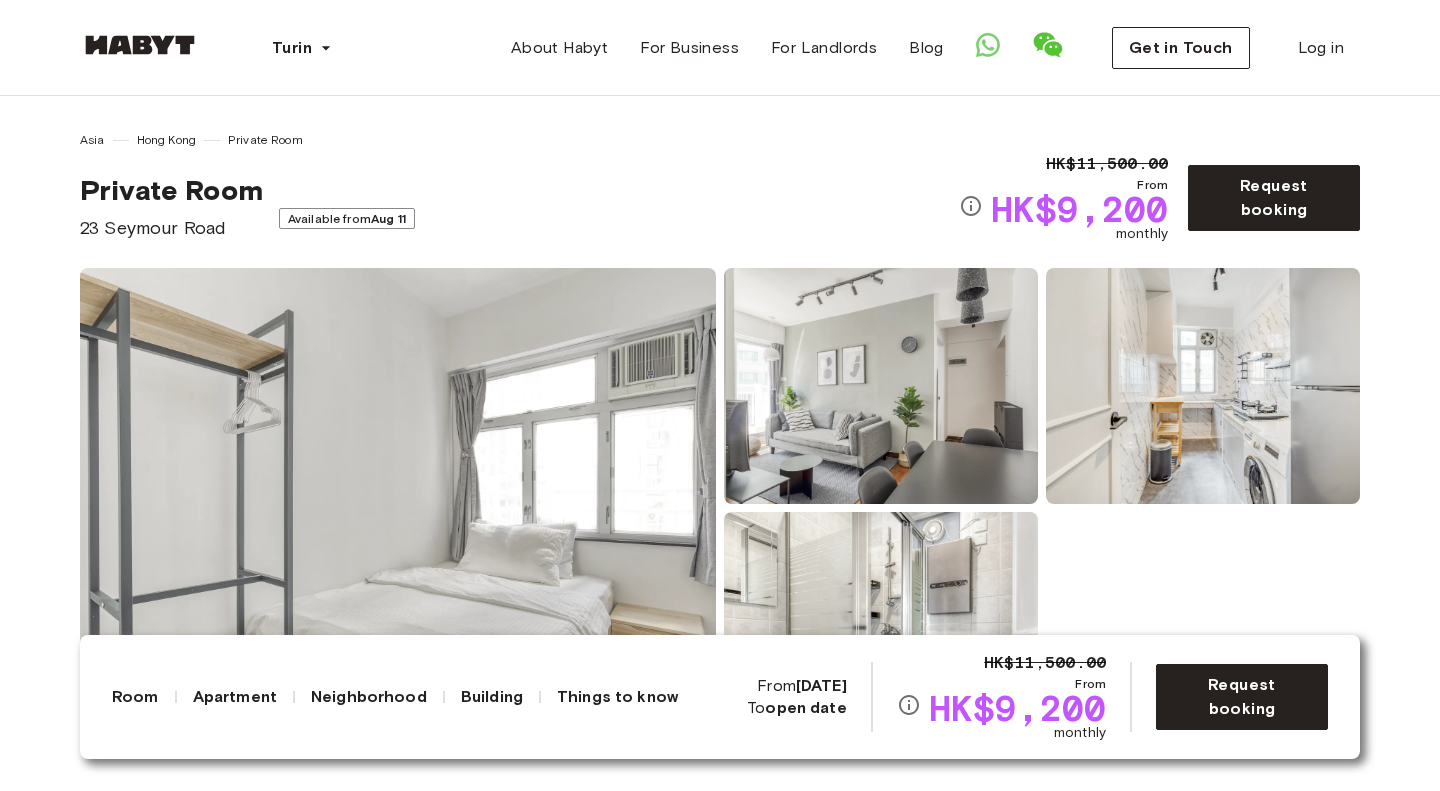 click on "Show all photos" at bounding box center (720, 508) 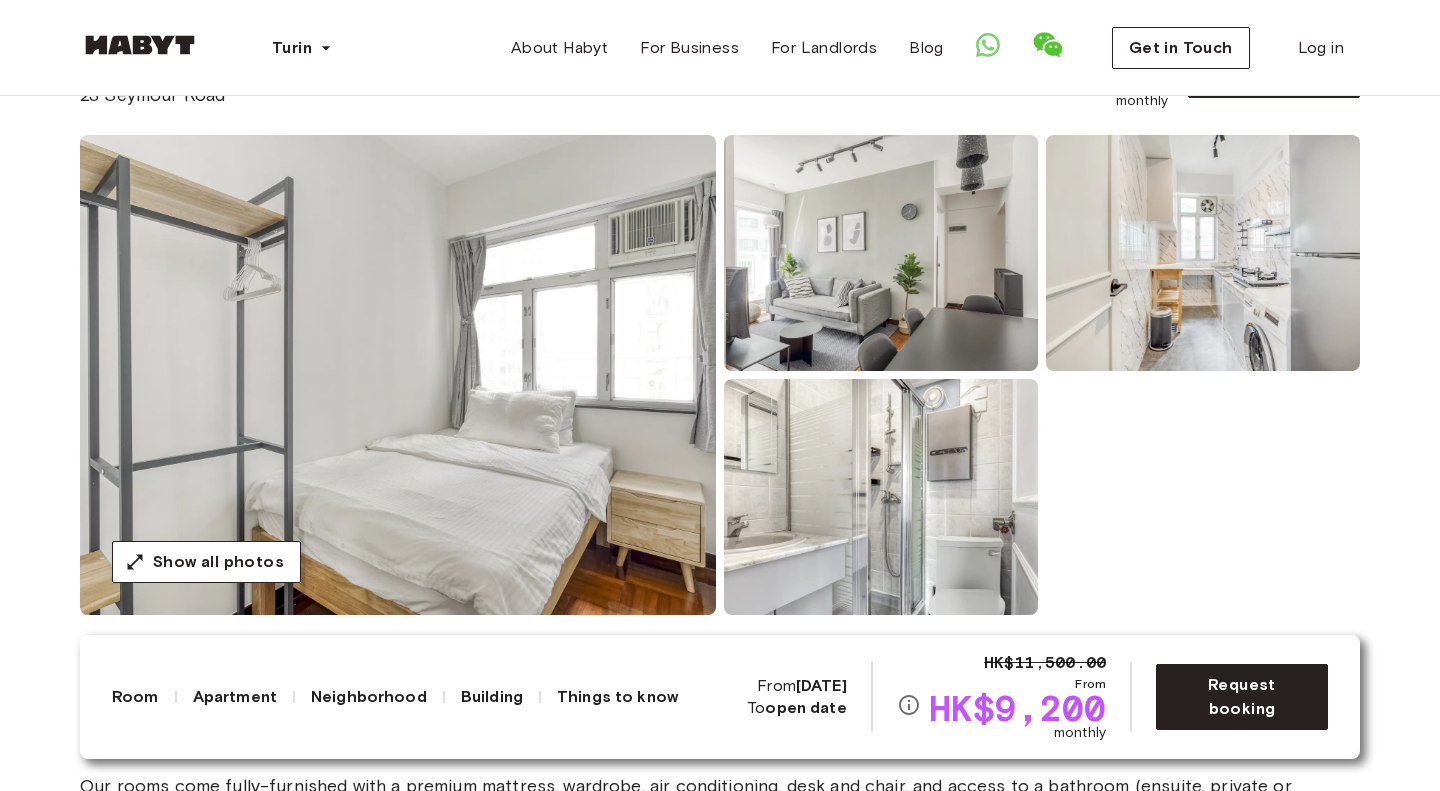 scroll, scrollTop: 131, scrollLeft: 0, axis: vertical 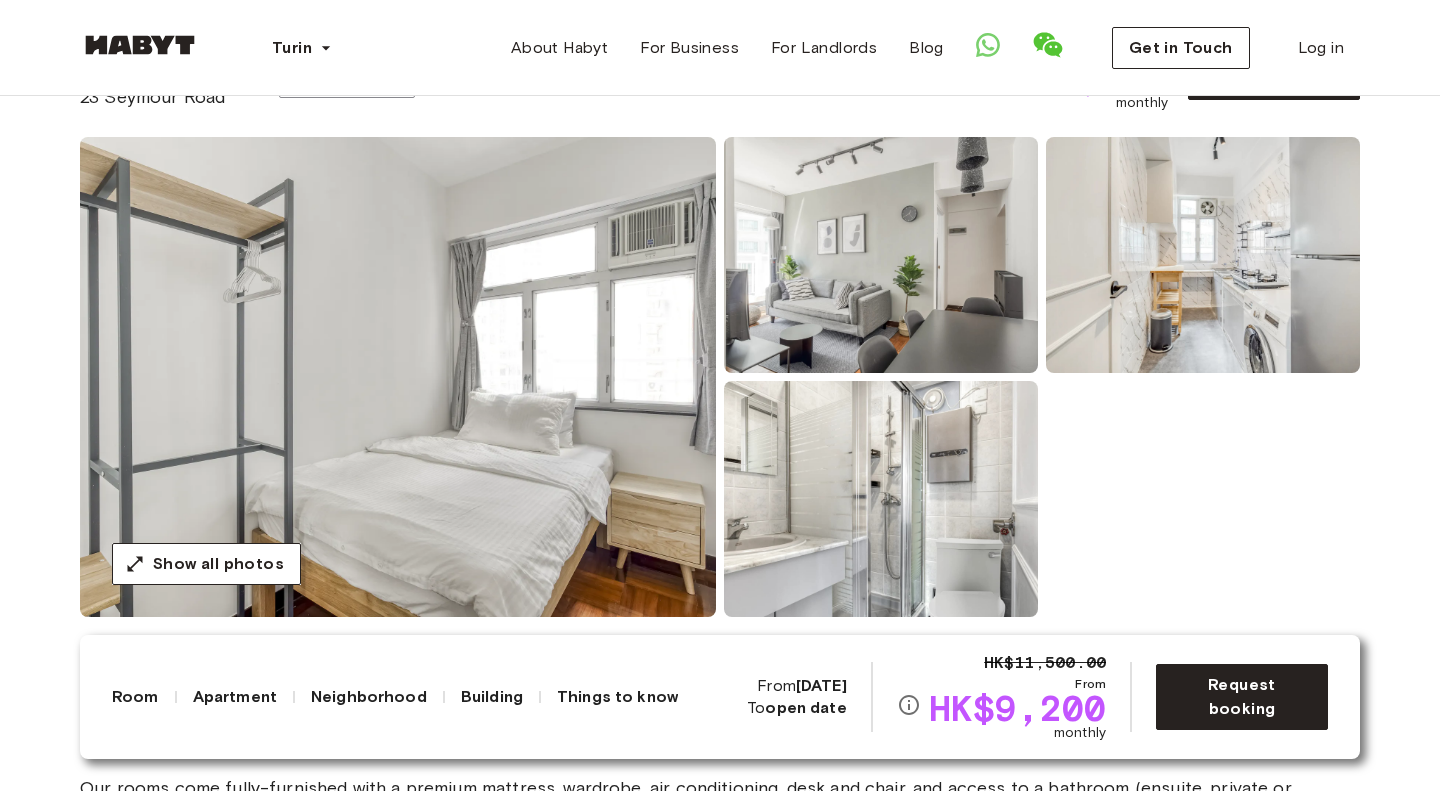 click at bounding box center [398, 377] 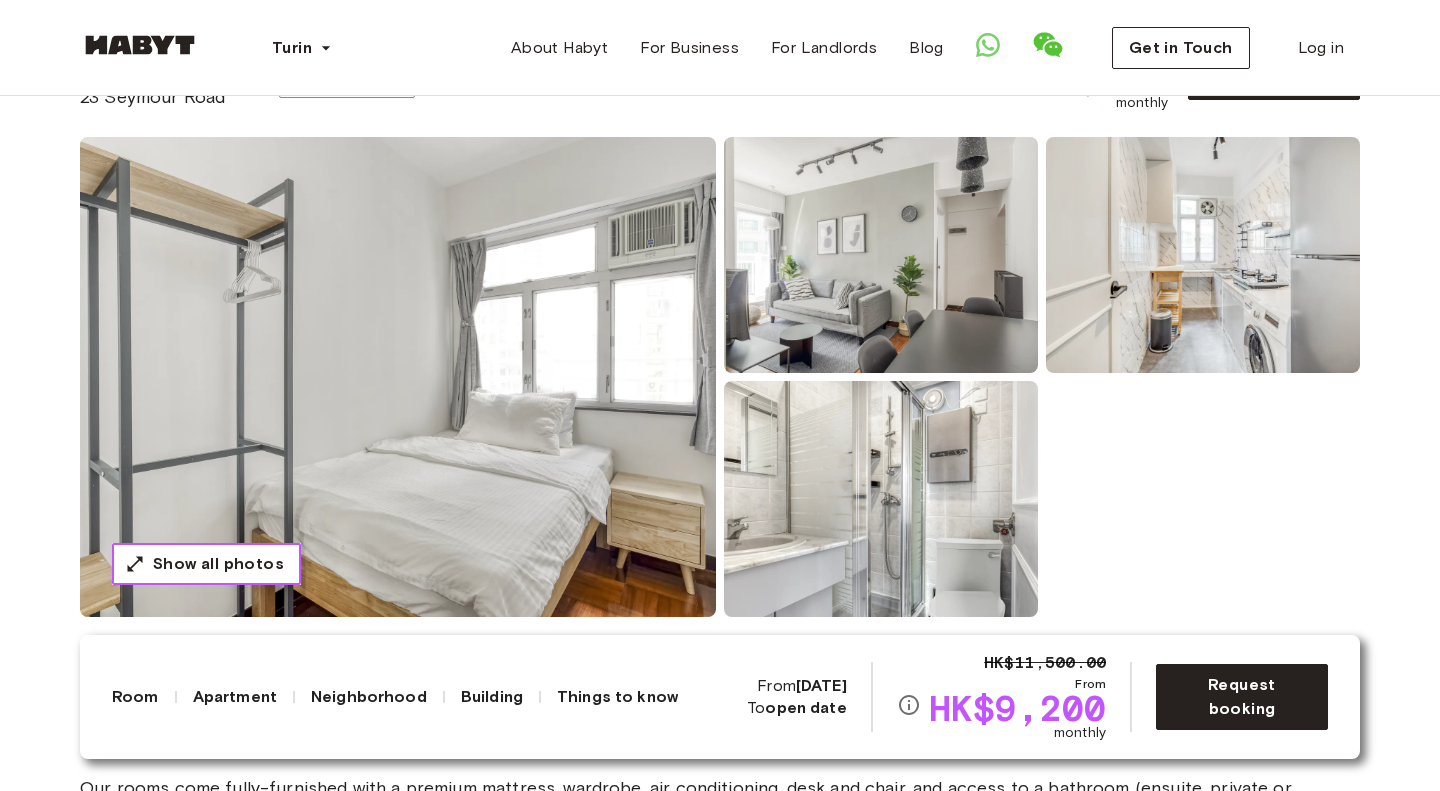 click on "Show all photos" at bounding box center [218, 564] 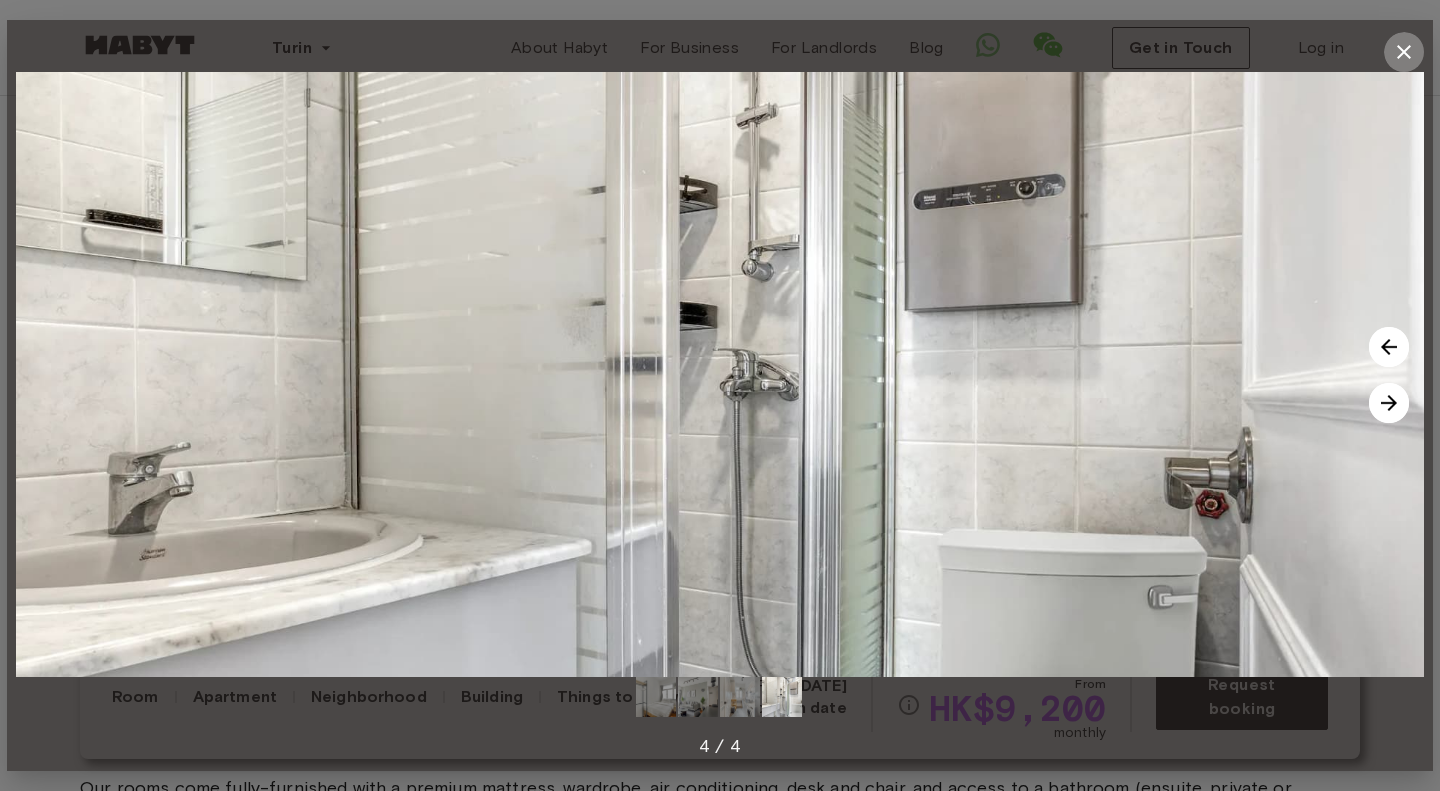 click 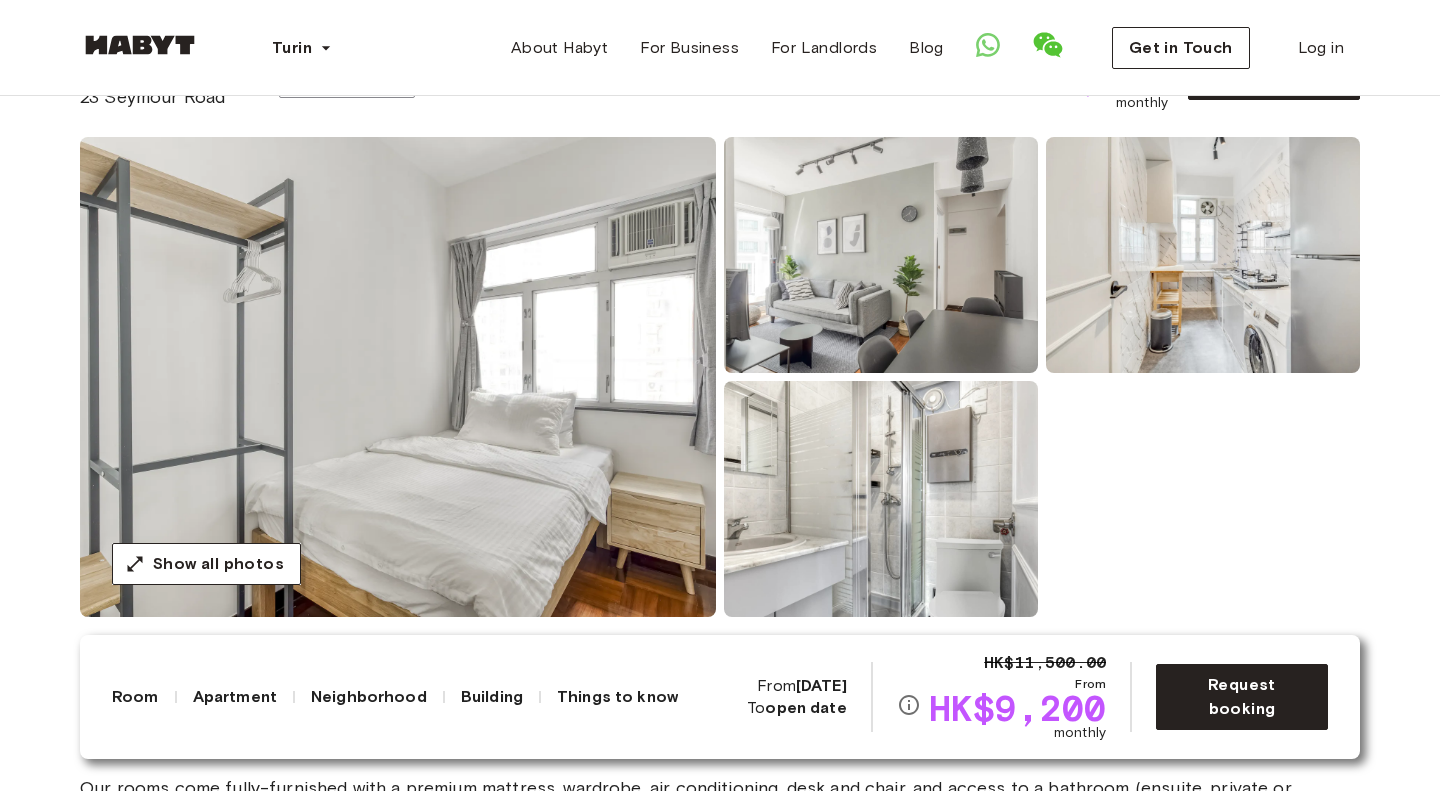 click on "Show all photos" at bounding box center [720, 377] 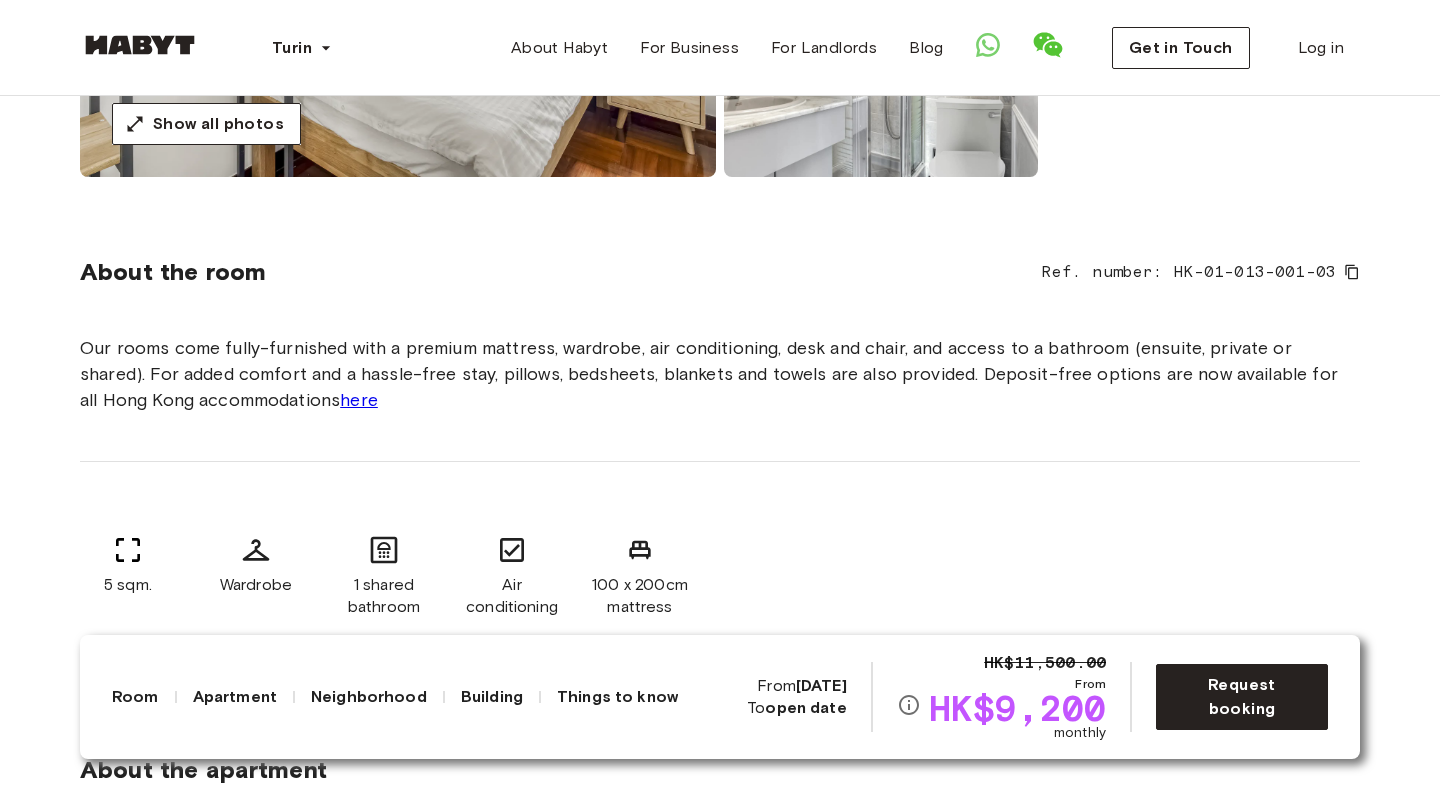 scroll, scrollTop: 572, scrollLeft: 0, axis: vertical 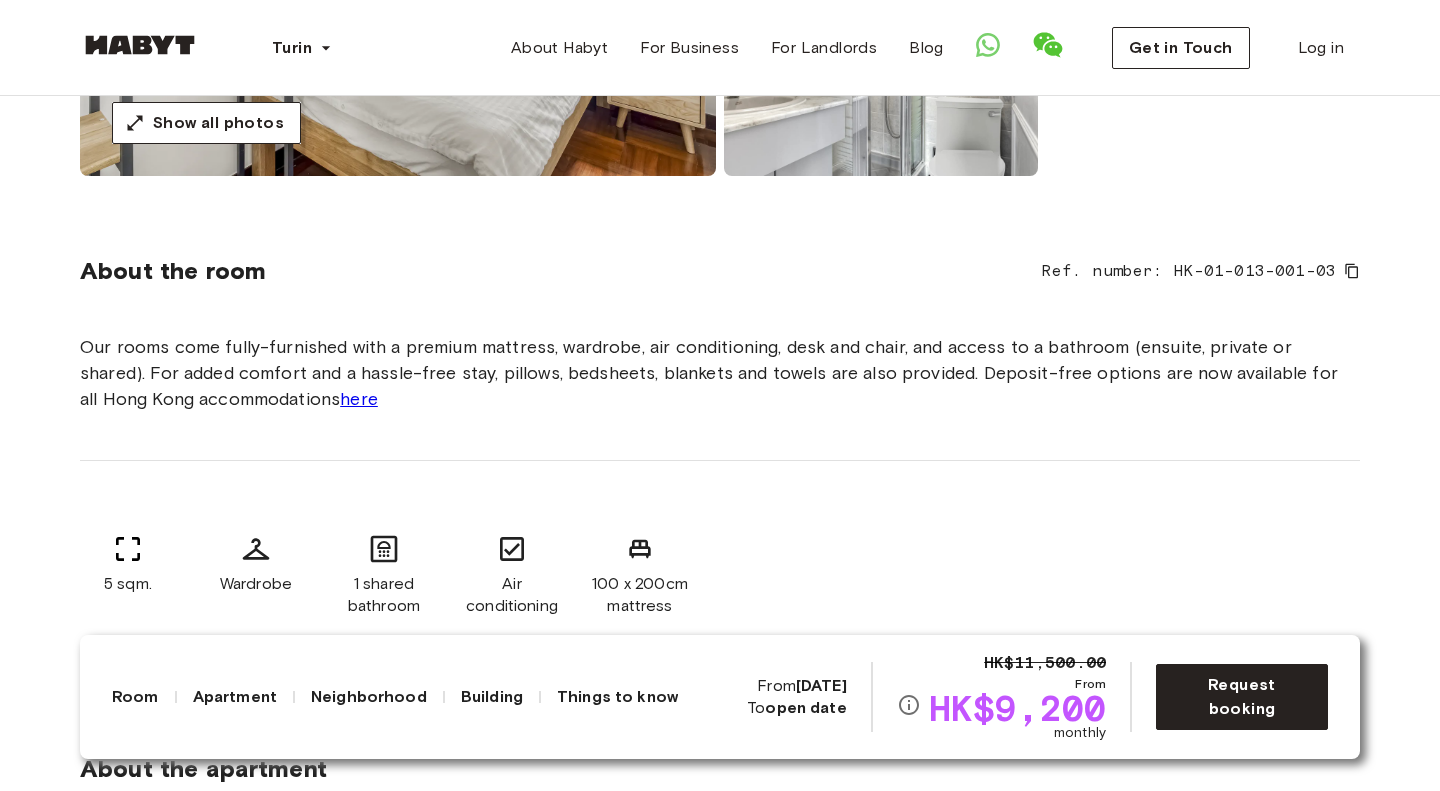 click on "Our rooms come fully-furnished with a premium mattress, wardrobe, air conditioning, desk and chair, and access to a bathroom (ensuite, private or shared). For added comfort and a hassle-free stay, pillows, bedsheets, blankets and towels are also provided.  Deposit-free options are now available for all Hong Kong accommodations  here" at bounding box center (720, 373) 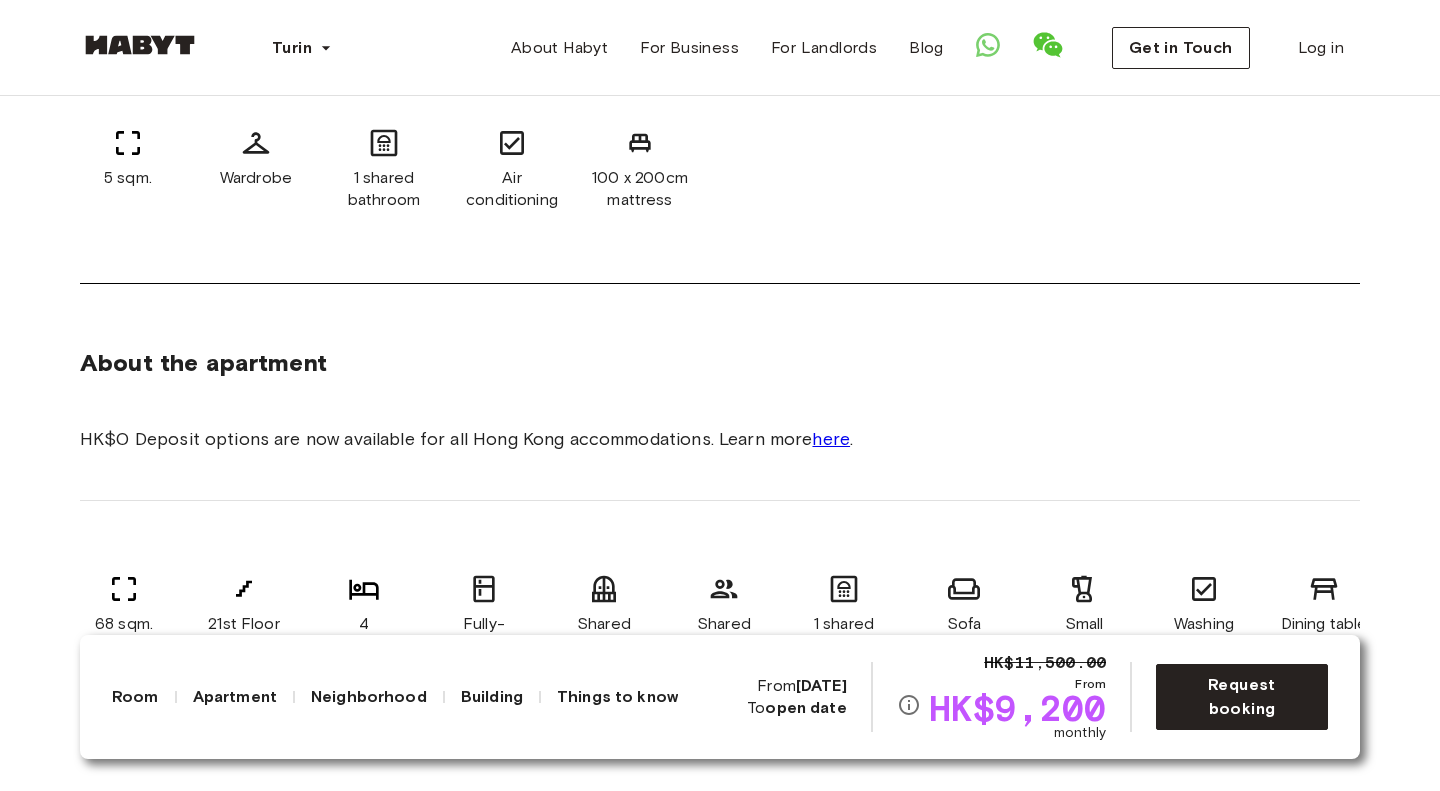 scroll, scrollTop: 979, scrollLeft: 0, axis: vertical 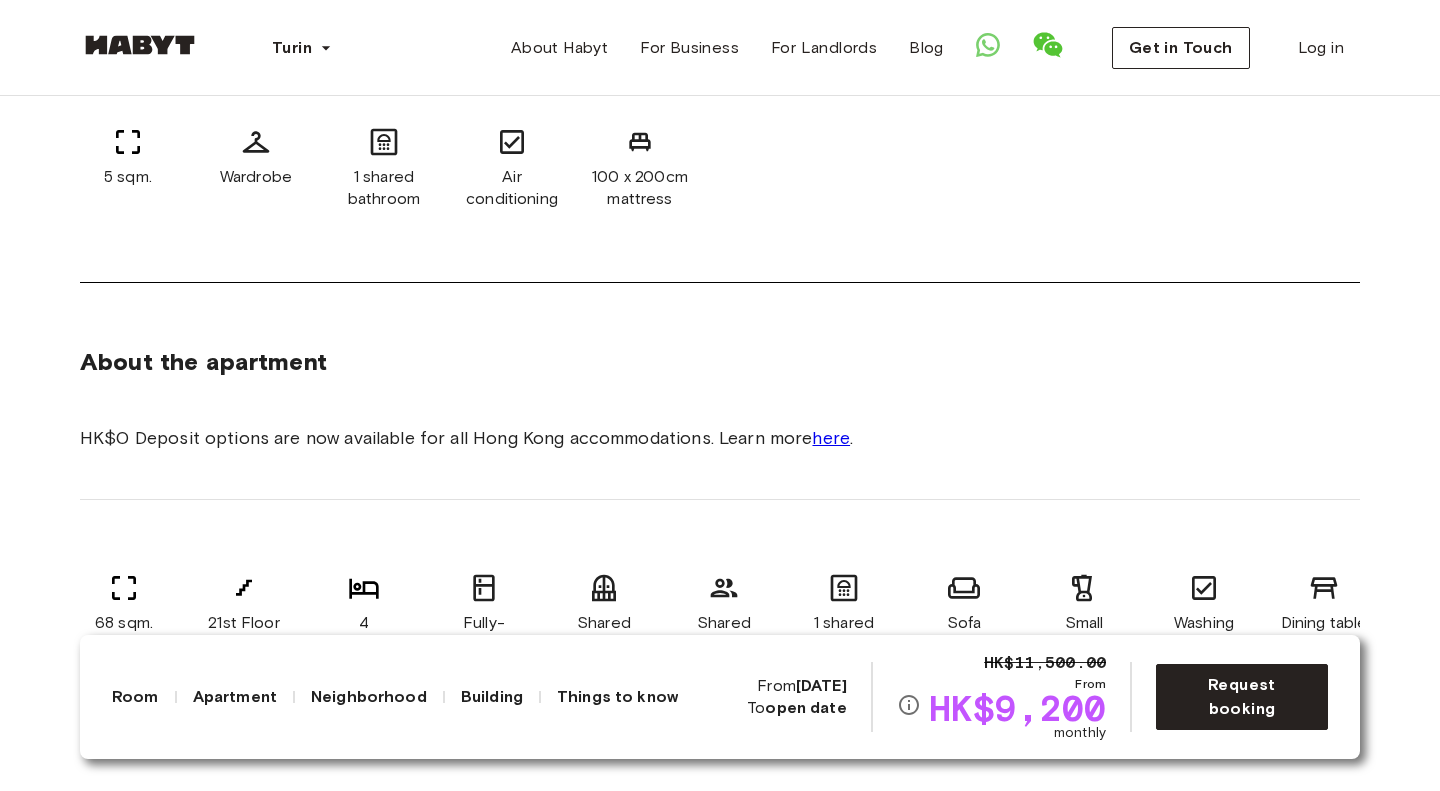 click on "About the apartment   HK$0 Deposit options are now available for all Hong Kong accommodations. Learn more  here . 68 sqm. 21st Floor 4 bedrooms Fully-equipped kitchen Shared balcony Shared community space 1 shared bathroom Sofa Small appliances Washing Machine Dining table and chairs Smart TV Refrigerator All rooms in this apartment 23 Seymour Road 5 sqm. 4 bedrooms 21st Floor From  Aug 11 HK$9,200 monthly" at bounding box center [720, 694] 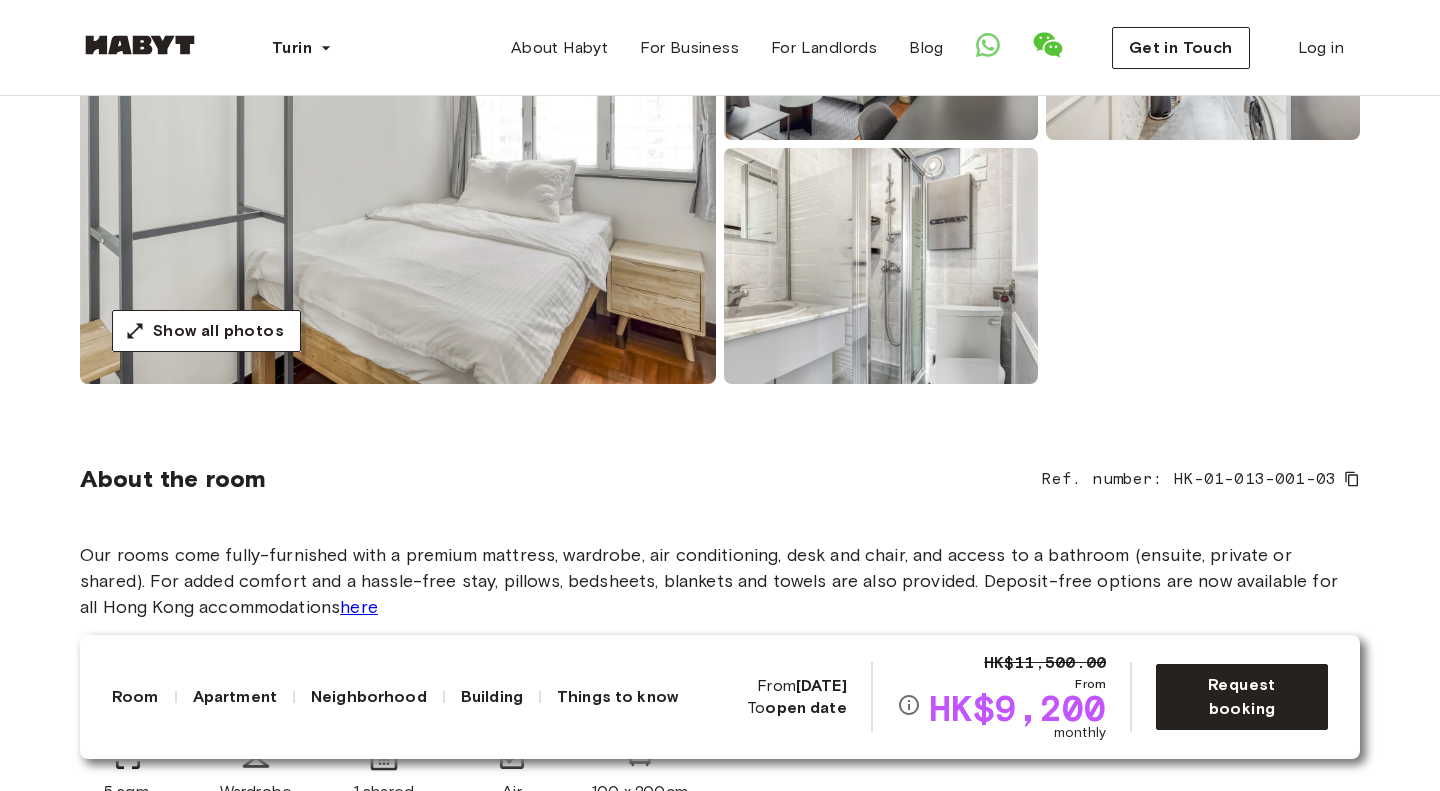 scroll, scrollTop: 333, scrollLeft: 0, axis: vertical 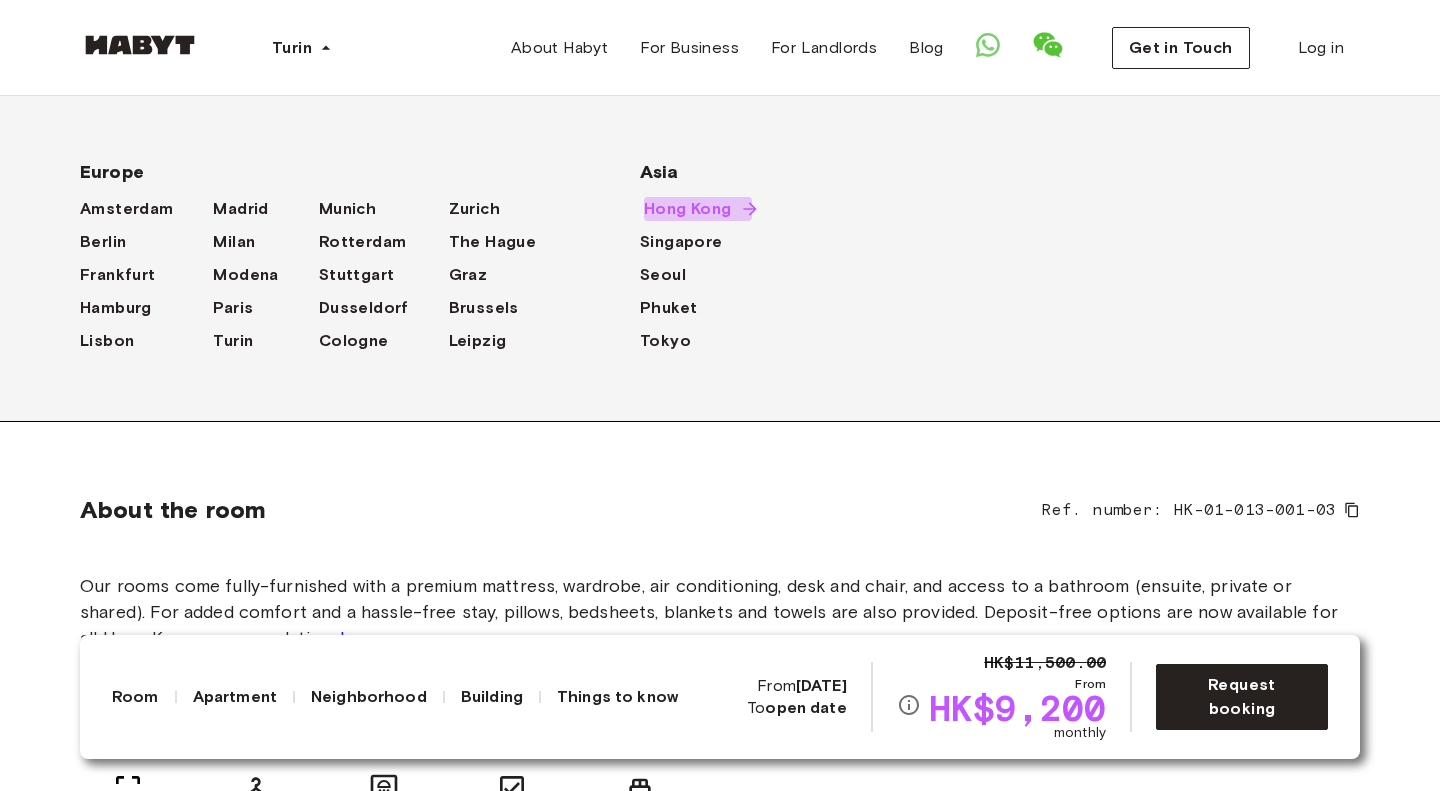 click on "Hong Kong" at bounding box center [688, 209] 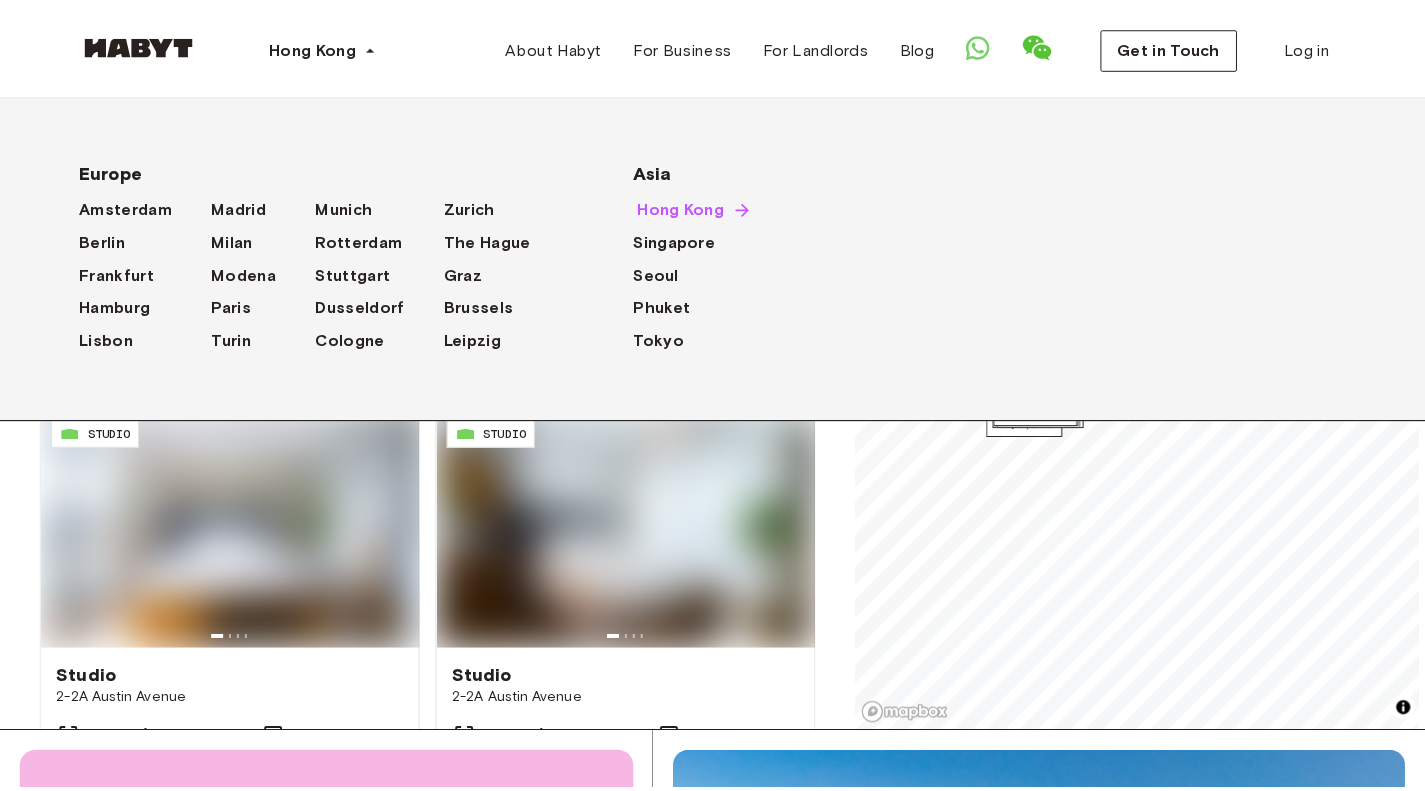 scroll, scrollTop: 0, scrollLeft: 0, axis: both 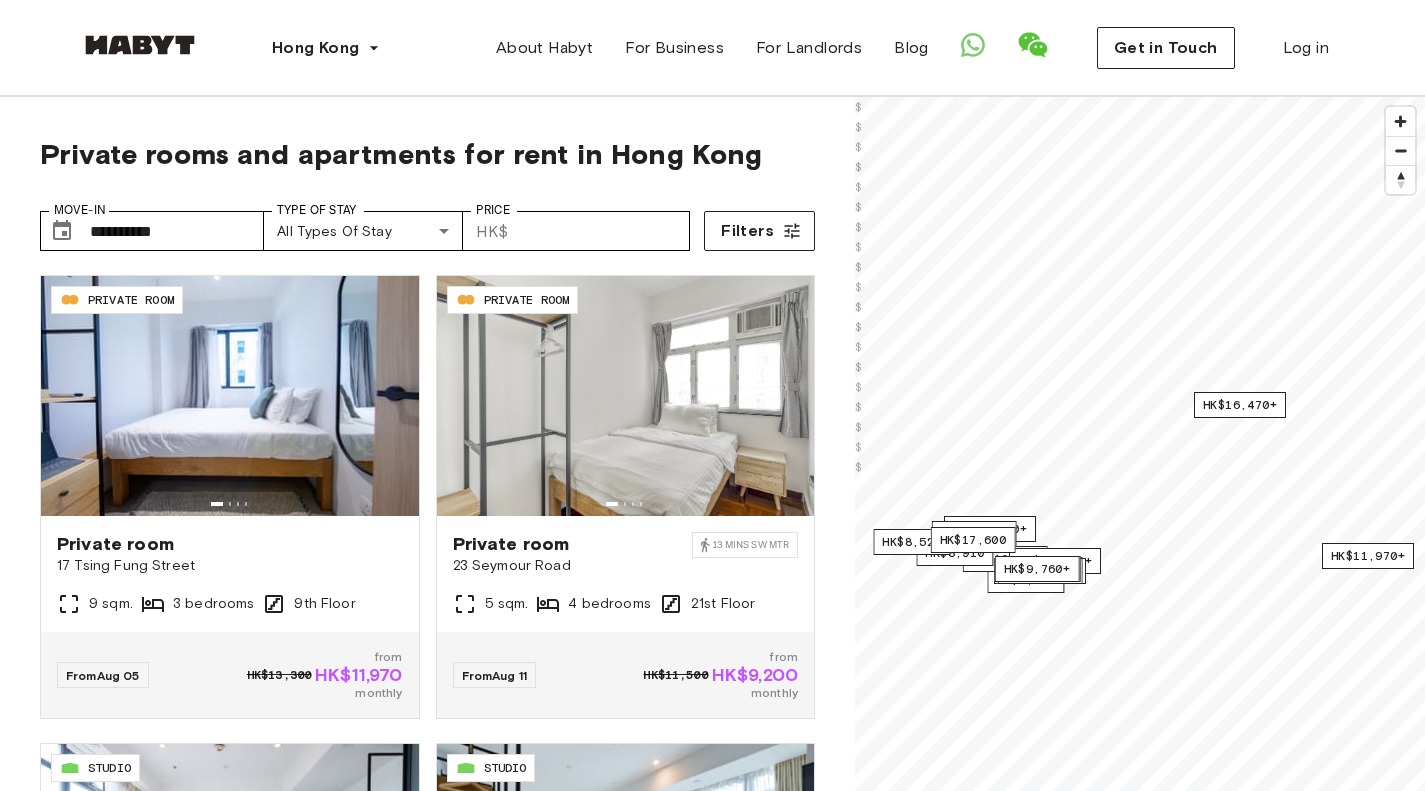 click on "**********" at bounding box center (427, 581) 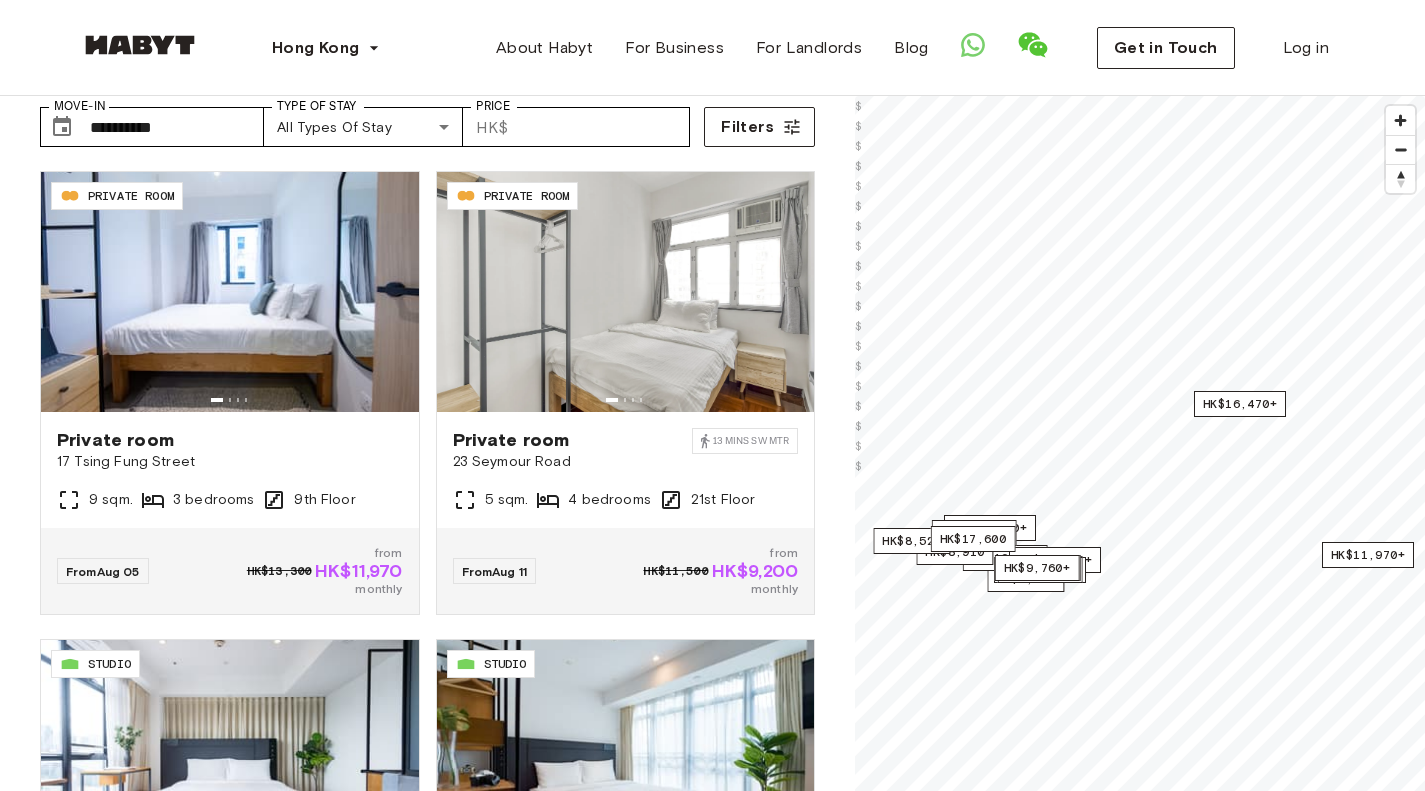 scroll, scrollTop: 105, scrollLeft: 0, axis: vertical 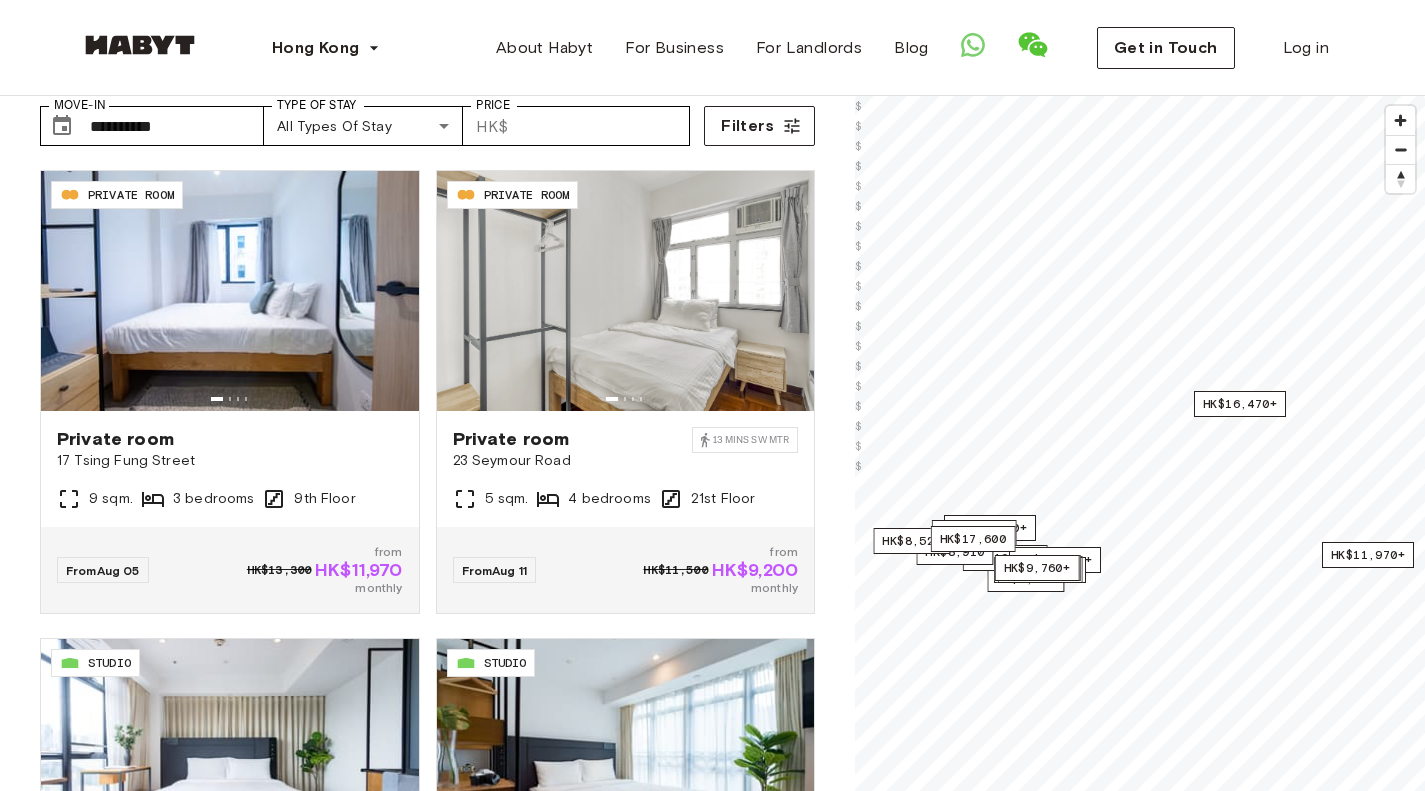 click on "**********" at bounding box center [427, 476] 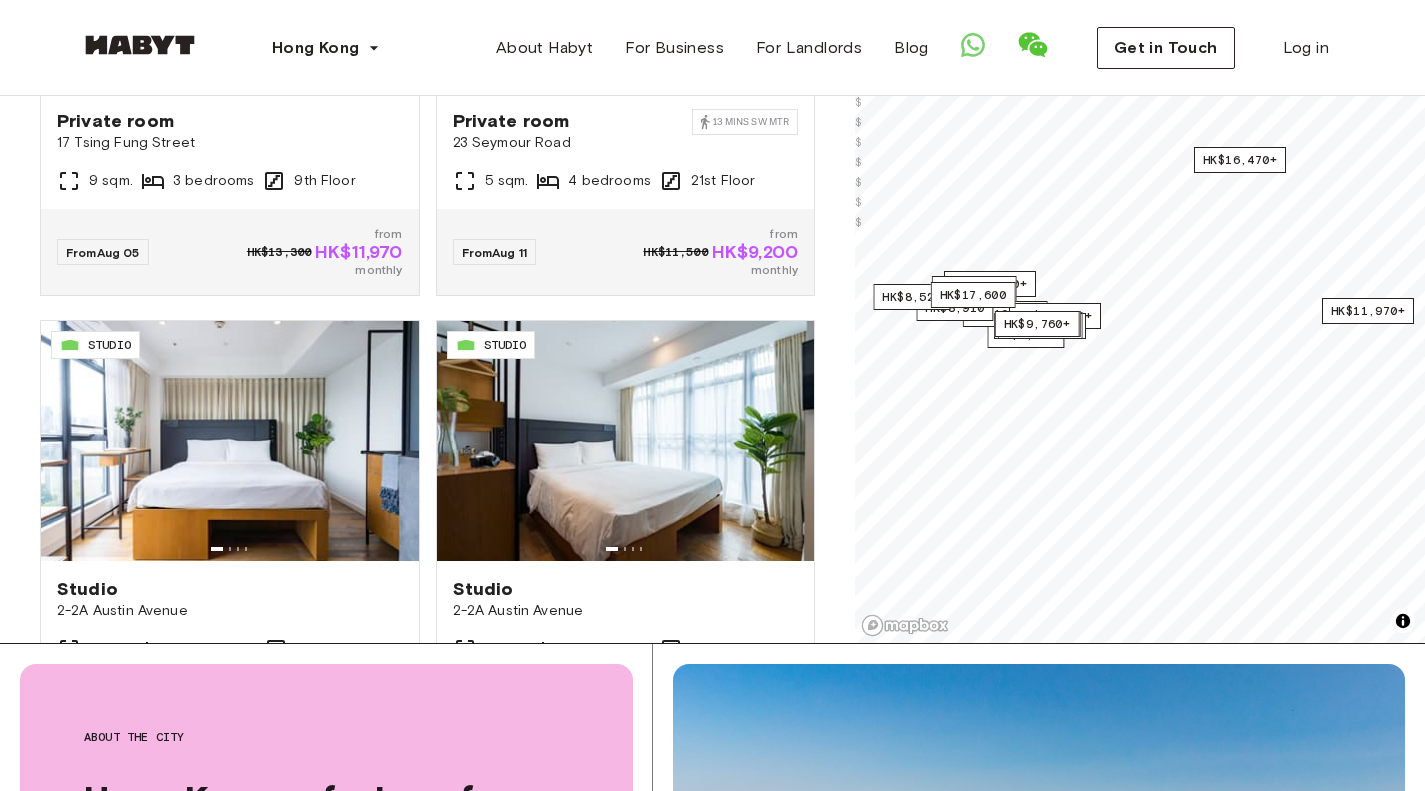 scroll, scrollTop: 425, scrollLeft: 0, axis: vertical 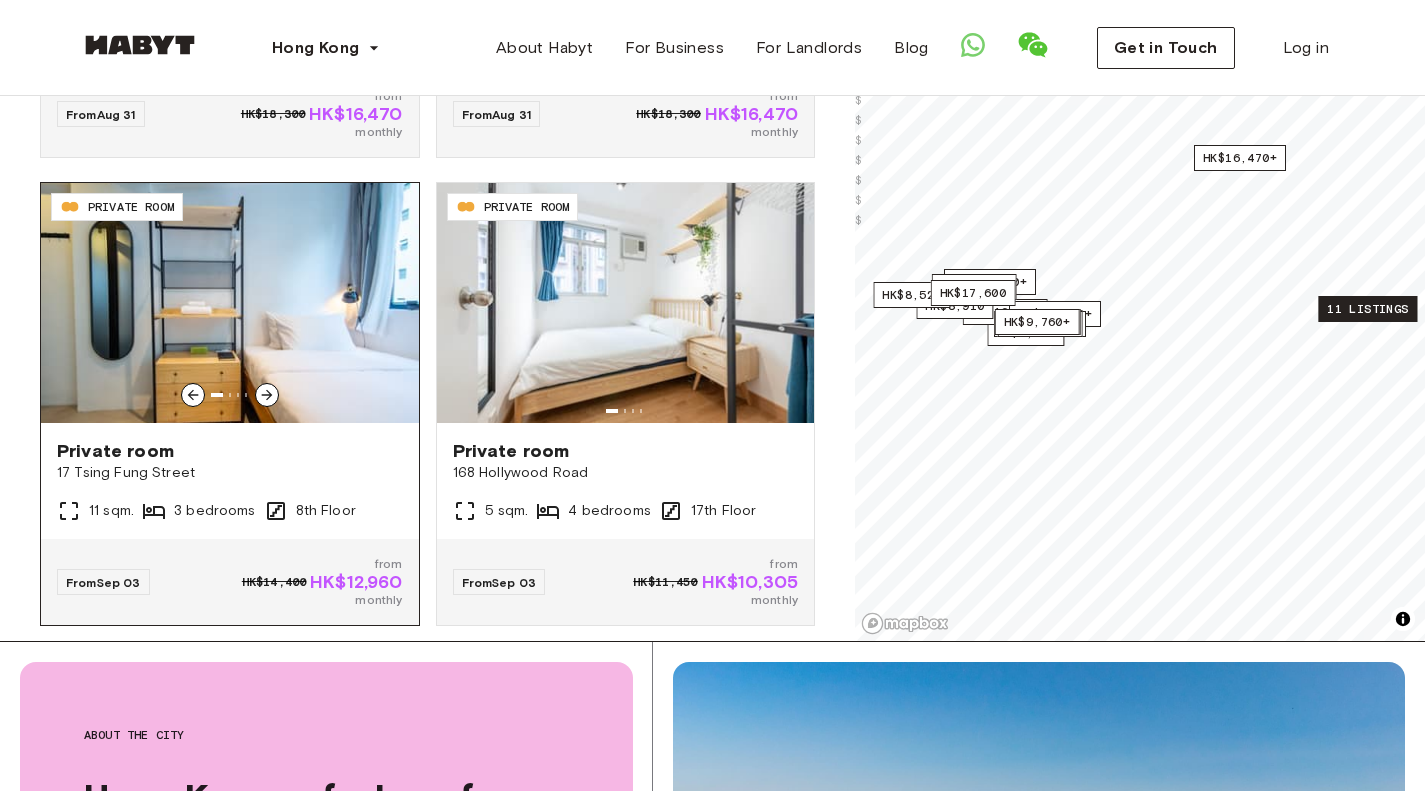 click on "Private room" at bounding box center (230, 451) 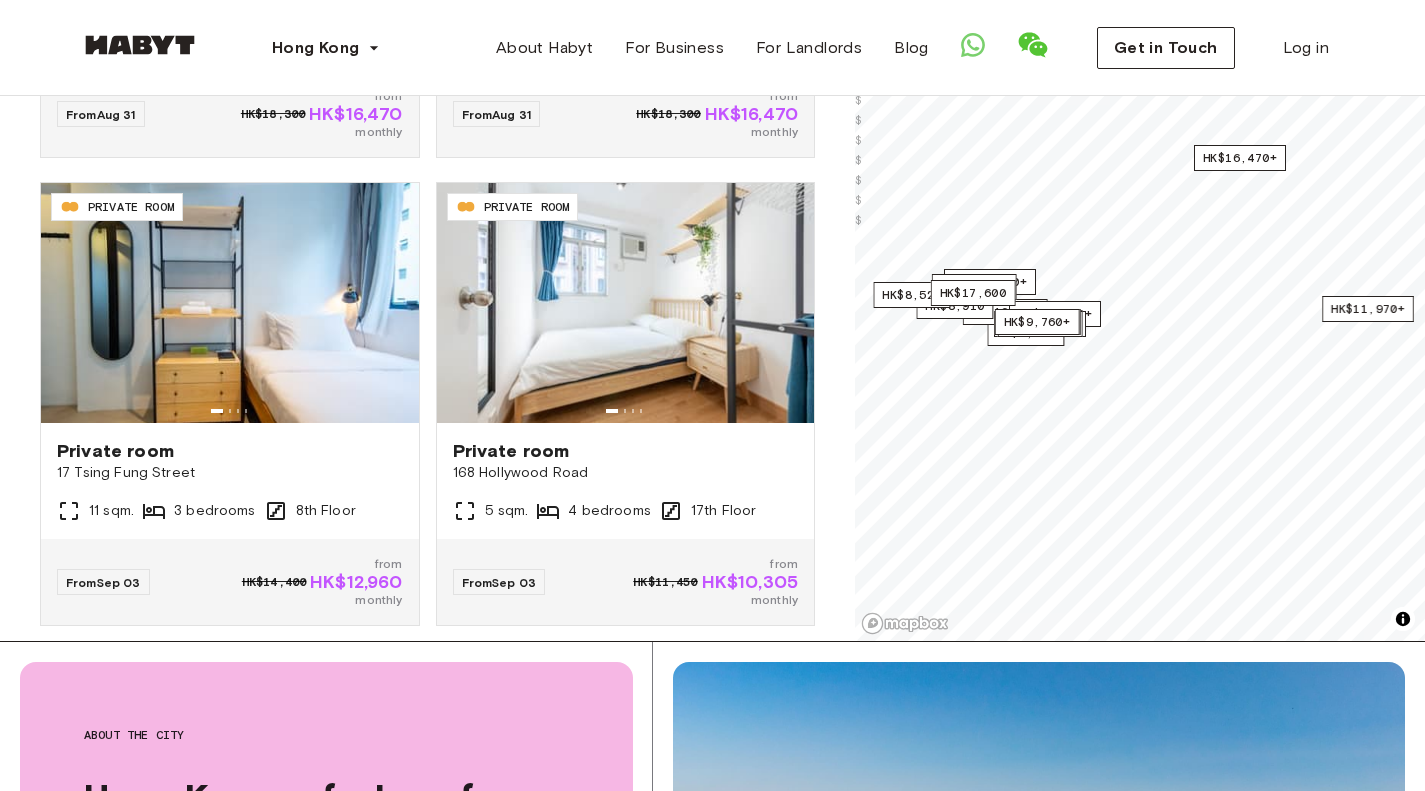 click on "**********" at bounding box center [427, 156] 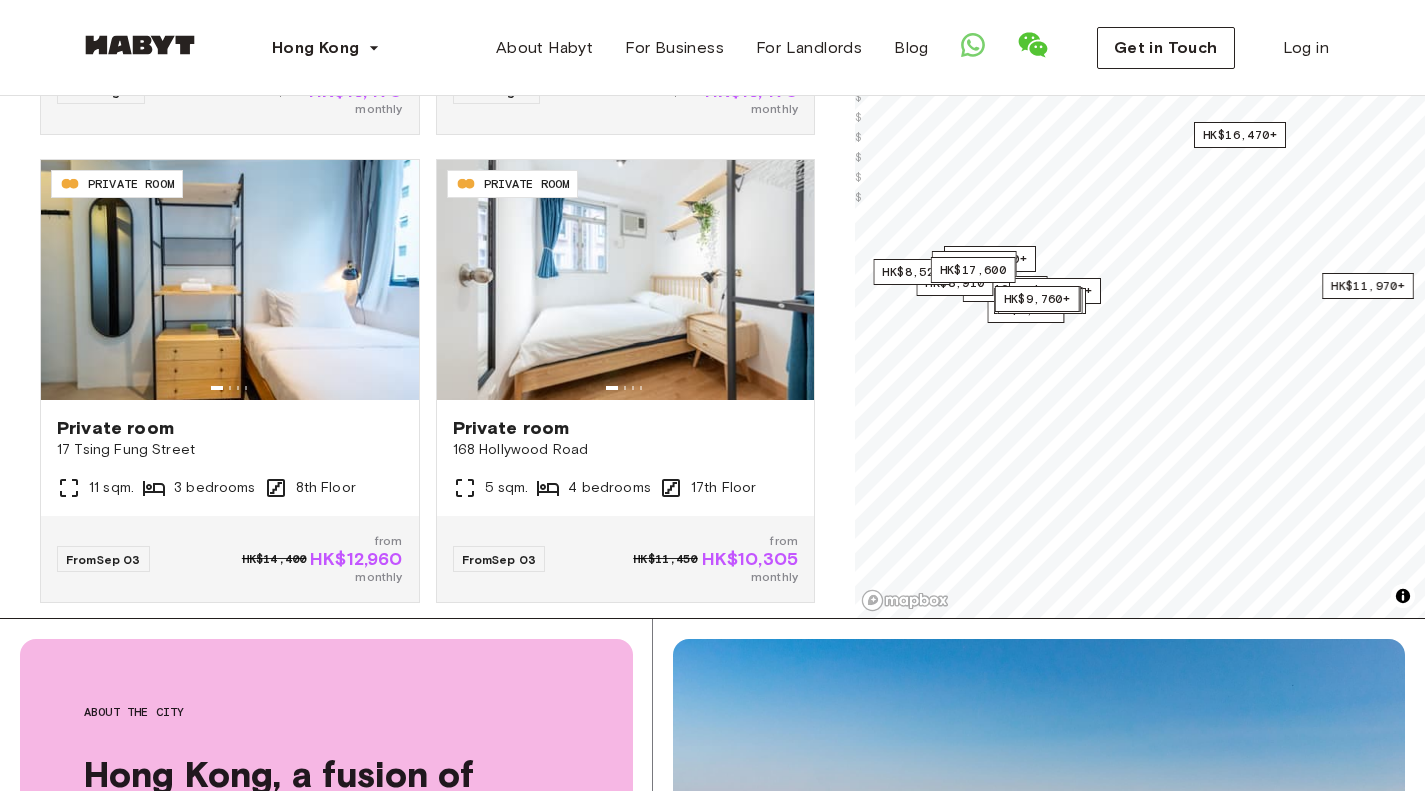 scroll, scrollTop: 454, scrollLeft: 0, axis: vertical 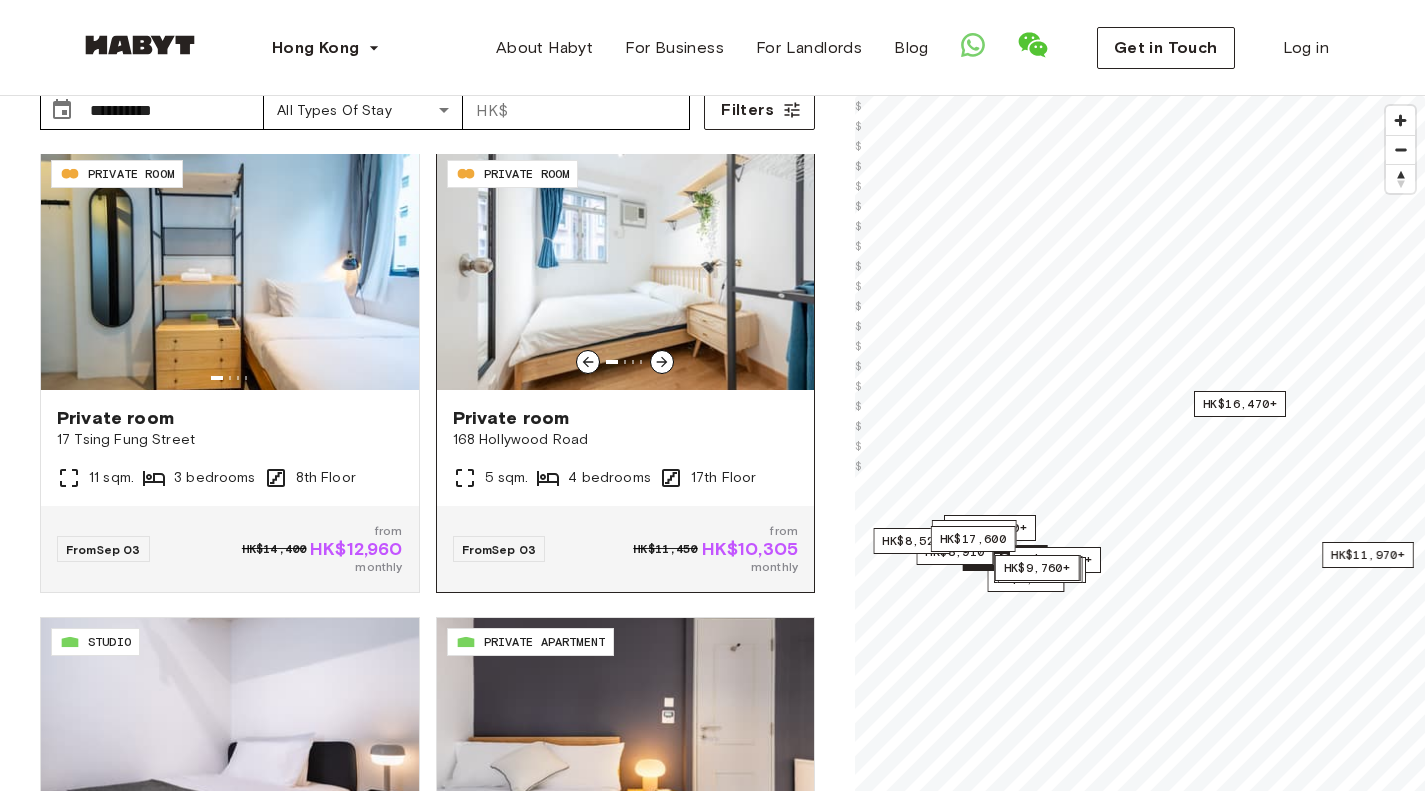 click 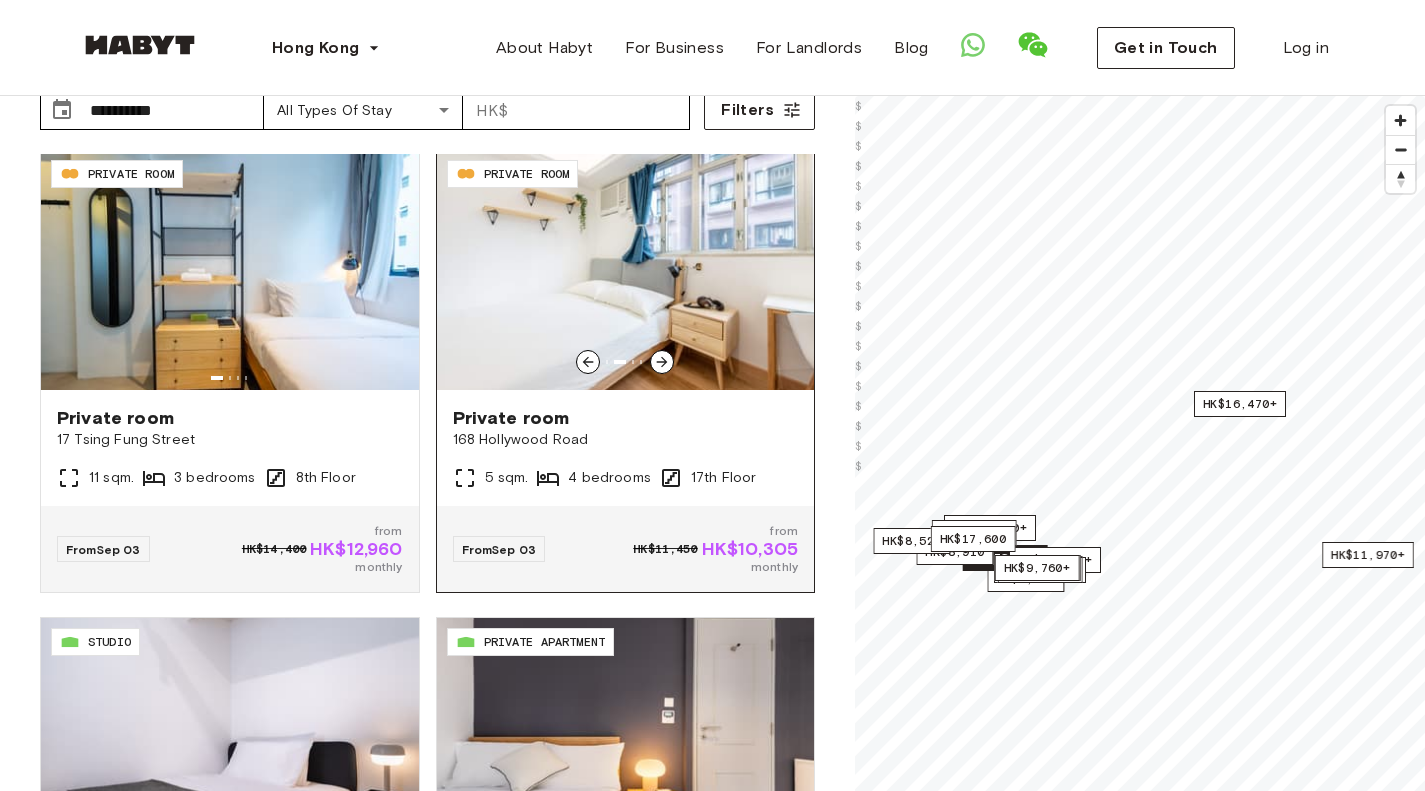 click 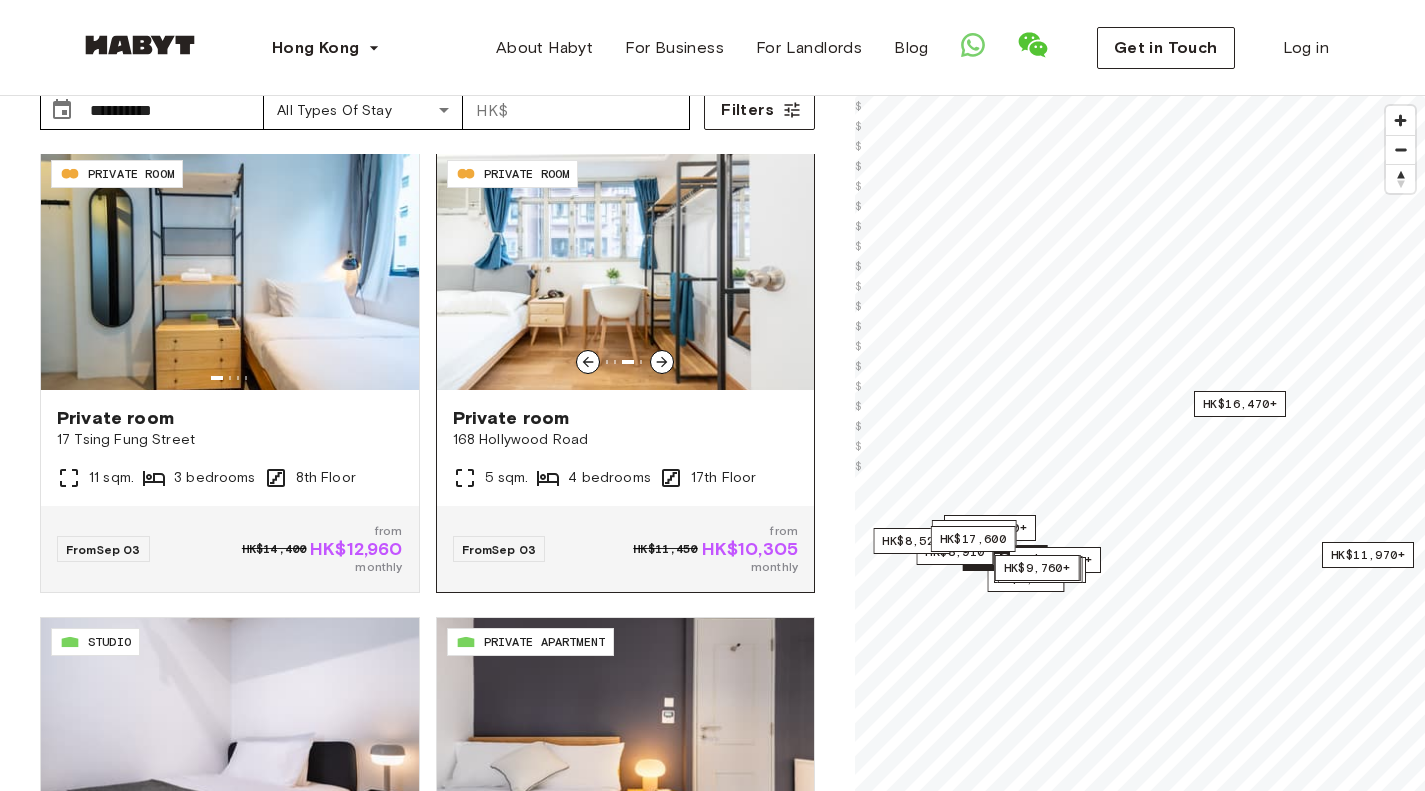 click 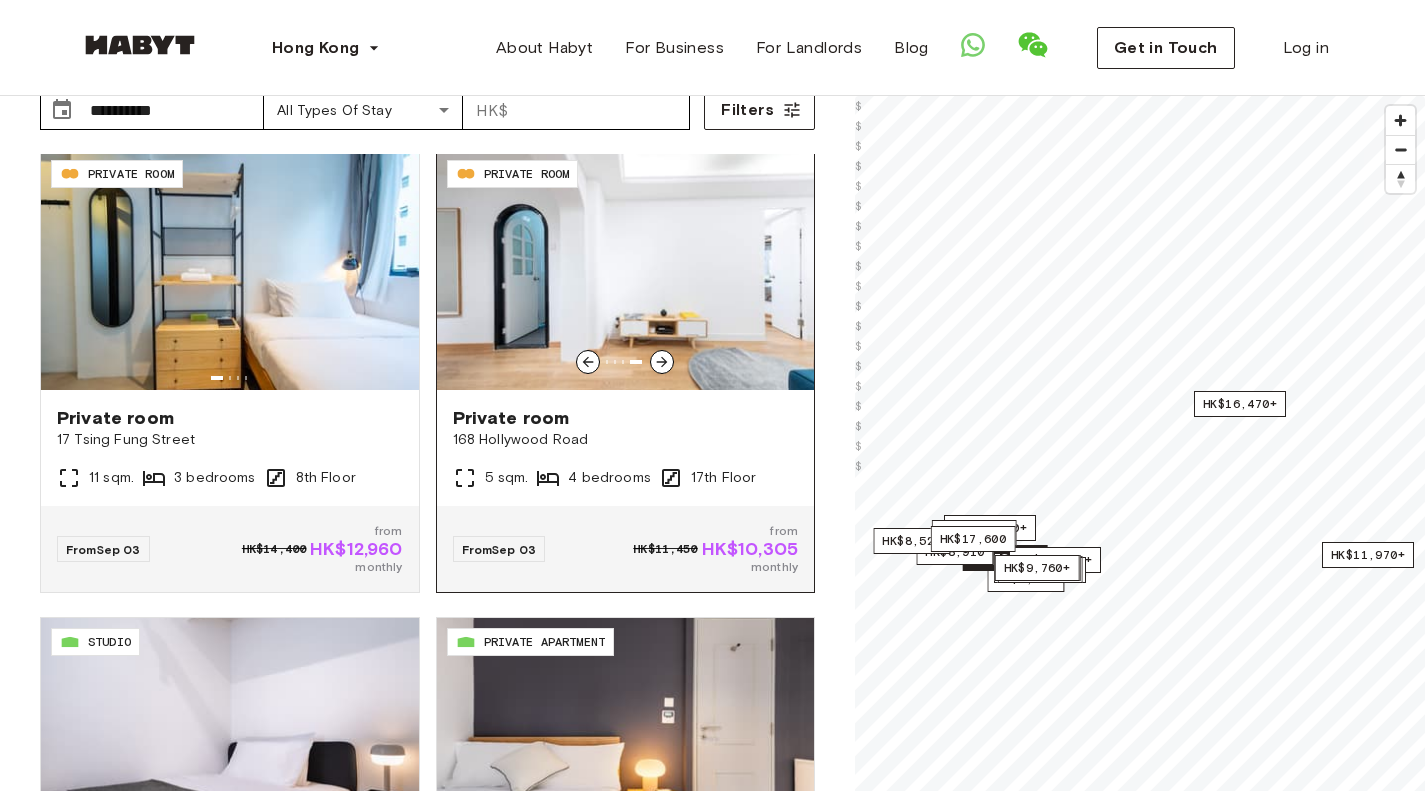 click 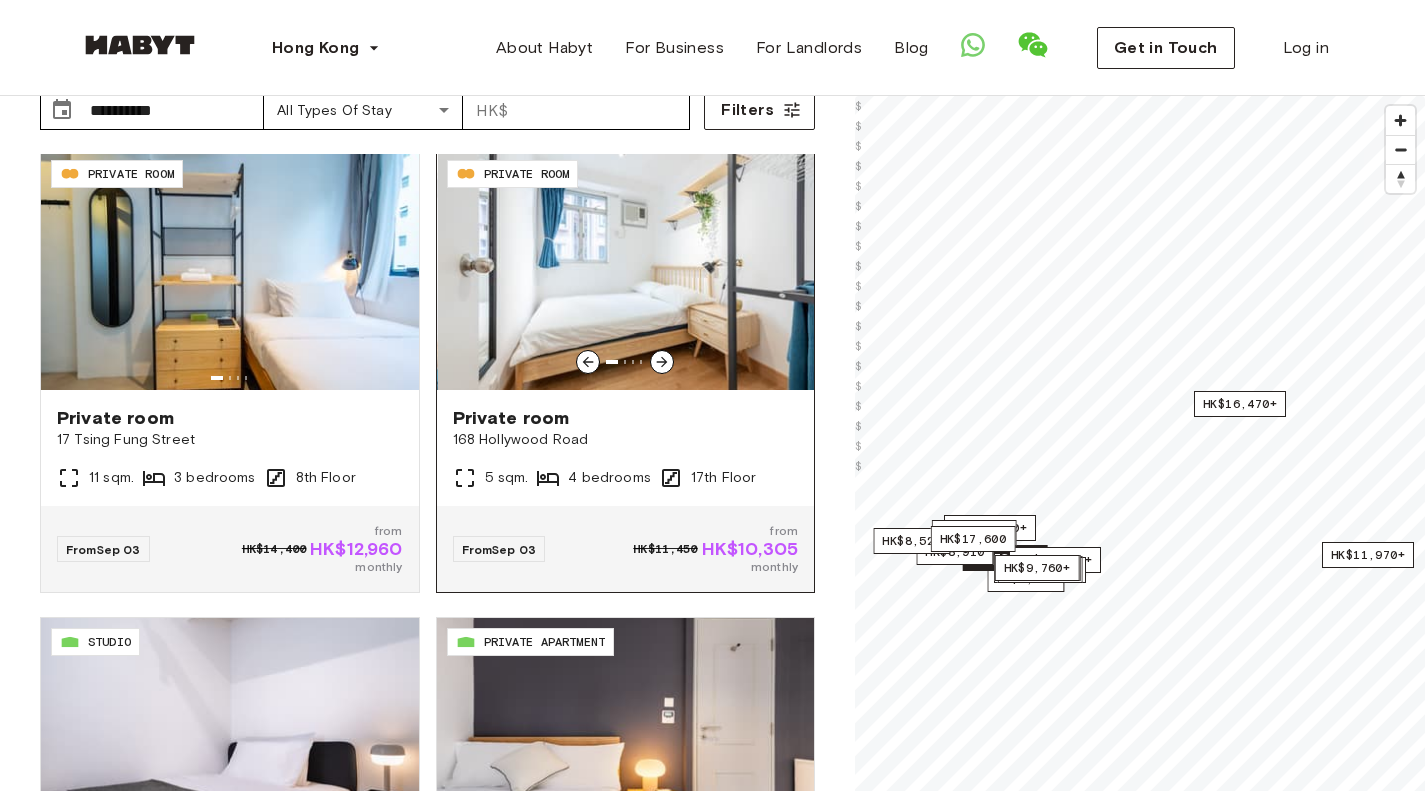 click 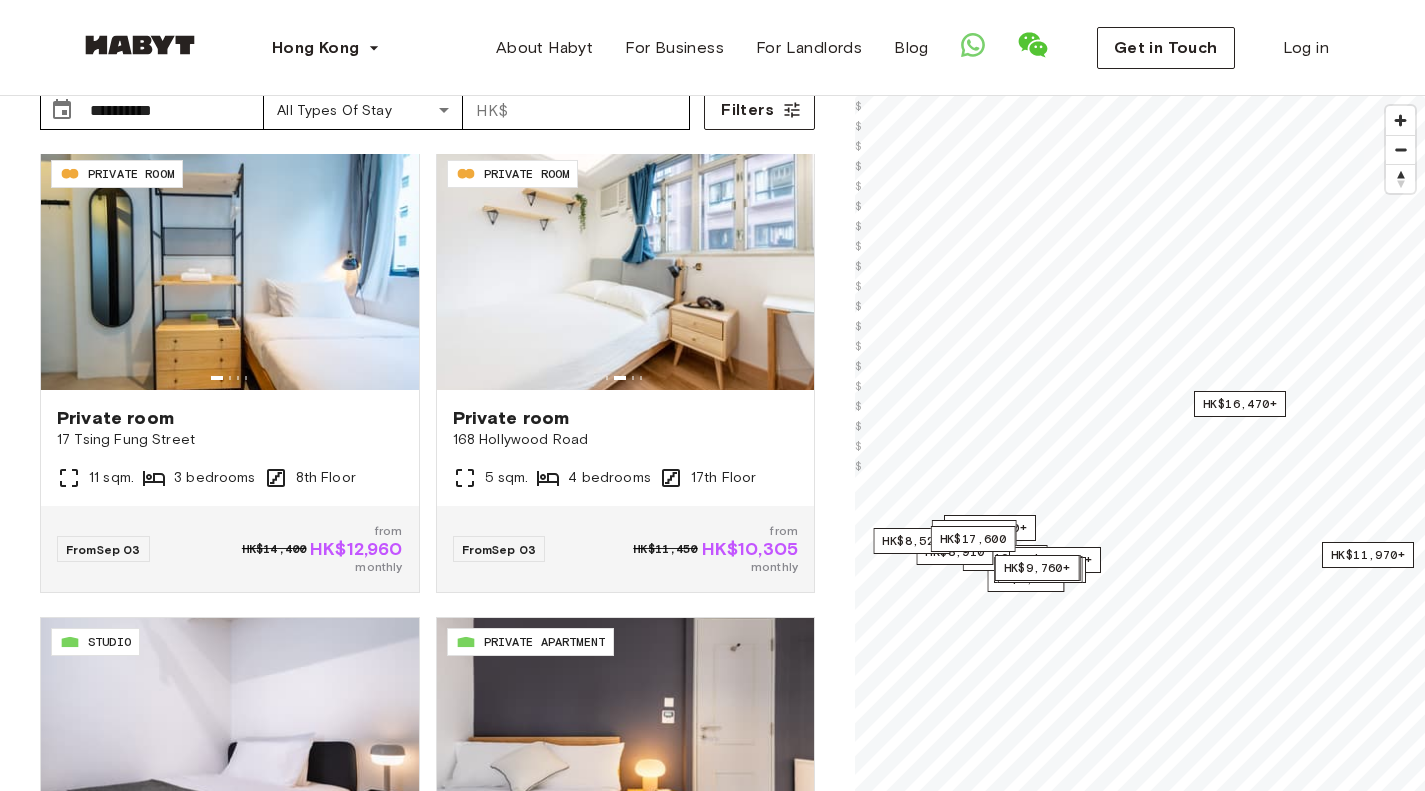 click on "HK-01-027-001-02 PRIVATE ROOM Private room 168 Hollywood Road 5 sqm. 4 bedrooms 17th Floor From  Sep 03 HK$11,450 from HK$10,305 monthly" at bounding box center [618, 359] 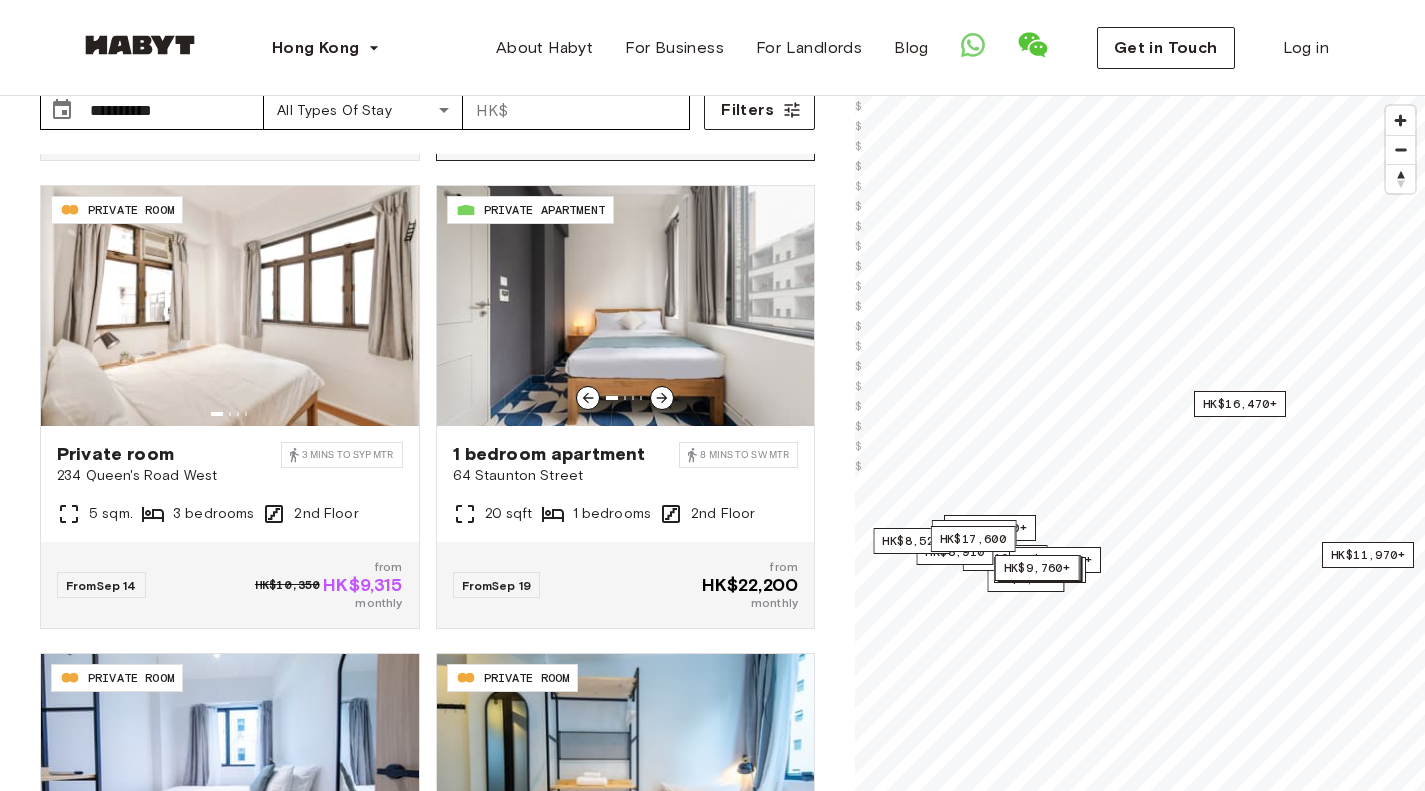 scroll, scrollTop: 2311, scrollLeft: 0, axis: vertical 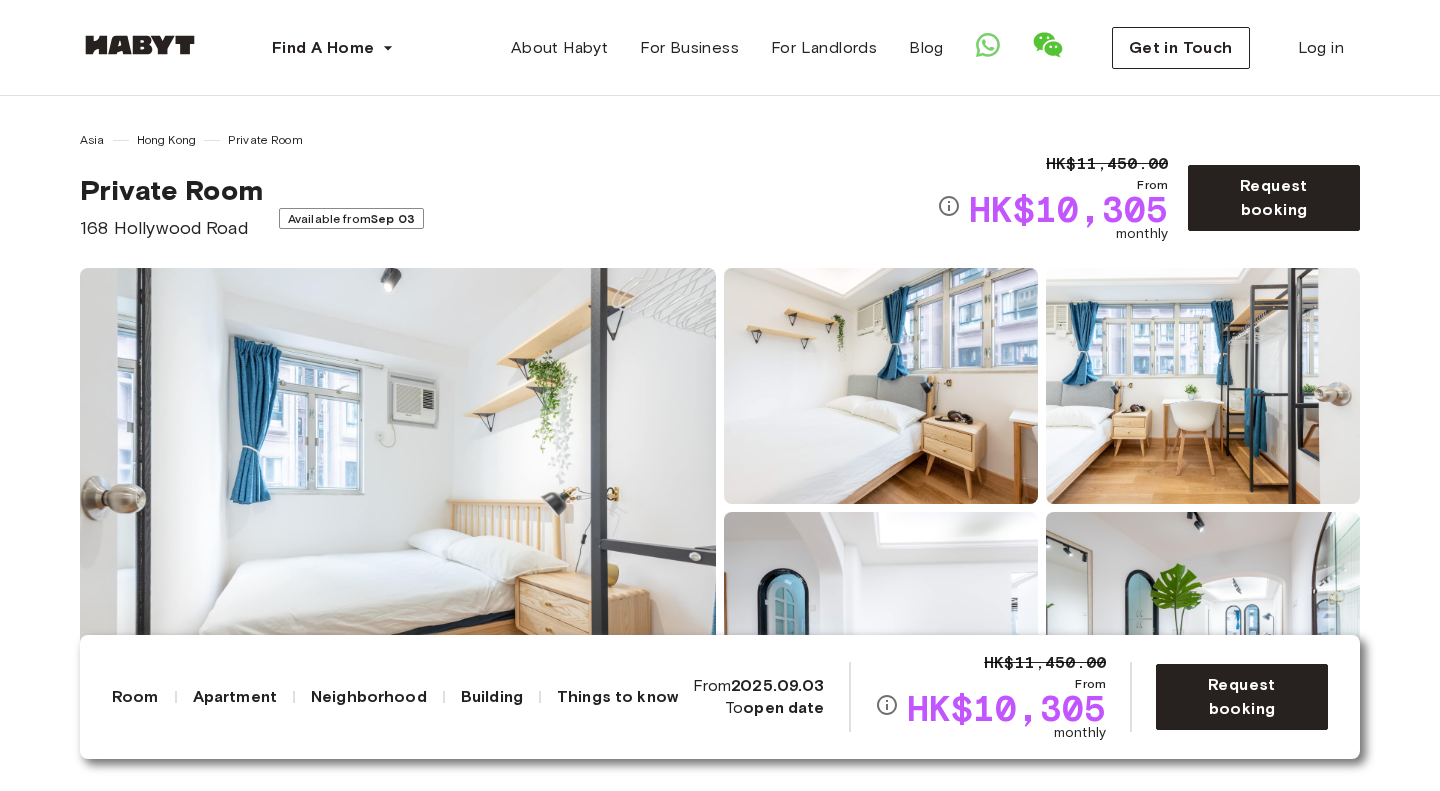 click on "Show all photos" at bounding box center [720, 508] 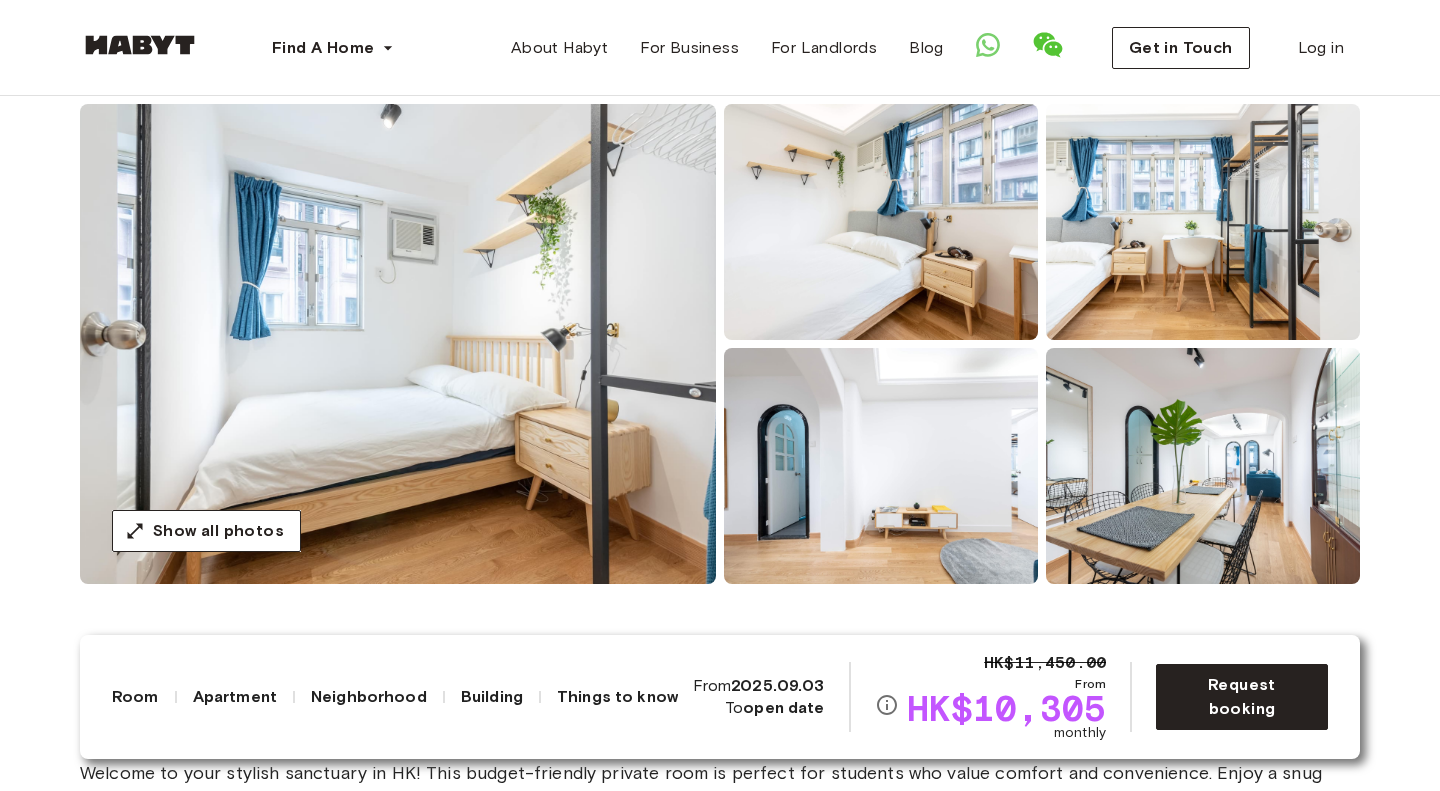 scroll, scrollTop: 167, scrollLeft: 0, axis: vertical 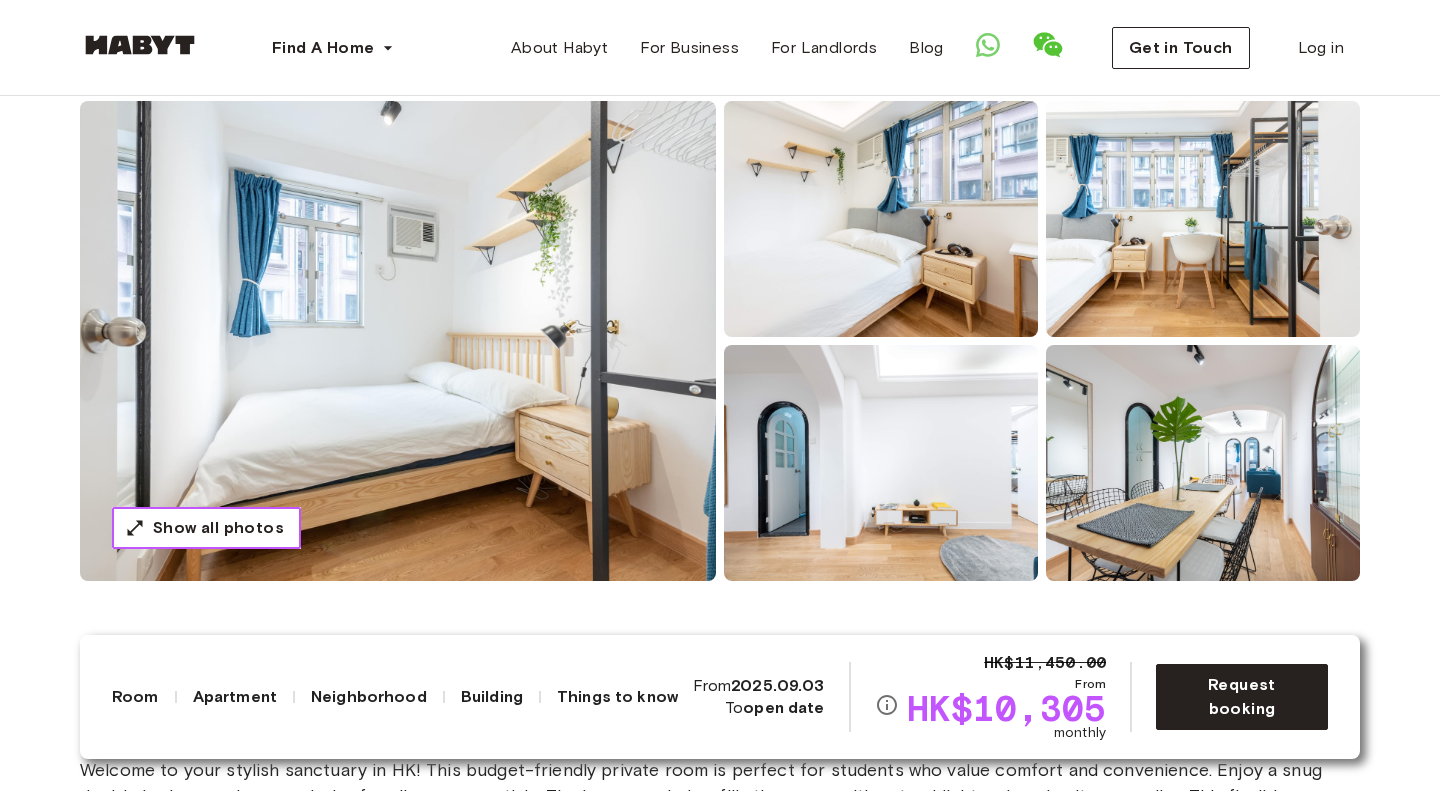 click on "Show all photos" at bounding box center (218, 528) 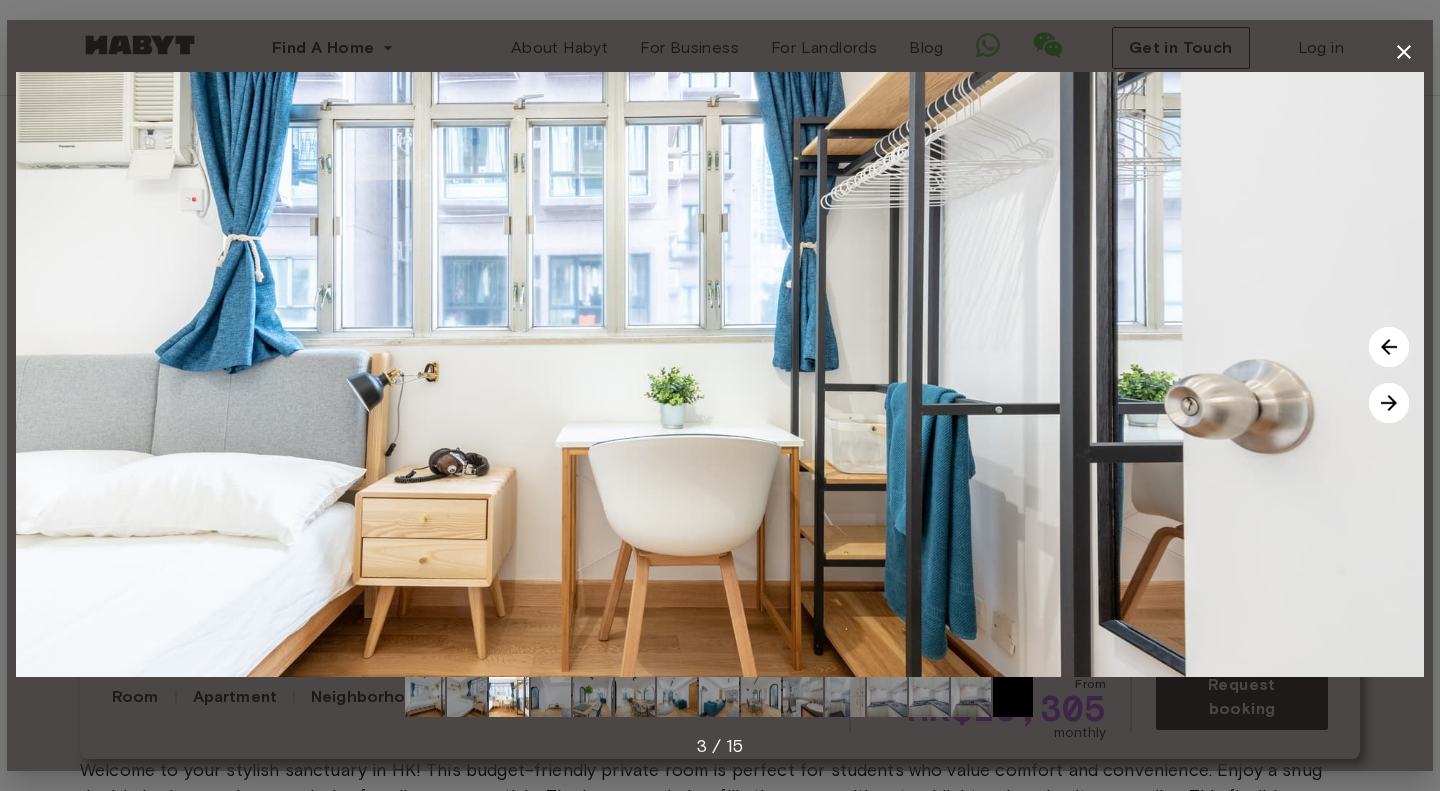 click 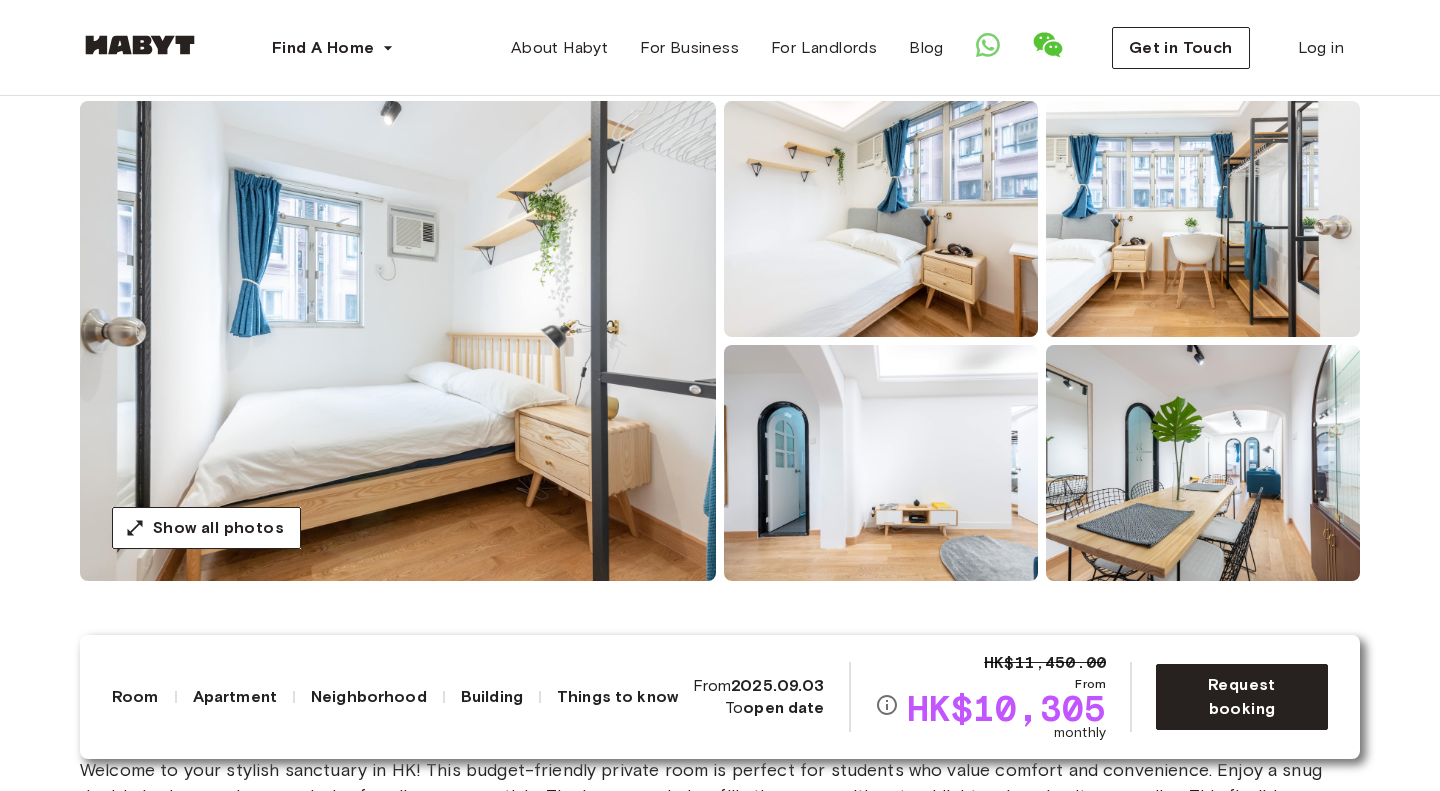 click on "Show all photos" at bounding box center [720, 341] 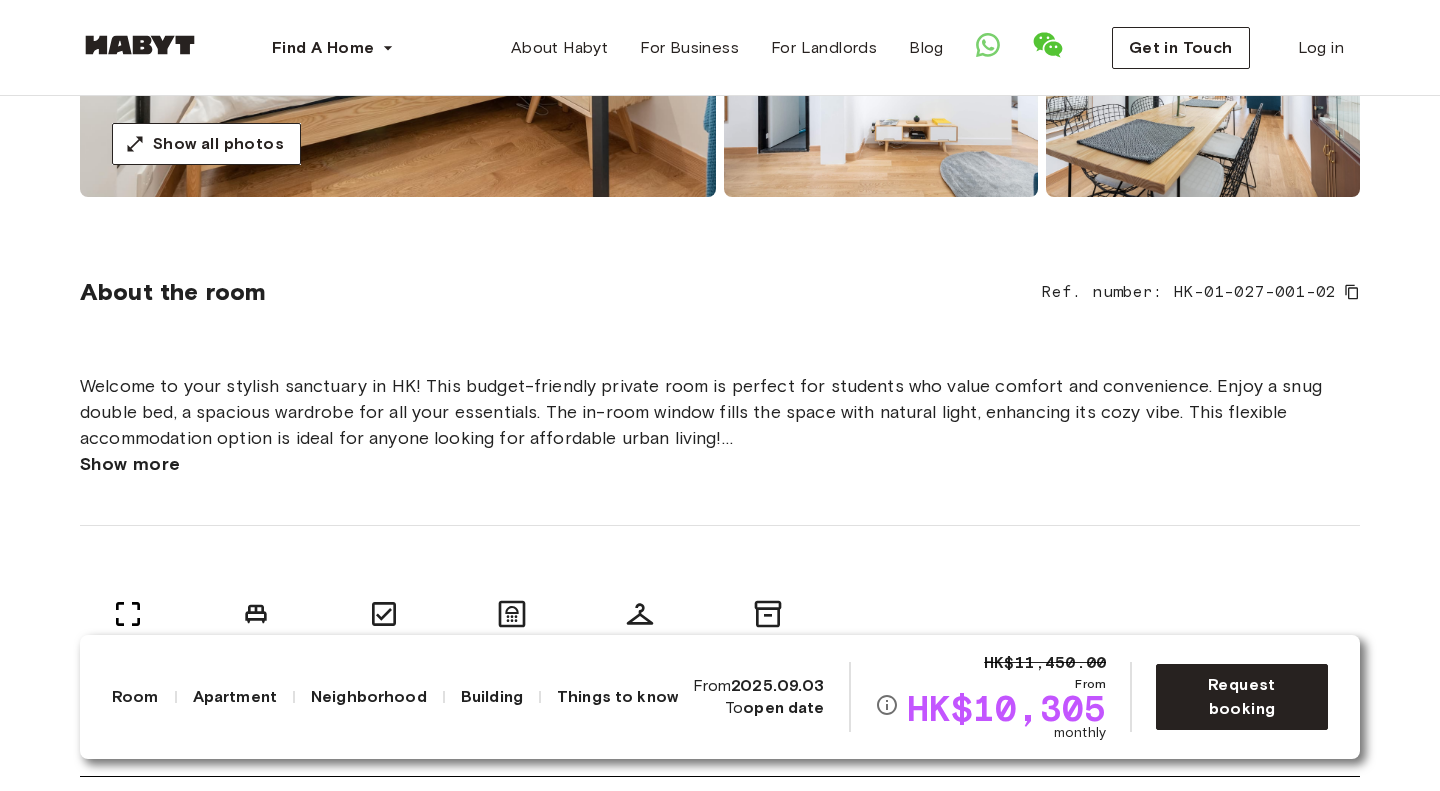 scroll, scrollTop: 552, scrollLeft: 0, axis: vertical 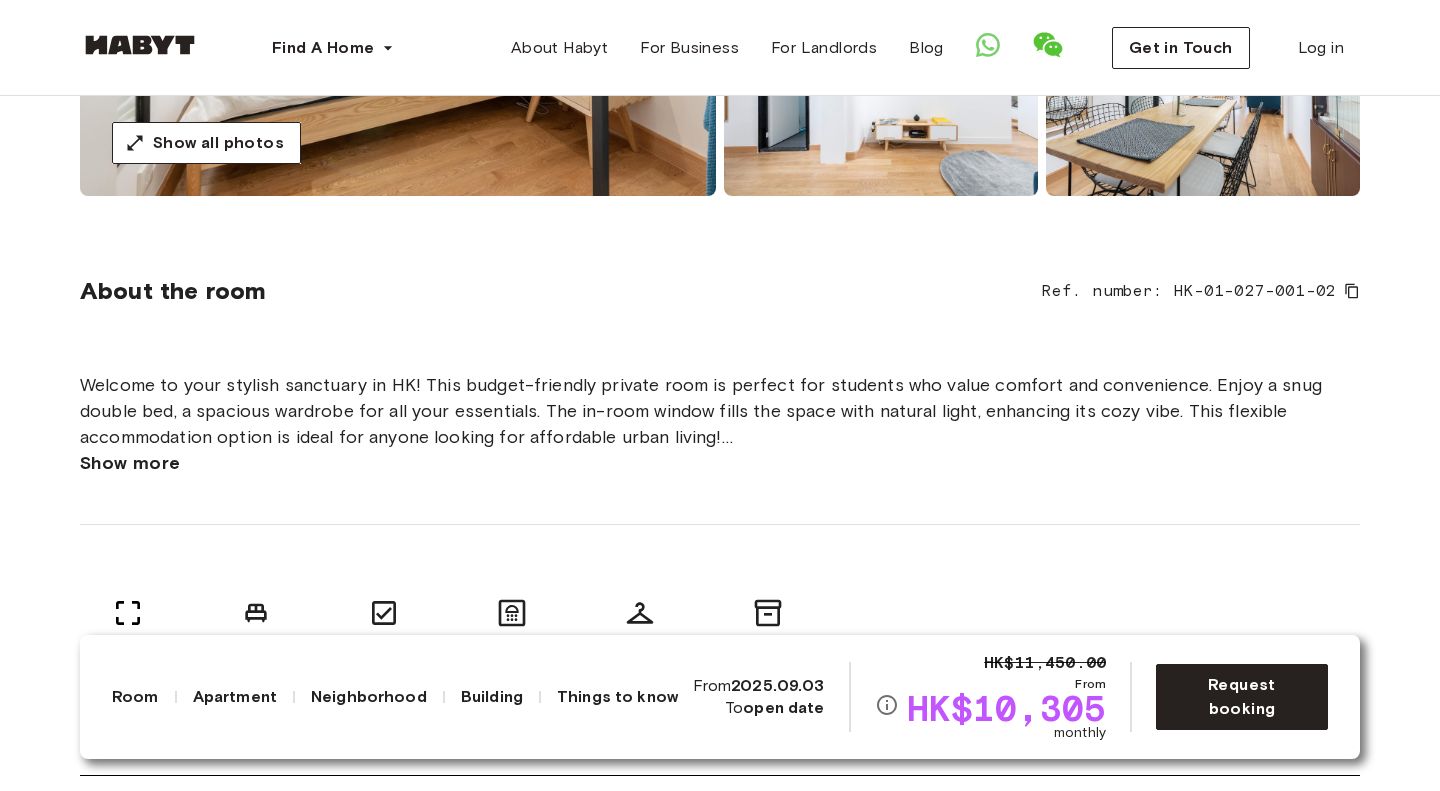 click on "About the room Ref. number:   HK-01-027-001-02 Welcome to your stylish sanctuary in HK! This budget-friendly private room is perfect for students who value comfort and convenience. Enjoy a snug double bed, a spacious wardrobe for all your essentials. The in-room window fills the space with natural light, enhancing its cozy vibe. This flexible accommodation option is ideal for anyone looking for affordable urban living! This room is also available 100% deposit-free. Enquire to learn more! Show more 5 sqm. 100 x 200cm mattress Air conditioning 1 shared bathroom Wardrobe Extra storage space" at bounding box center [720, 486] 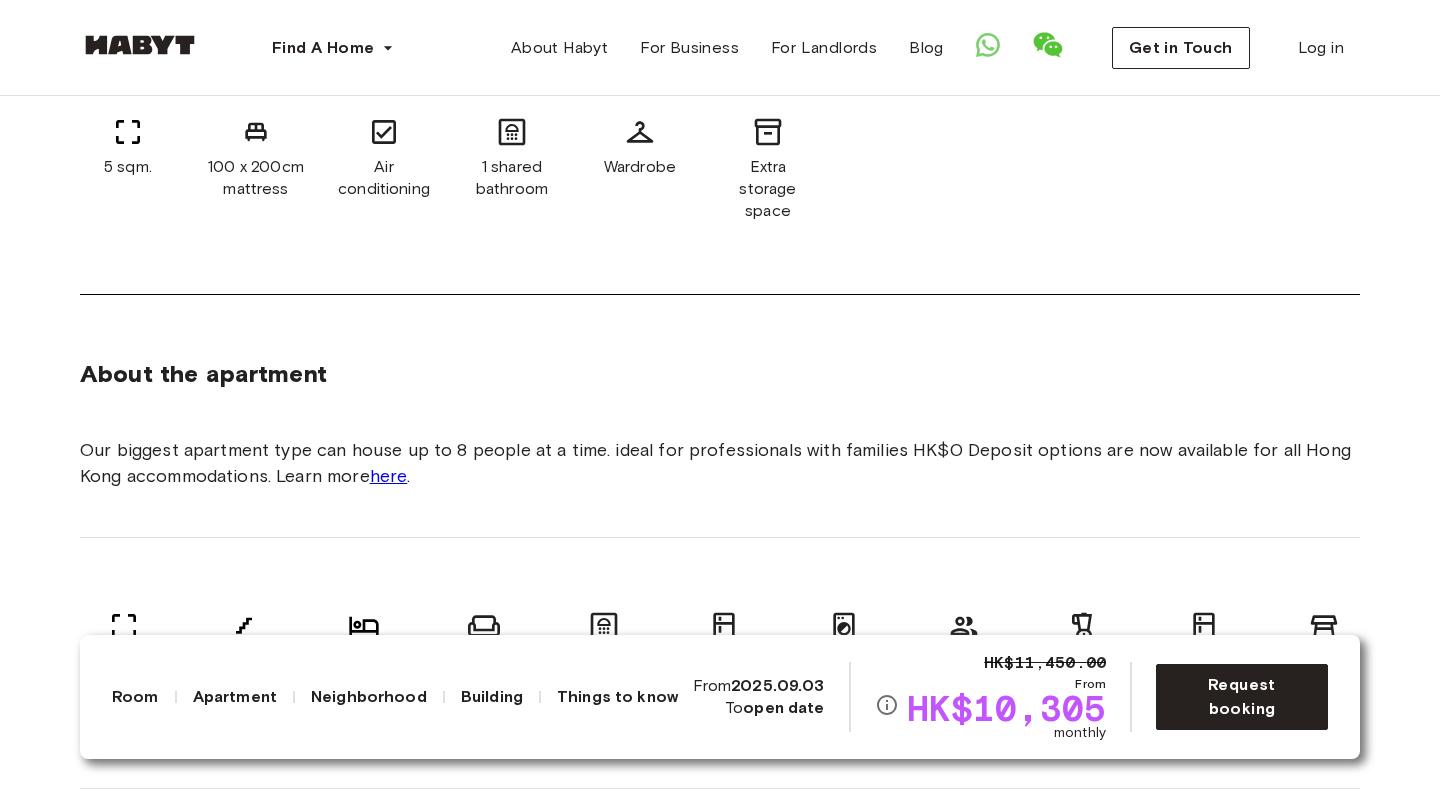 scroll, scrollTop: 1034, scrollLeft: 0, axis: vertical 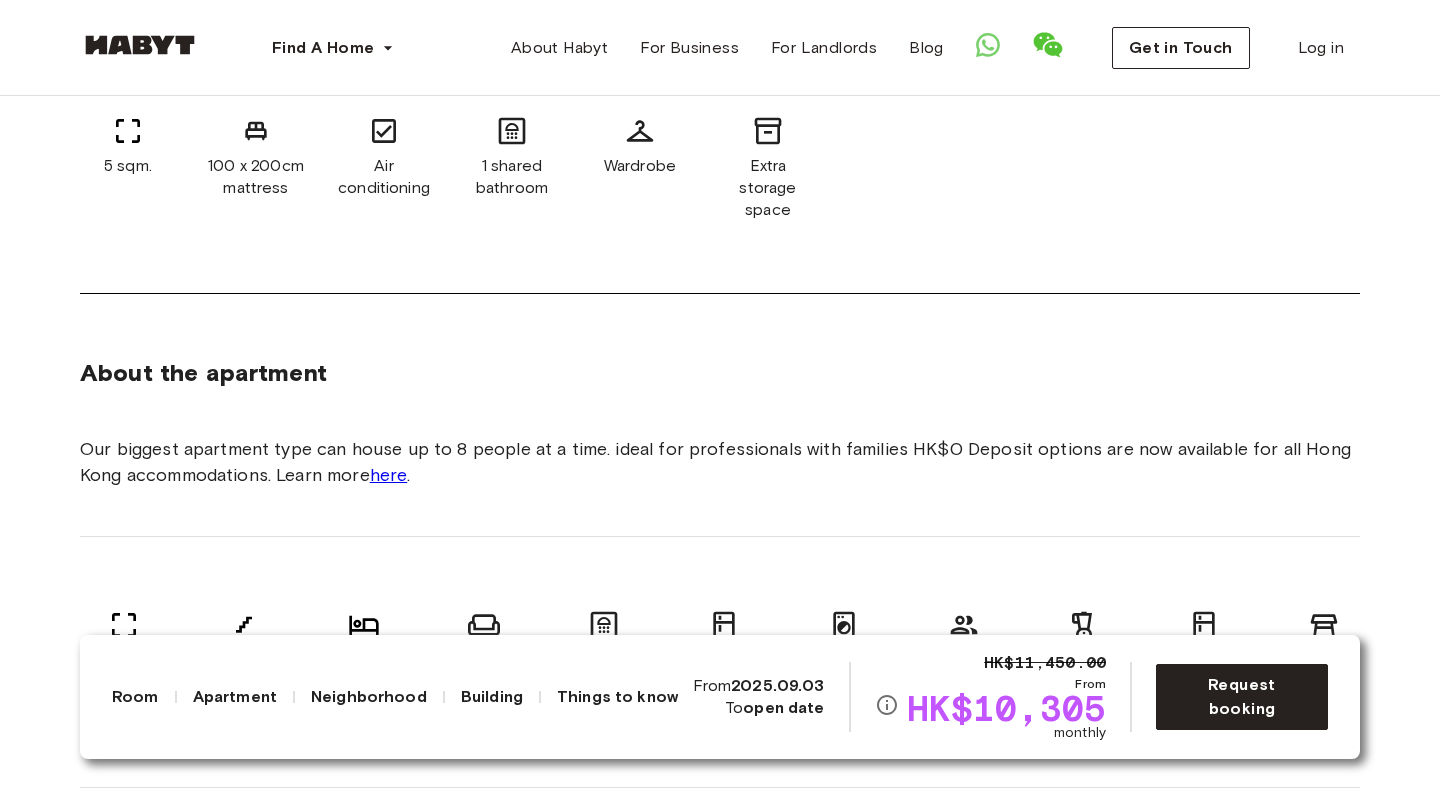 click on "About the apartment Our biggest apartment type can house up to 8 people at a time. ideal for professionals with families  HK$0 Deposit options are now available for all Hong Kong accommodations. Learn more  here . 158 sqm. 17th Floor 4 bedrooms Sofa 1 shared bathroom Fully-equipped kitchen In-unit laundry Shared community space Small appliances Refrigerator Dining table and chairs Washing Machine Smart TV All rooms in this apartment 168 Hollywood Road 10 sqm. 4 bedrooms 17th Floor From  Jan 01 HK$12,960 monthly 168 Hollywood Road 5 sqm. 4 bedrooms 17th Floor From  Sep 03 HK$10,305 monthly 168 Hollywood Road 9 sqm. 4 bedrooms 17th Floor From  Jan 01 HK$11,080 monthly 168 Hollywood Road 9 sqm. 4 bedrooms 17th Floor From  Jan 01 HK$10,800 monthly" at bounding box center [720, 702] 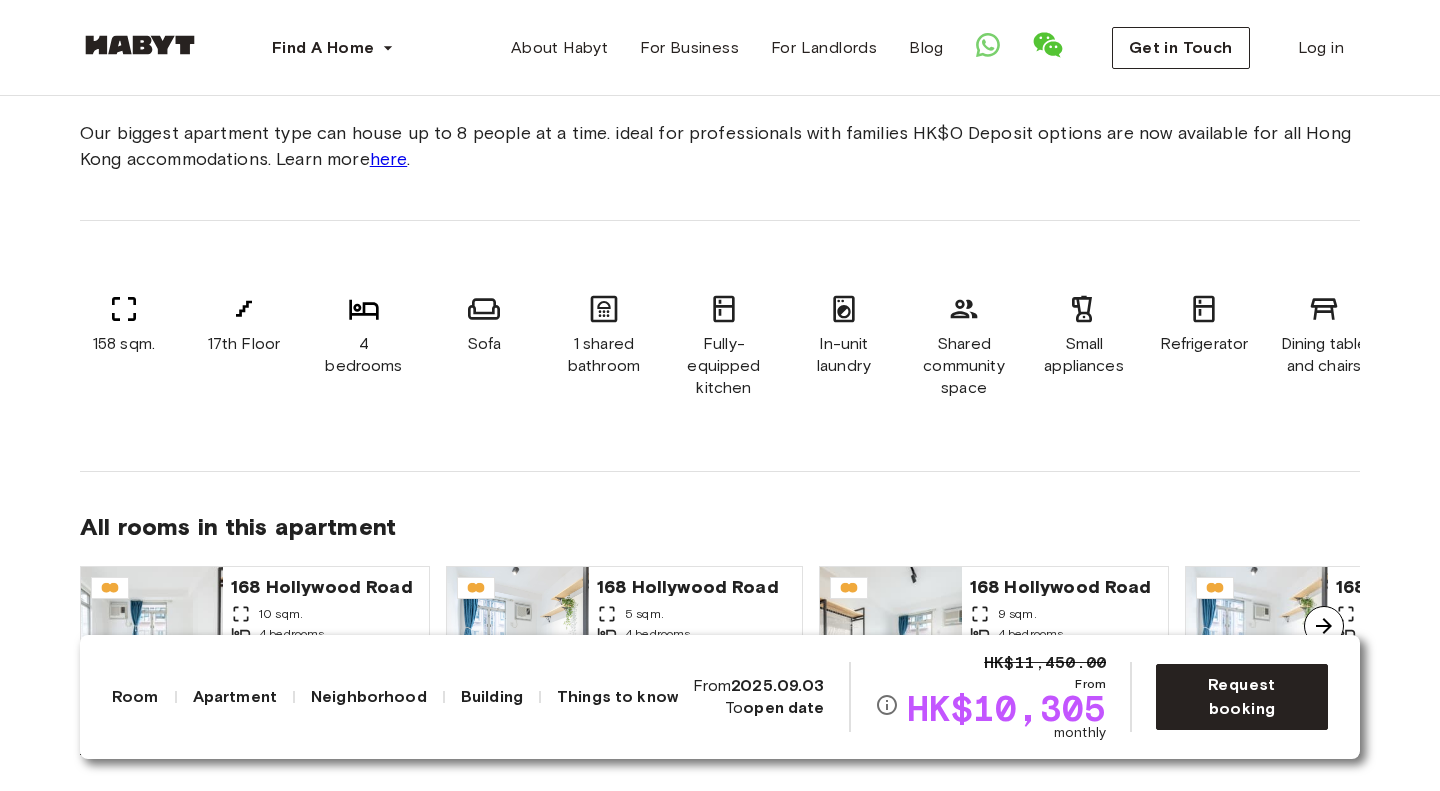 scroll, scrollTop: 1351, scrollLeft: 0, axis: vertical 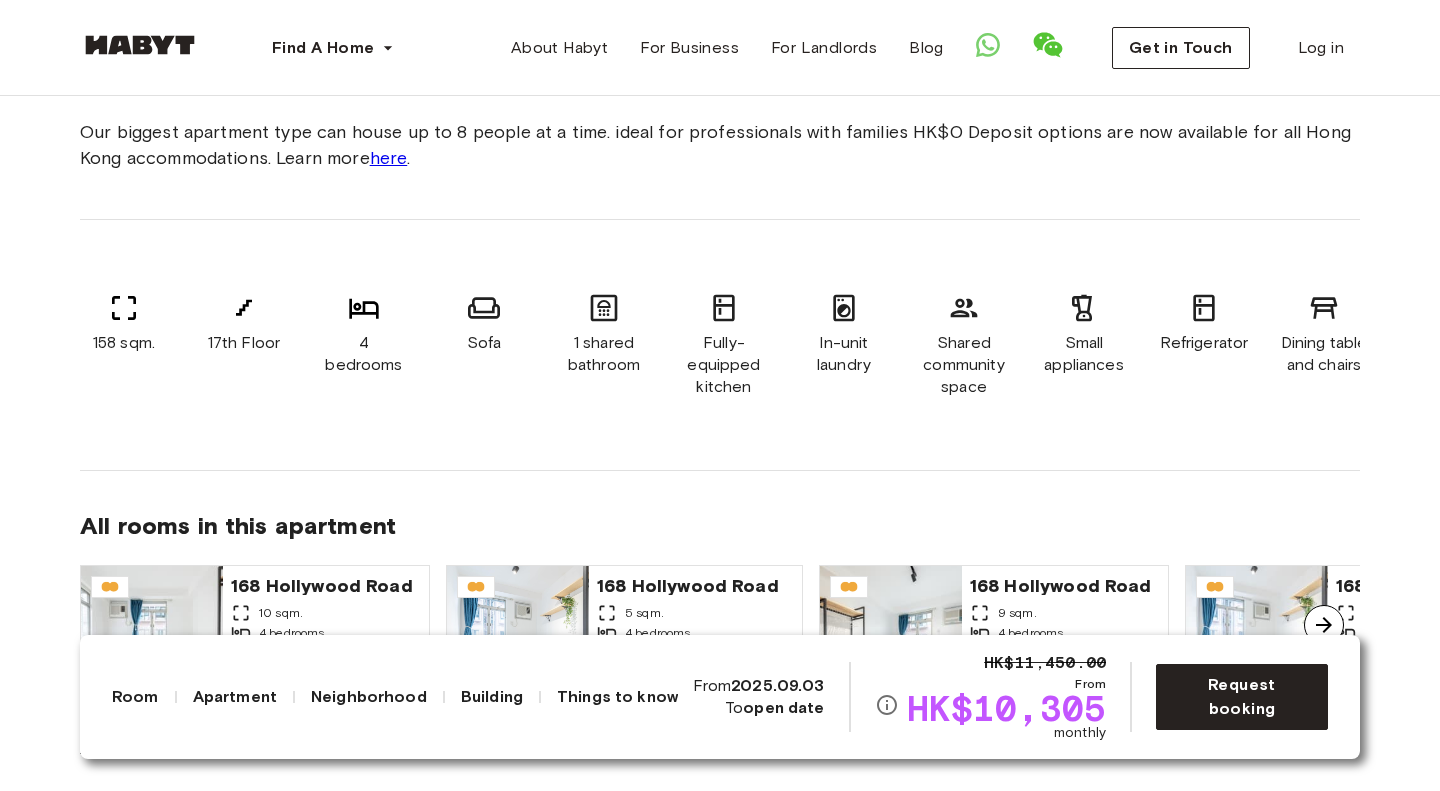 click on "About the apartment Our biggest apartment type can house up to 8 people at a time. ideal for professionals with families  HK$0 Deposit options are now available for all Hong Kong accommodations. Learn more  here . 158 sqm. 17th Floor 4 bedrooms Sofa 1 shared bathroom Fully-equipped kitchen In-unit laundry Shared community space Small appliances Refrigerator Dining table and chairs Washing Machine Smart TV All rooms in this apartment 168 Hollywood Road 10 sqm. 4 bedrooms 17th Floor From  Jan 01 HK$12,960 monthly 168 Hollywood Road 5 sqm. 4 bedrooms 17th Floor From  Sep 03 HK$10,305 monthly 168 Hollywood Road 9 sqm. 4 bedrooms 17th Floor From  Jan 01 HK$11,080 monthly 168 Hollywood Road 9 sqm. 4 bedrooms 17th Floor From  Jan 01 HK$10,800 monthly" at bounding box center (720, 385) 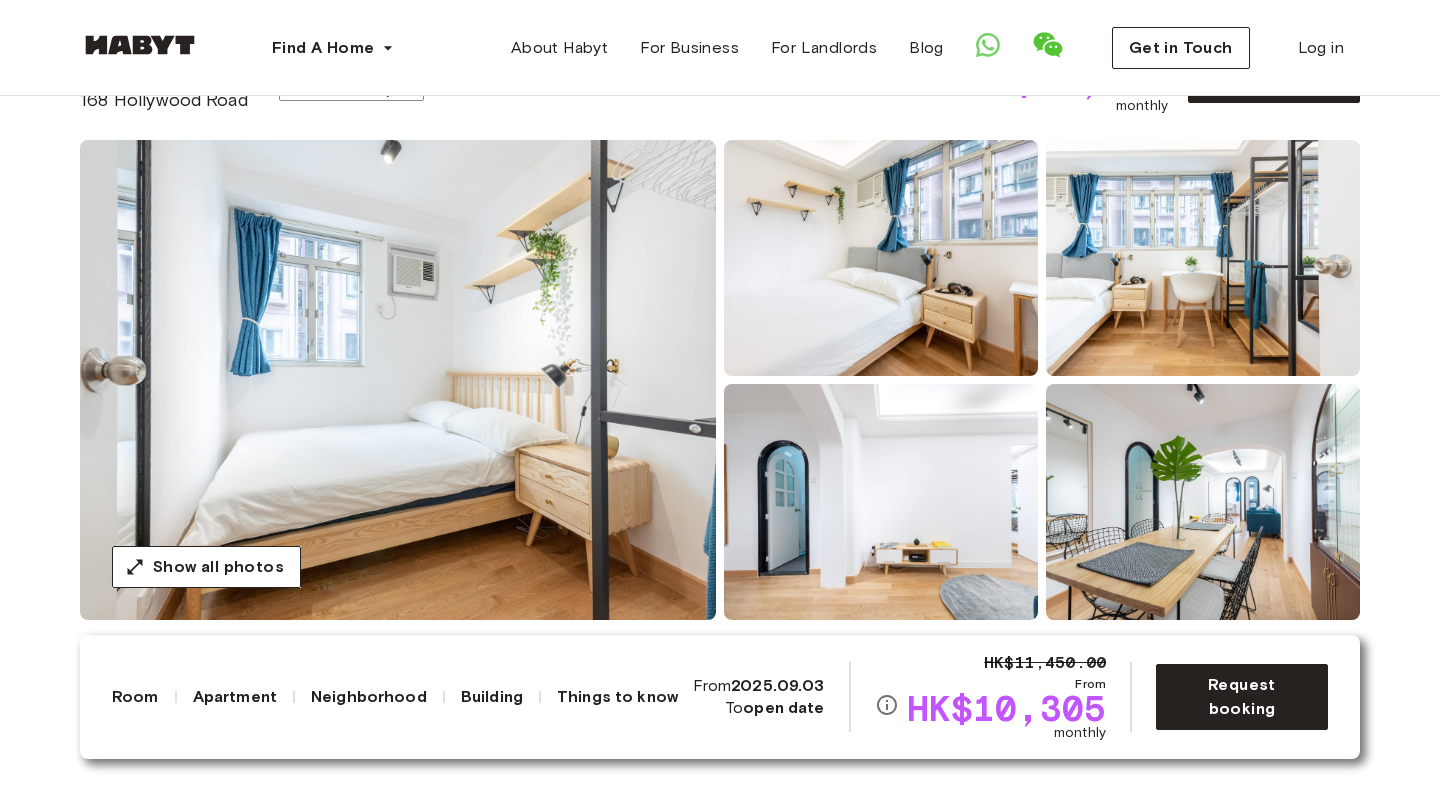 scroll, scrollTop: 128, scrollLeft: 0, axis: vertical 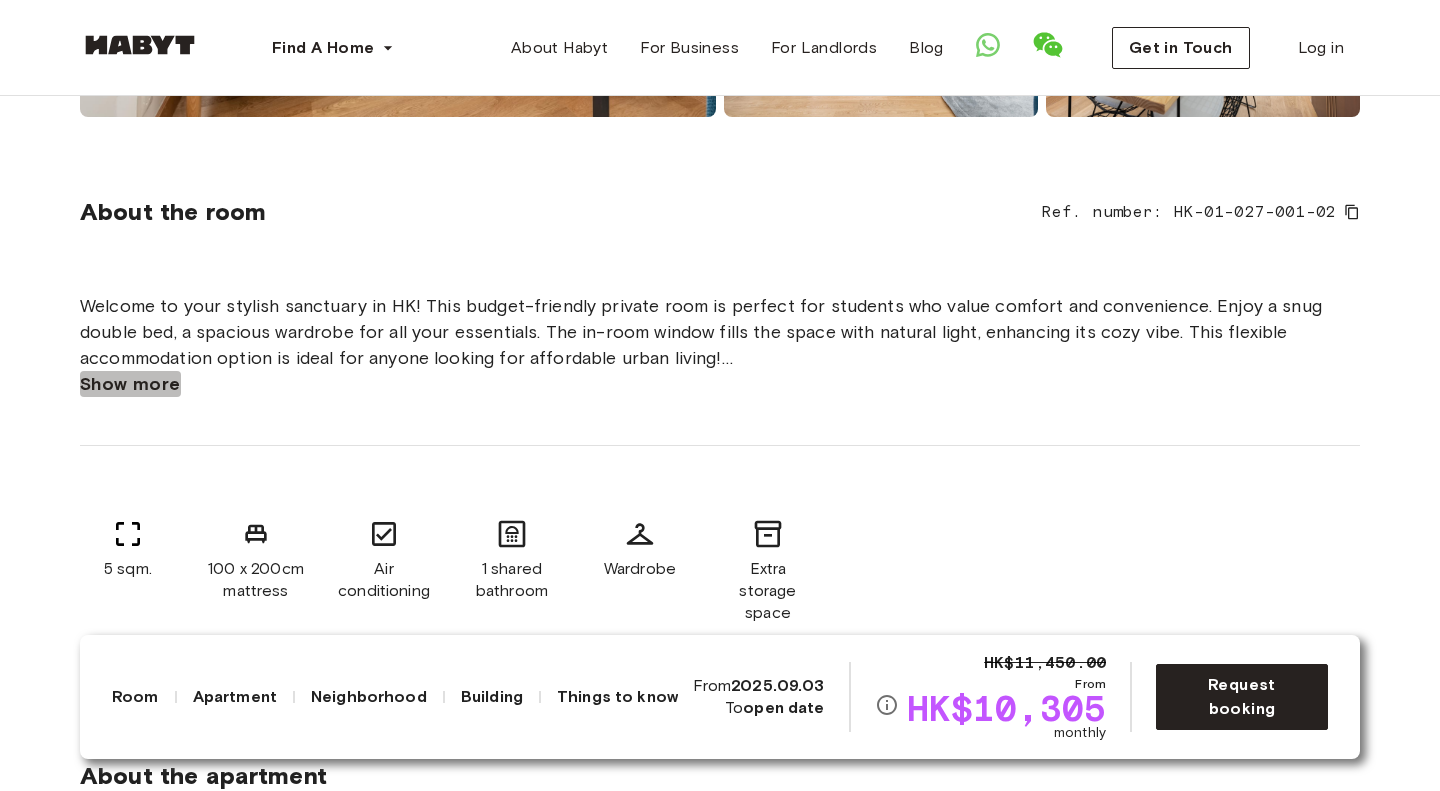 click on "Show more" at bounding box center [130, 384] 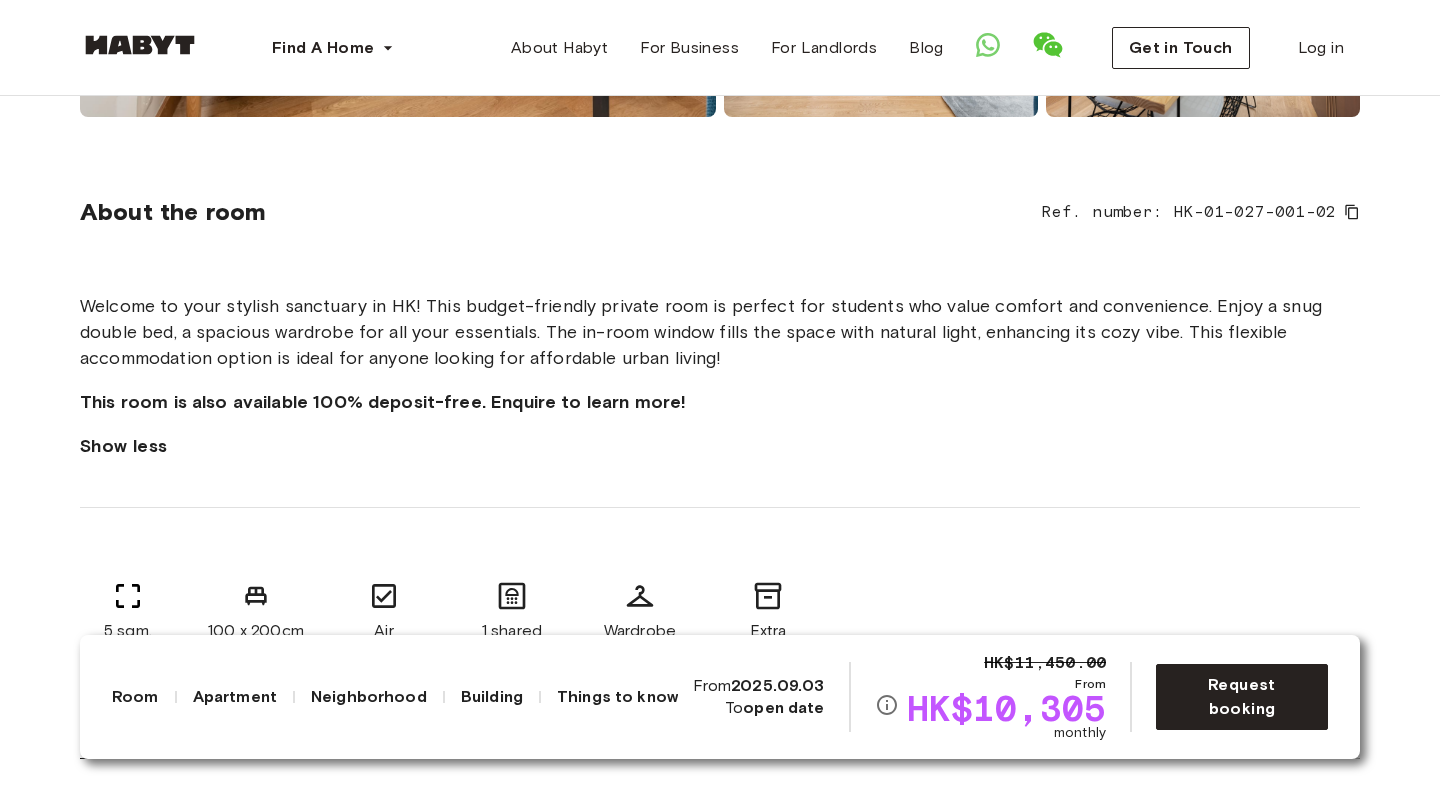 click on "Welcome to your stylish sanctuary in HK! This budget-friendly private room is perfect for students who value comfort and convenience. Enjoy a snug double bed, a spacious wardrobe for all your essentials. The in-room window fills the space with natural light, enhancing its cozy vibe. This flexible accommodation option is ideal for anyone looking for affordable urban living! This room is also available 100% deposit-free. Enquire to learn more!" at bounding box center (720, 354) 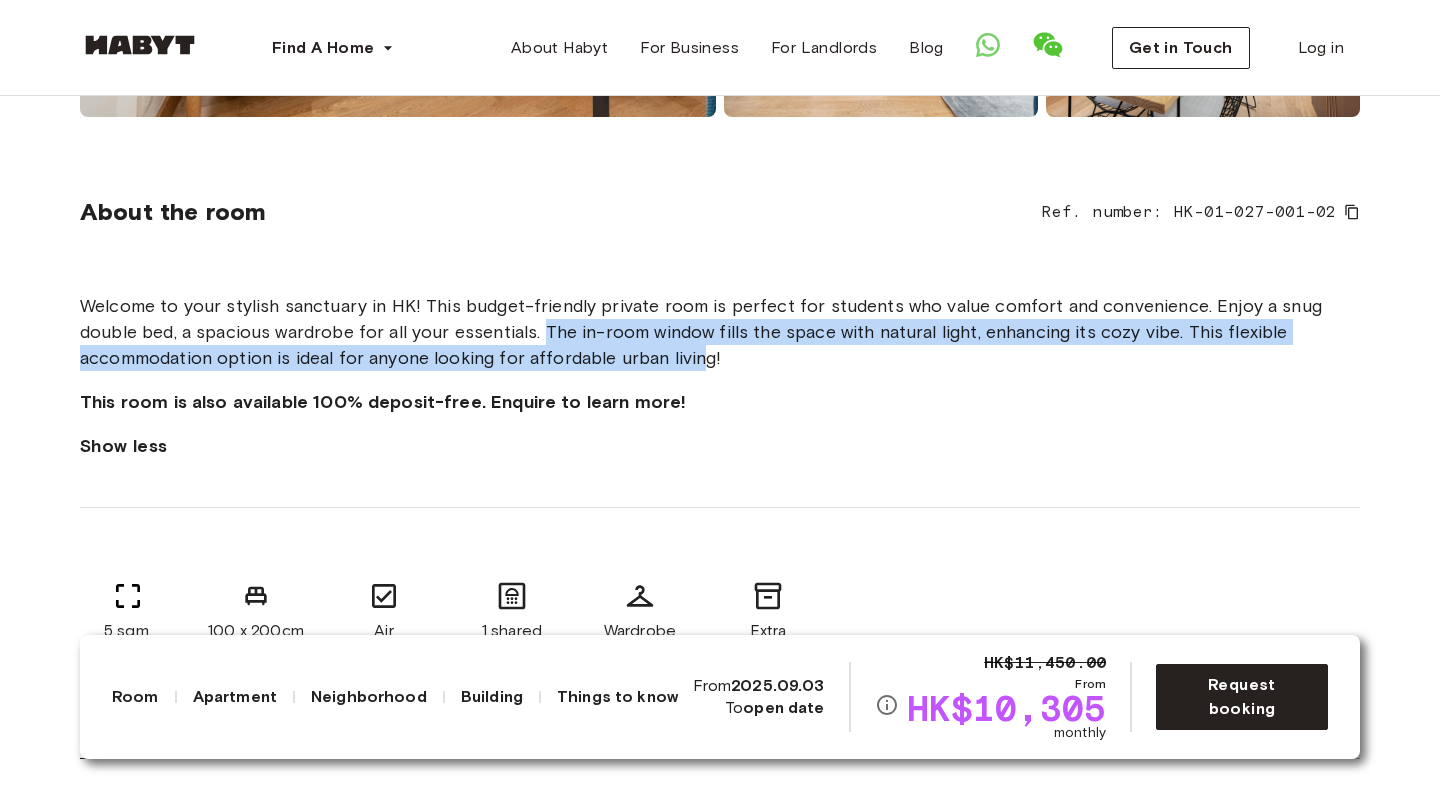drag, startPoint x: 540, startPoint y: 333, endPoint x: 697, endPoint y: 357, distance: 158.8238 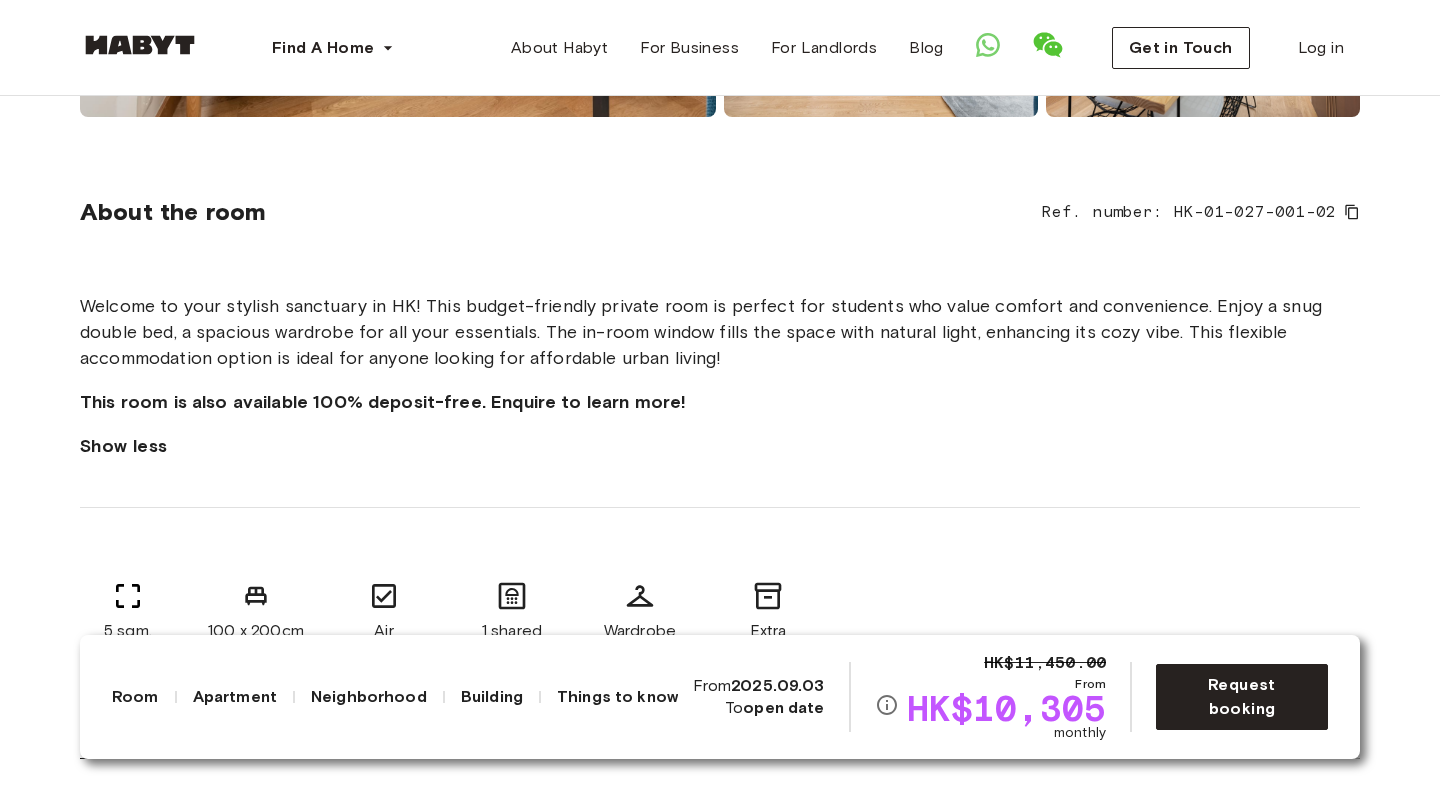 click on "About the room Ref. number:   HK-01-027-001-02 Welcome to your stylish sanctuary in HK! This budget-friendly private room is perfect for students who value comfort and convenience. Enjoy a snug double bed, a spacious wardrobe for all your essentials. The in-room window fills the space with natural light, enhancing its cozy vibe. This flexible accommodation option is ideal for anyone looking for affordable urban living! This room is also available 100% deposit-free. Enquire to learn more! Show less 5 sqm. 100 x 200cm mattress Air conditioning 1 shared bathroom Wardrobe Extra storage space" at bounding box center (720, 438) 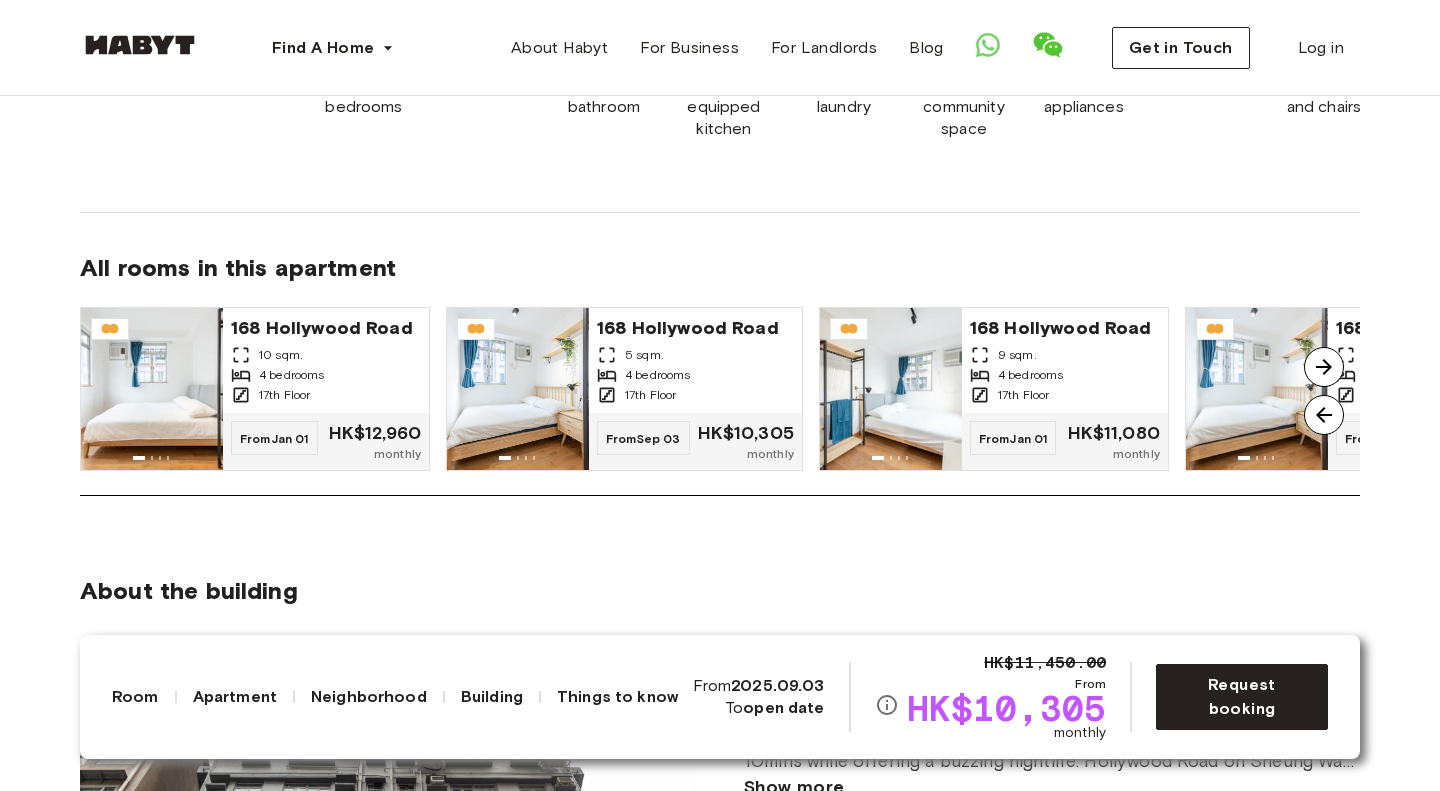 scroll, scrollTop: 1655, scrollLeft: 0, axis: vertical 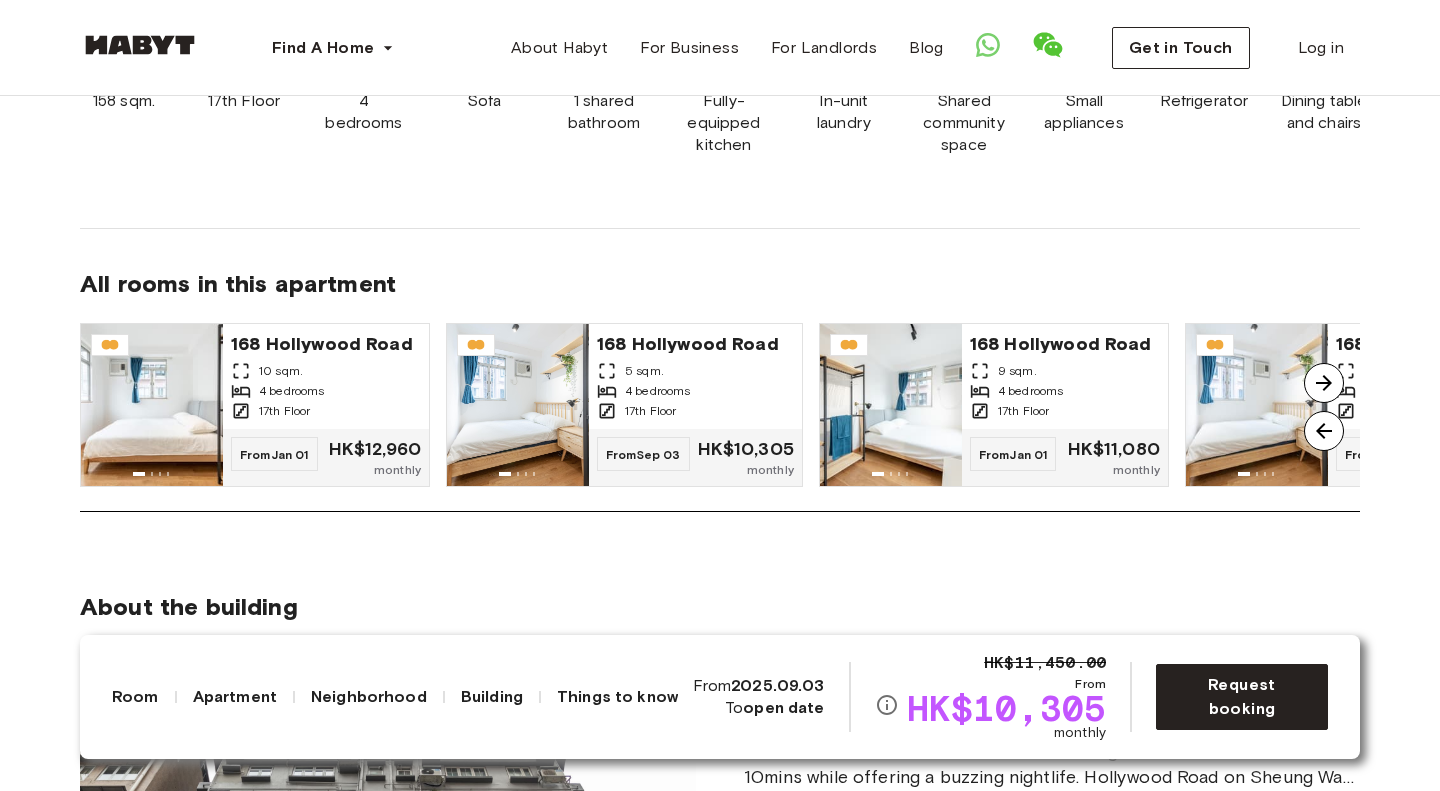 click at bounding box center [1324, 383] 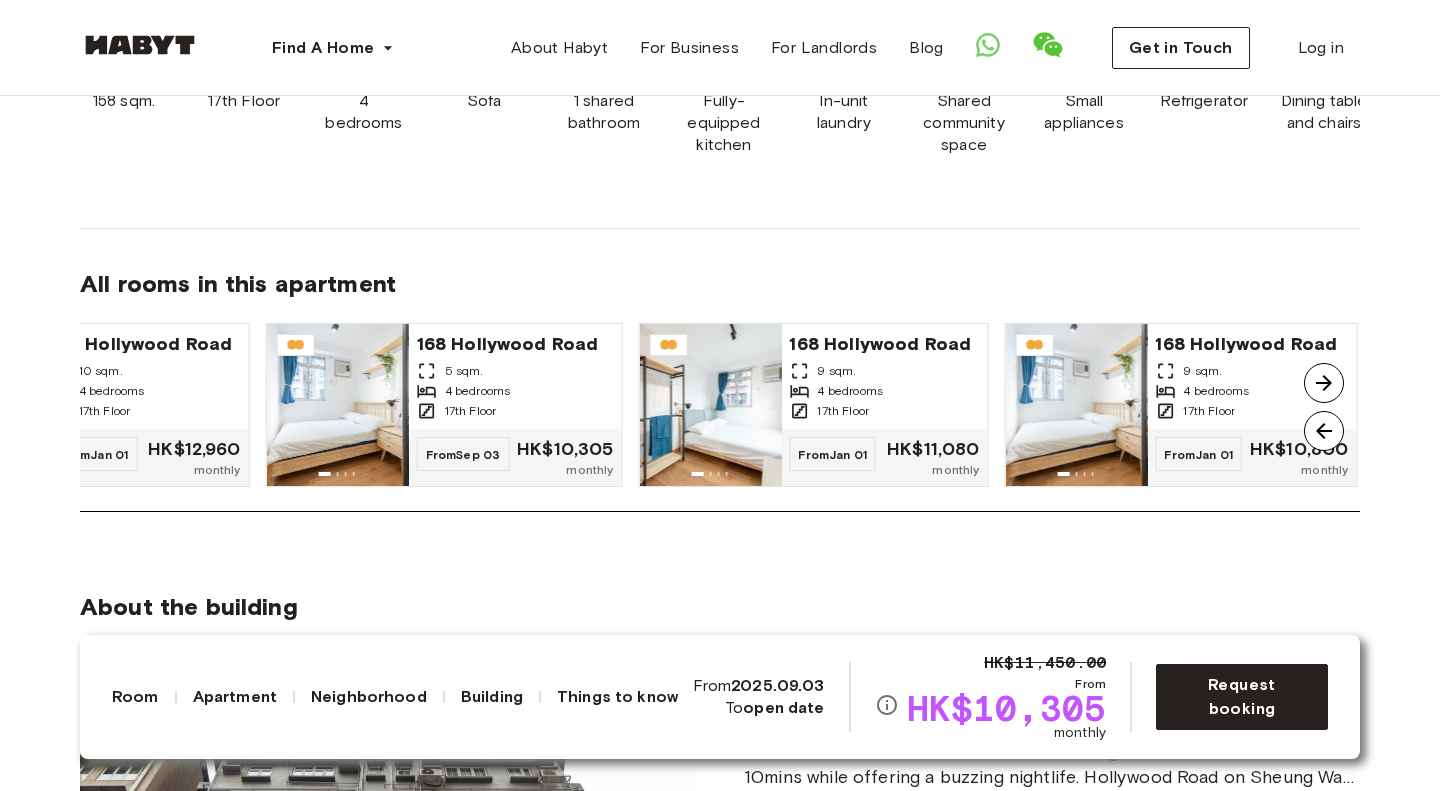 click at bounding box center [1324, 383] 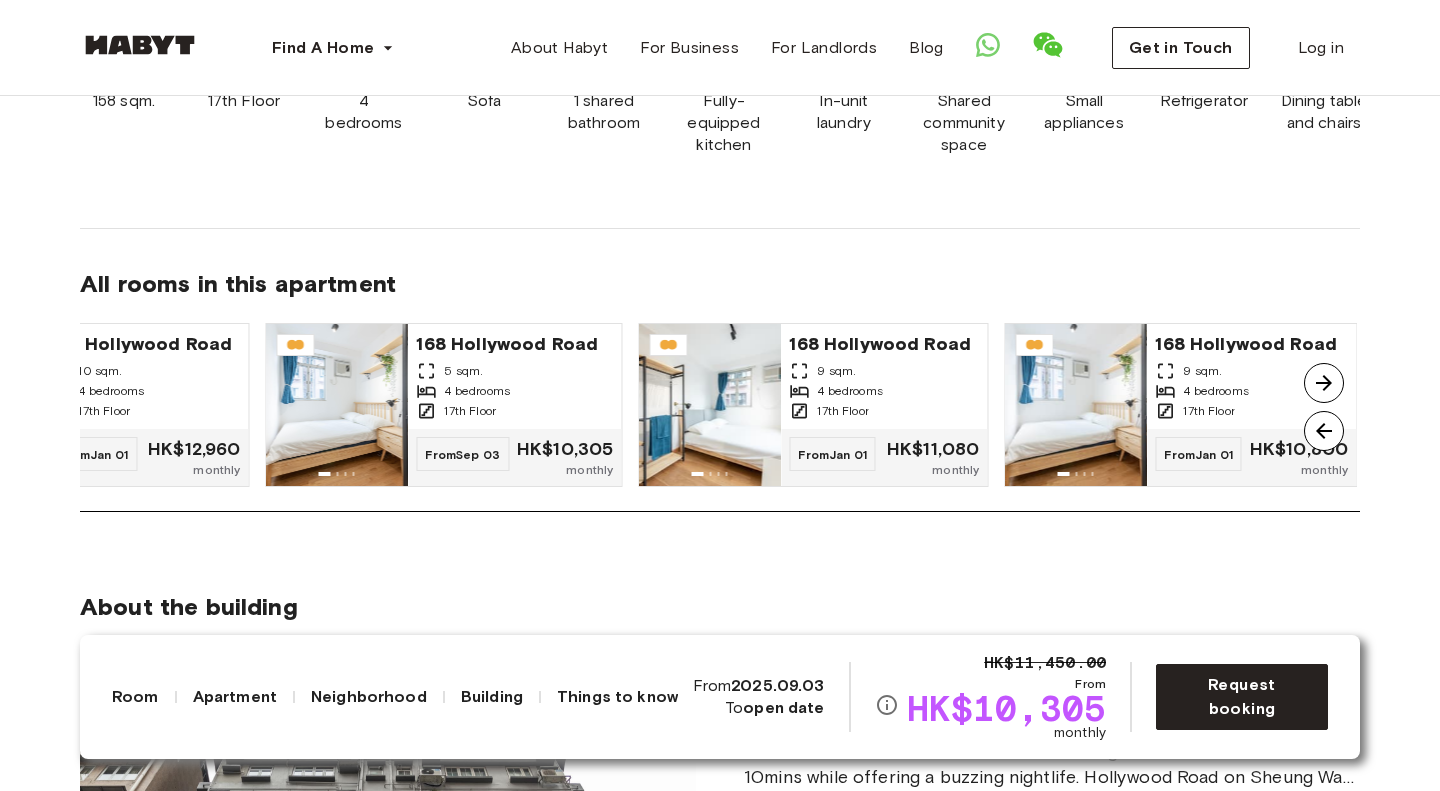 click at bounding box center [1324, 383] 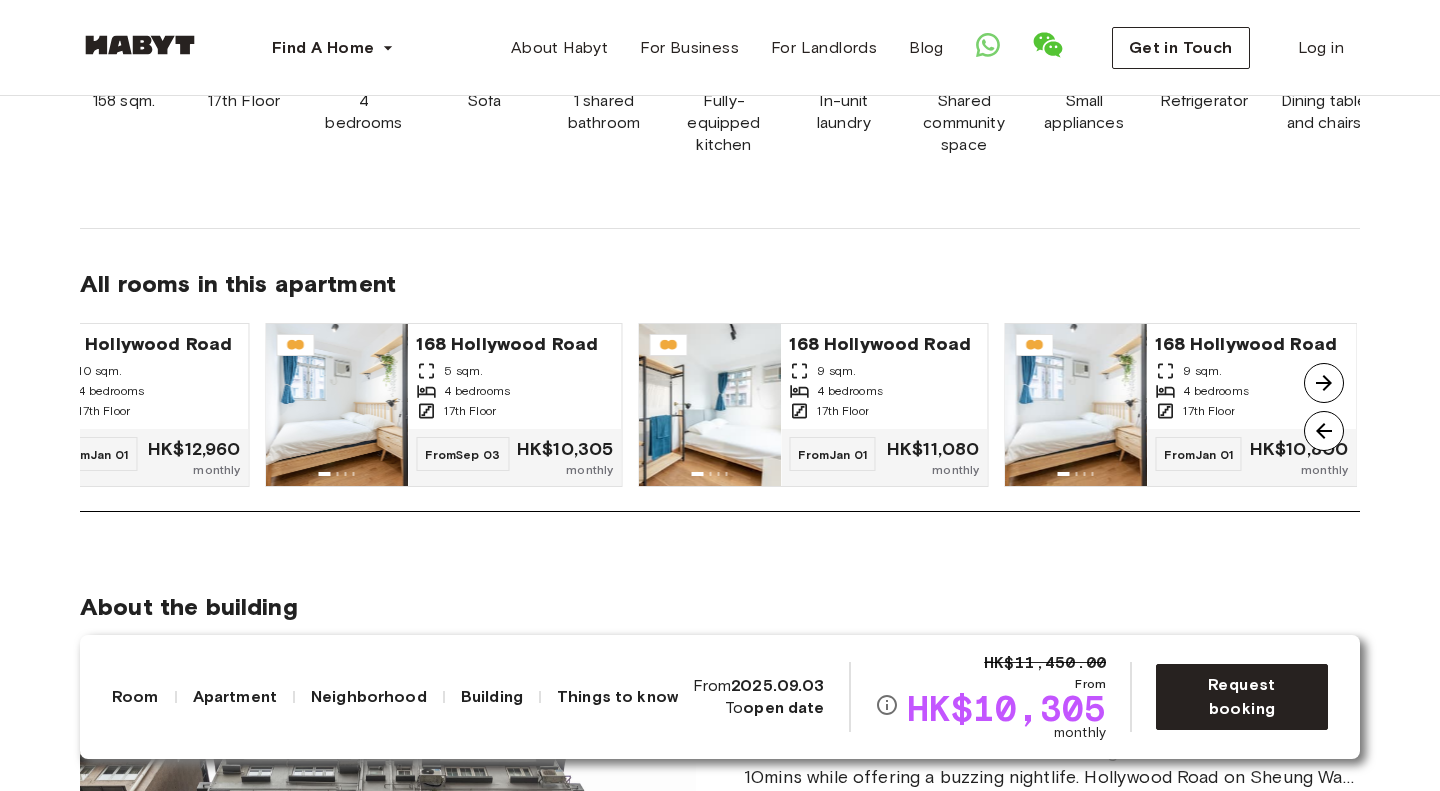 click on "About the building Sheung Wan, otherwise known as the coffee capital of Hong Kong, is located 1 stop away from the Central area on the MTR. It offers the best of both worlds in work and life, where walking to Central takes a mere 10mins while offering a buzzing nightlife. Hollywood Road on Sheung Wan offers a host of boutiques and galleries great for antique shopping. Some must-visits include the iconic dried seafood street on Wing Lok St and the Man Mo Temple, which offers a breathtaking sight of multiple incense spirals hanging off the temple's ceiling. Show more" at bounding box center (720, 799) 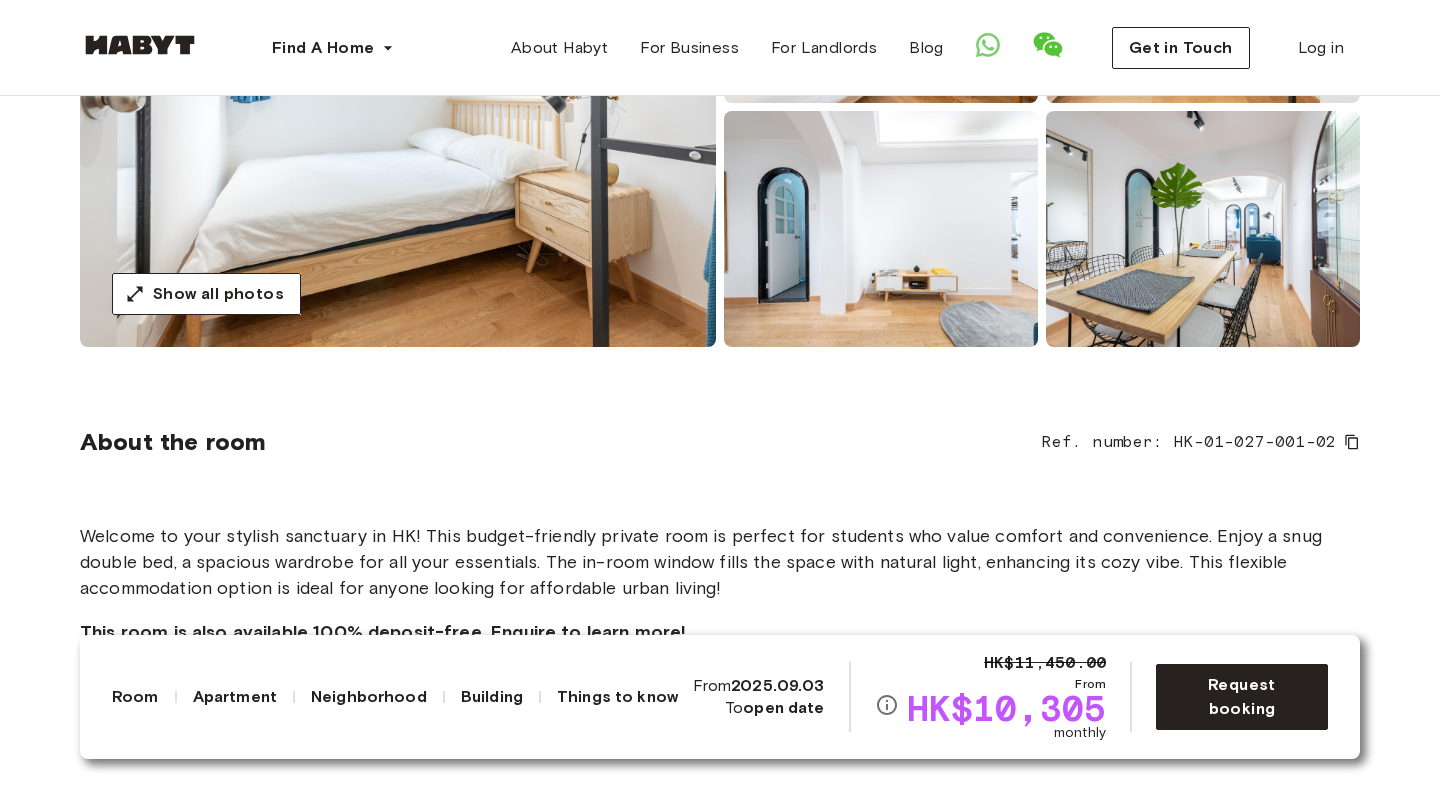 scroll, scrollTop: 403, scrollLeft: 0, axis: vertical 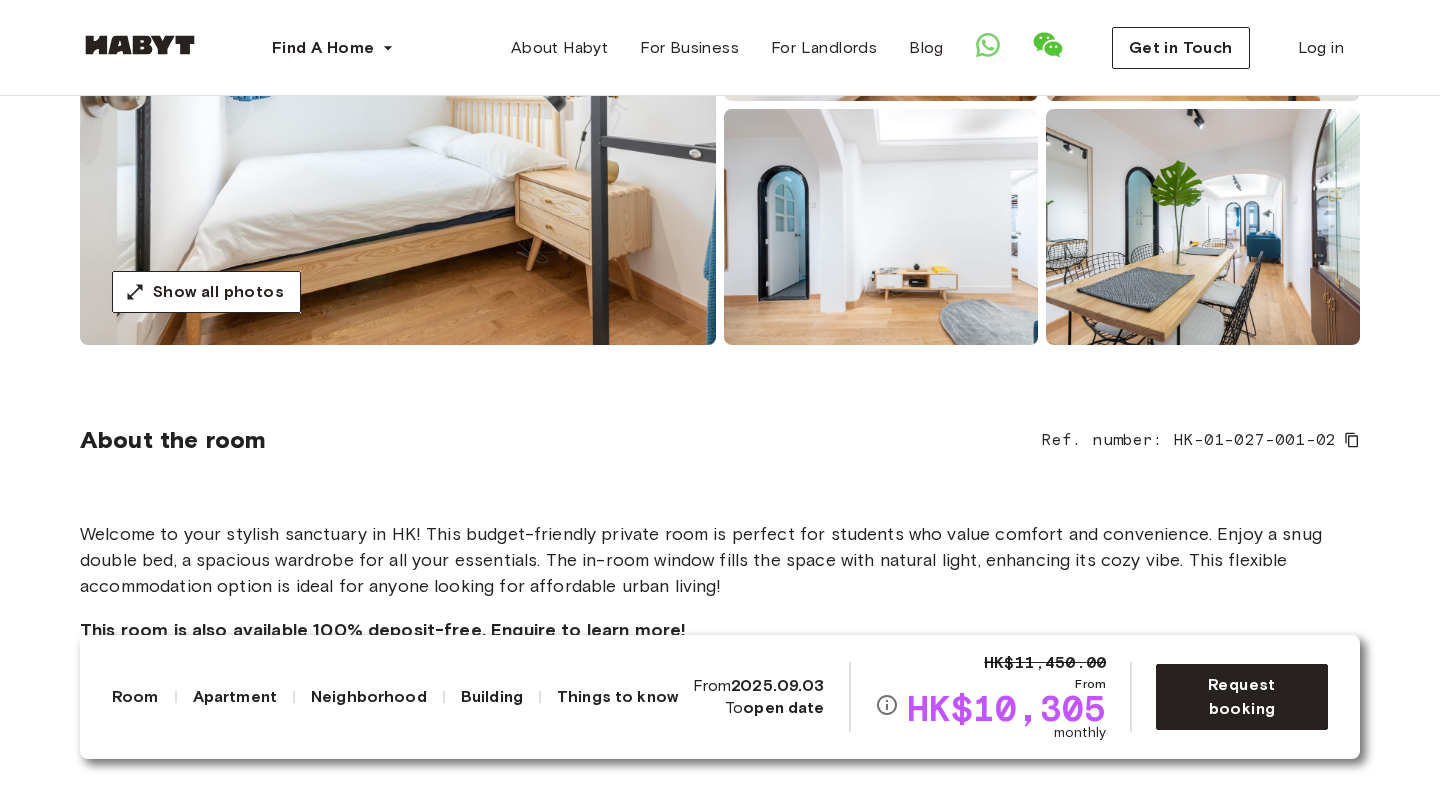 click on "About the room Ref. number:   HK-01-027-001-02 Welcome to your stylish sanctuary in HK! This budget-friendly private room is perfect for students who value comfort and convenience. Enjoy a snug double bed, a spacious wardrobe for all your essentials. The in-room window fills the space with natural light, enhancing its cozy vibe. This flexible accommodation option is ideal for anyone looking for affordable urban living! This room is also available 100% deposit-free. Enquire to learn more! Show less 5 sqm. 100 x 200cm mattress Air conditioning 1 shared bathroom Wardrobe Extra storage space" at bounding box center [720, 666] 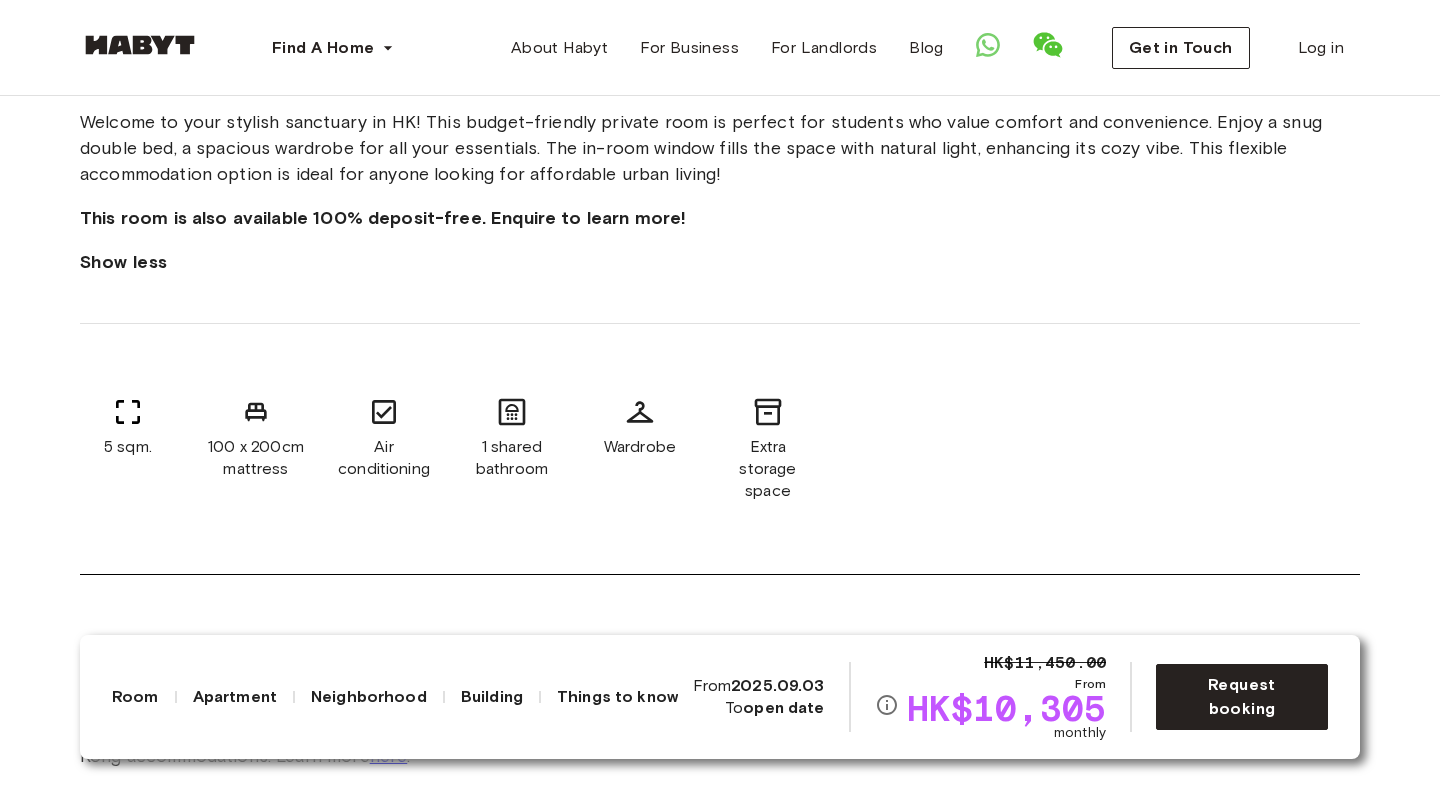scroll, scrollTop: 816, scrollLeft: 0, axis: vertical 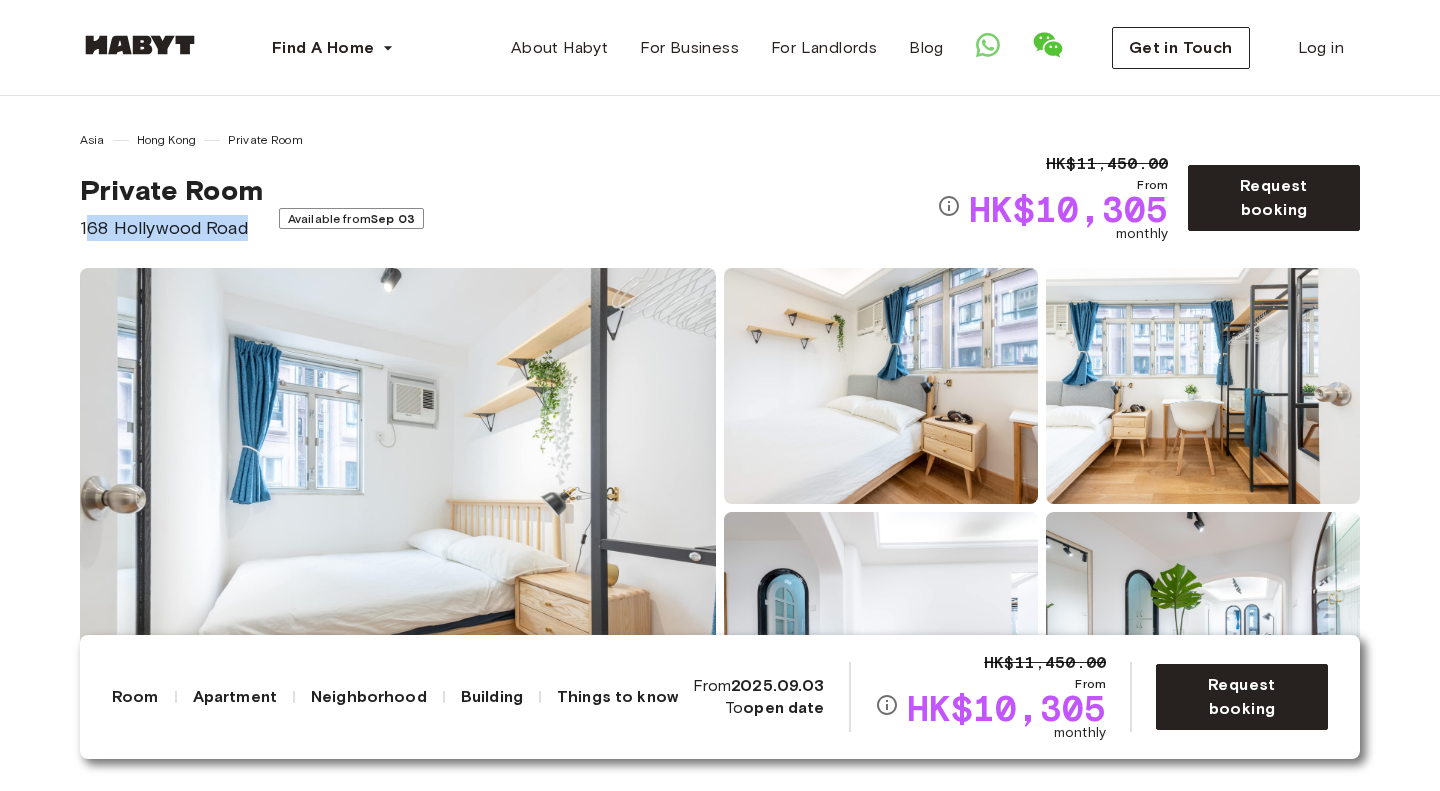 drag, startPoint x: 84, startPoint y: 225, endPoint x: 246, endPoint y: 236, distance: 162.37303 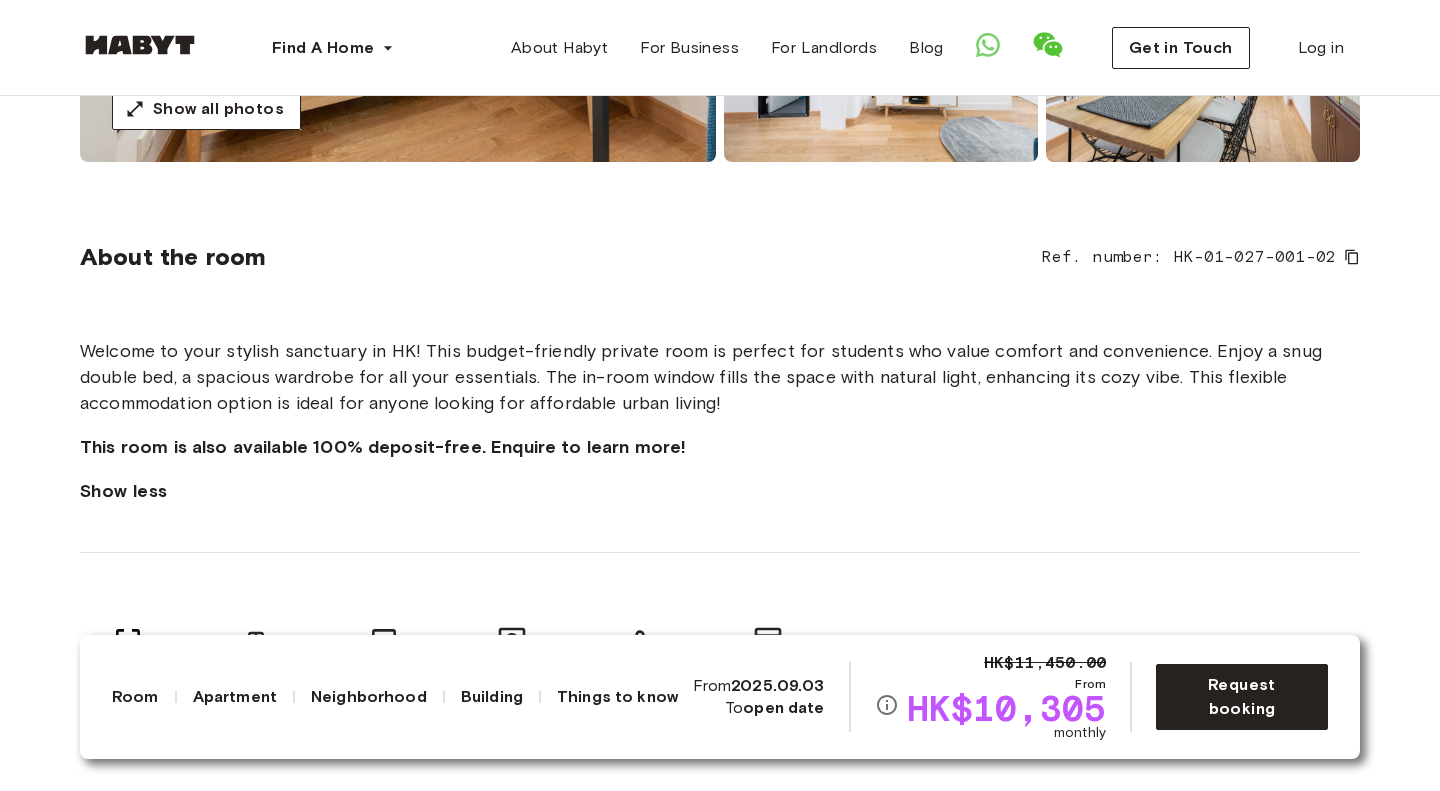 scroll, scrollTop: 587, scrollLeft: 0, axis: vertical 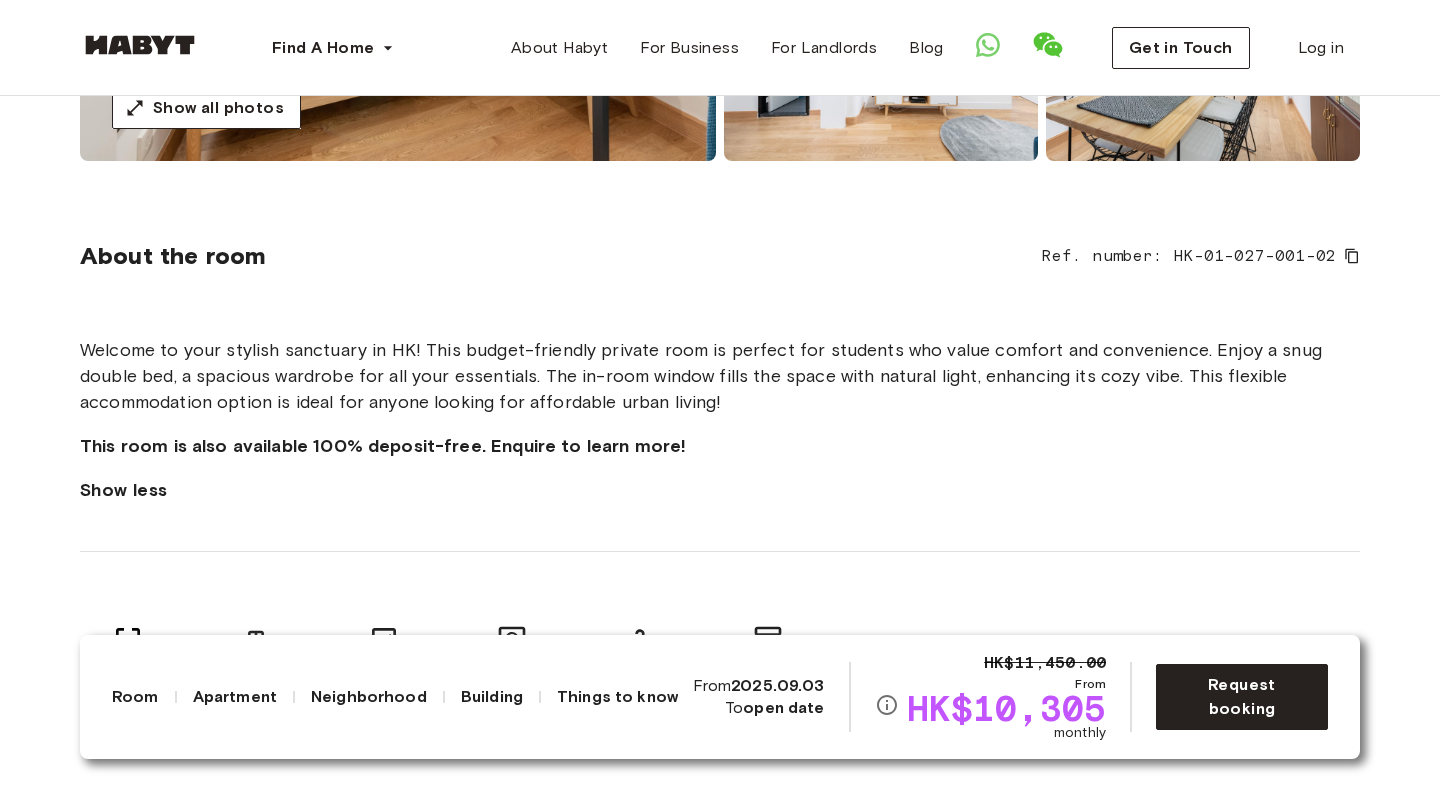 click 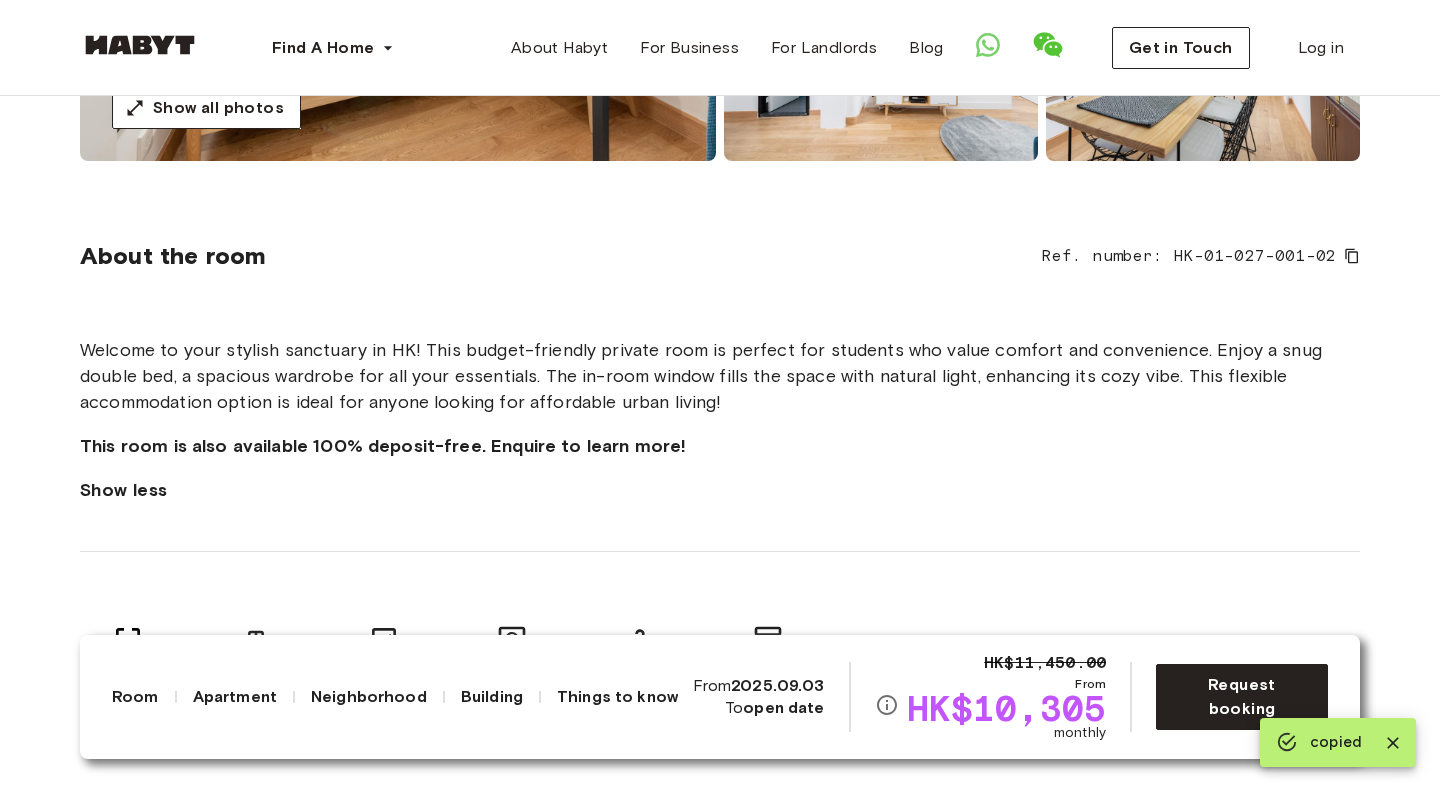 click on "About the room Ref. number:   HK-01-027-001-02 Welcome to your stylish sanctuary in HK! This budget-friendly private room is perfect for students who value comfort and convenience. Enjoy a snug double bed, a spacious wardrobe for all your essentials. The in-room window fills the space with natural light, enhancing its cozy vibe. This flexible accommodation option is ideal for anyone looking for affordable urban living! This room is also available 100% deposit-free. Enquire to learn more! Show less 5 sqm. 100 x 200cm mattress Air conditioning 1 shared bathroom Wardrobe Extra storage space copied" at bounding box center [720, 482] 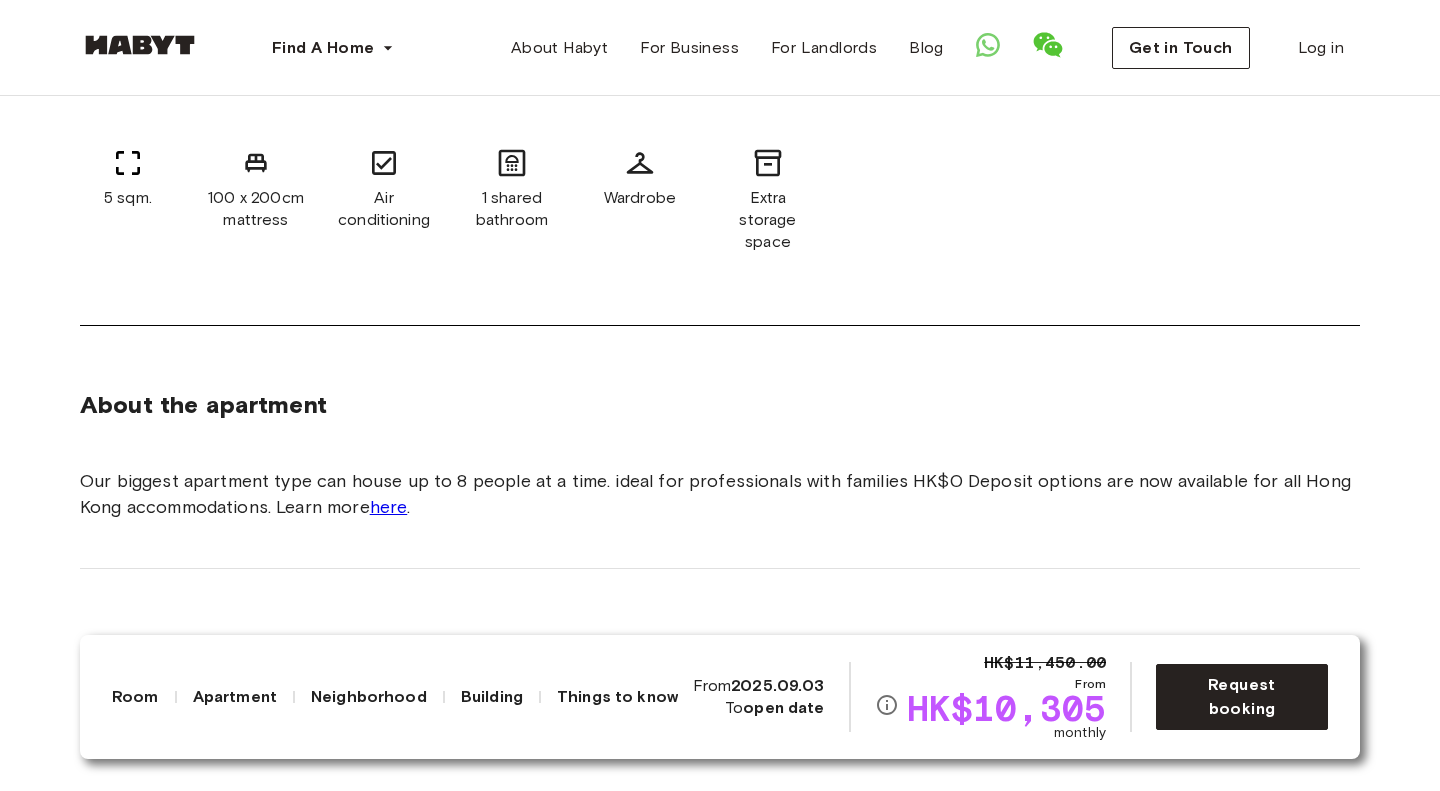 scroll, scrollTop: 1096, scrollLeft: 0, axis: vertical 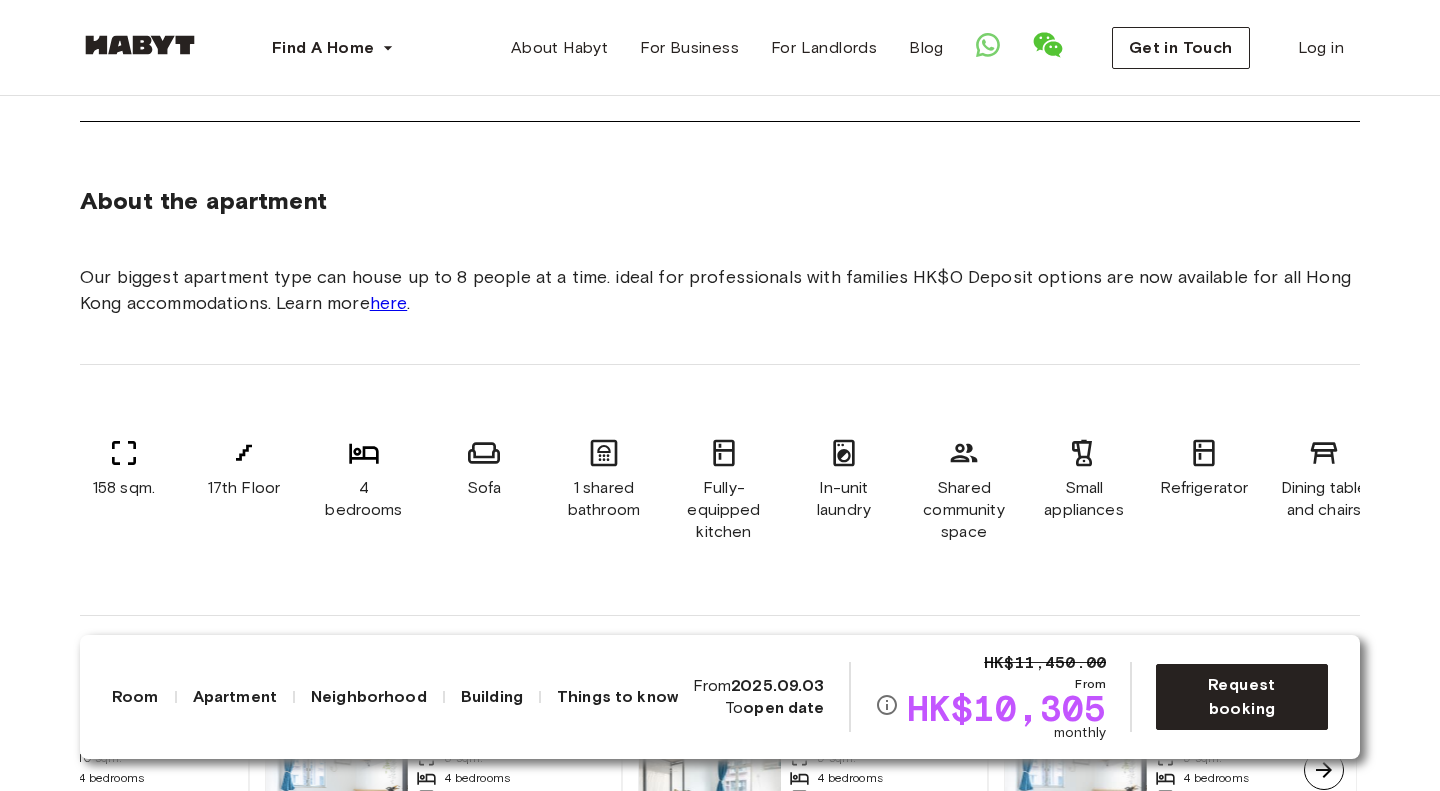 click on "About the apartment Our biggest apartment type can house up to 8 people at a time. ideal for professionals with families  HK$0 Deposit options are now available for all Hong Kong accommodations. Learn more  here . 158 sqm. 17th Floor 4 bedrooms Sofa 1 shared bathroom Fully-equipped kitchen In-unit laundry Shared community space Small appliances Refrigerator Dining table and chairs Washing Machine Smart TV All rooms in this apartment 168 Hollywood Road 10 sqm. 4 bedrooms 17th Floor From  Jan 01 HK$12,960 monthly 168 Hollywood Road 5 sqm. 4 bedrooms 17th Floor From  Sep 03 HK$10,305 monthly 168 Hollywood Road 9 sqm. 4 bedrooms 17th Floor From  Jan 01 HK$11,080 monthly 168 Hollywood Road 9 sqm. 4 bedrooms 17th Floor From  Jan 01 HK$10,800 monthly" at bounding box center (720, 530) 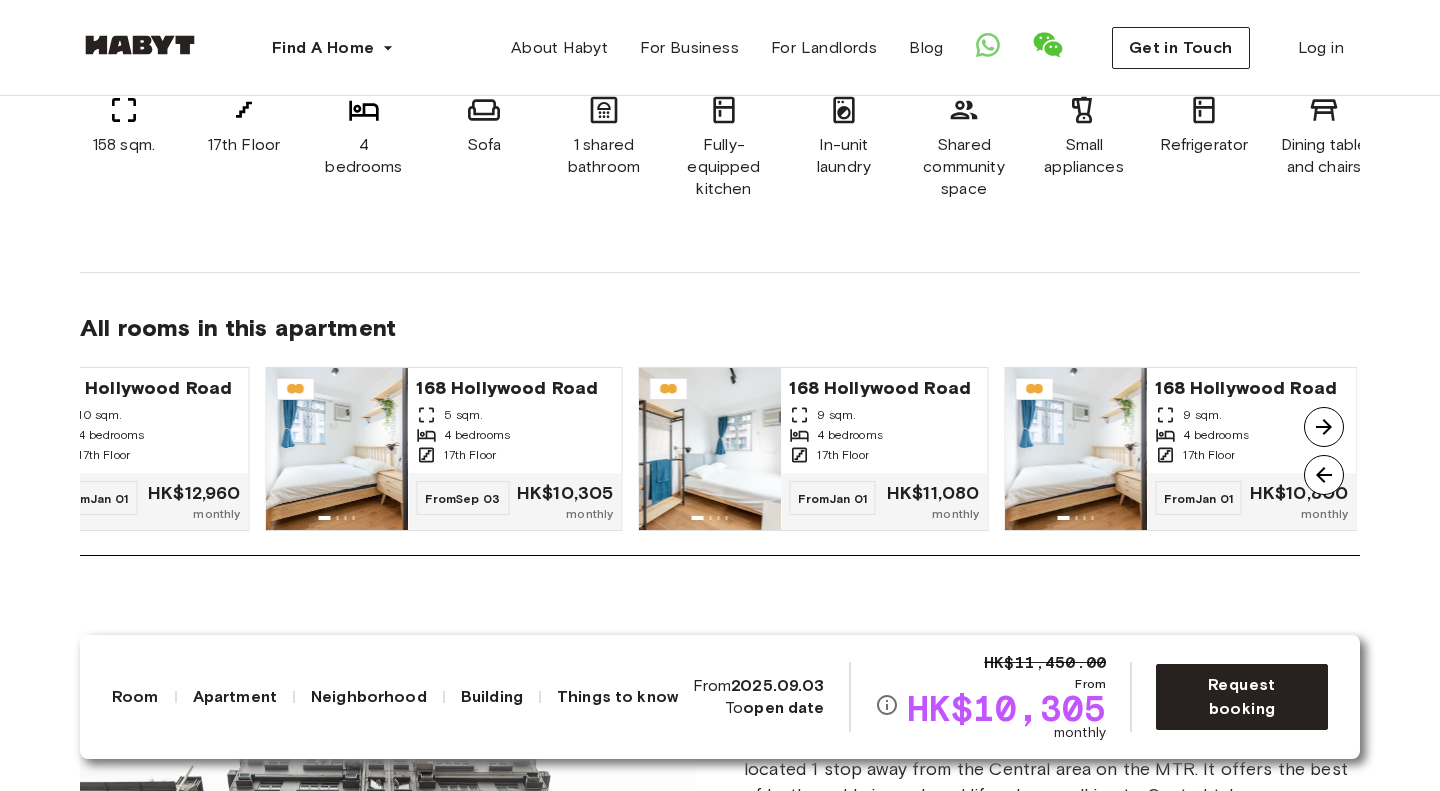 scroll, scrollTop: 1612, scrollLeft: 0, axis: vertical 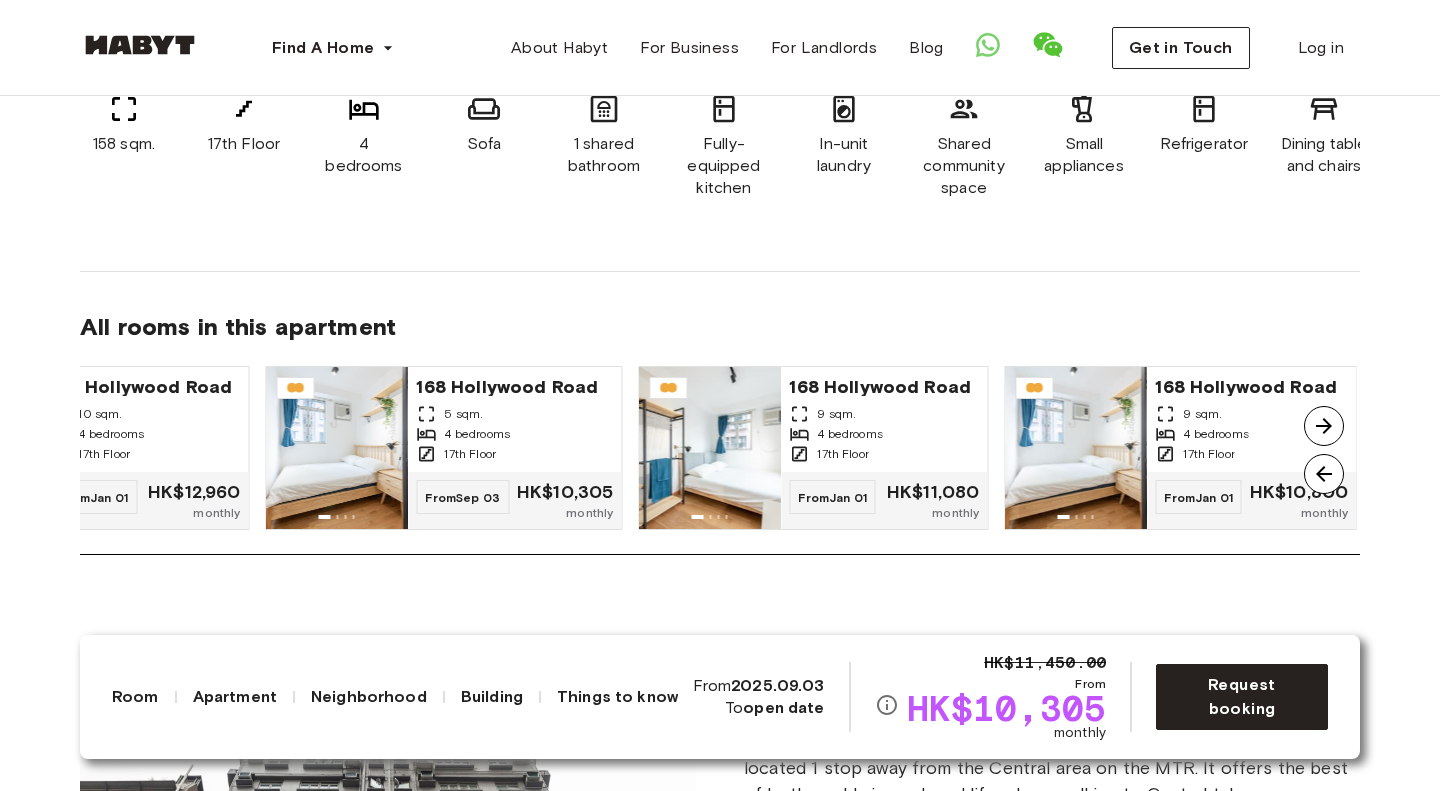 click on "All rooms in this apartment 168 Hollywood Road 10 sqm. 4 bedrooms 17th Floor From  Jan 01 HK$12,960 monthly 168 Hollywood Road 5 sqm. 4 bedrooms 17th Floor From  Sep 03 HK$10,305 monthly 168 Hollywood Road 9 sqm. 4 bedrooms 17th Floor From  Jan 01 HK$11,080 monthly 168 Hollywood Road 9 sqm. 4 bedrooms 17th Floor From  Jan 01 HK$10,800 monthly" at bounding box center [720, 388] 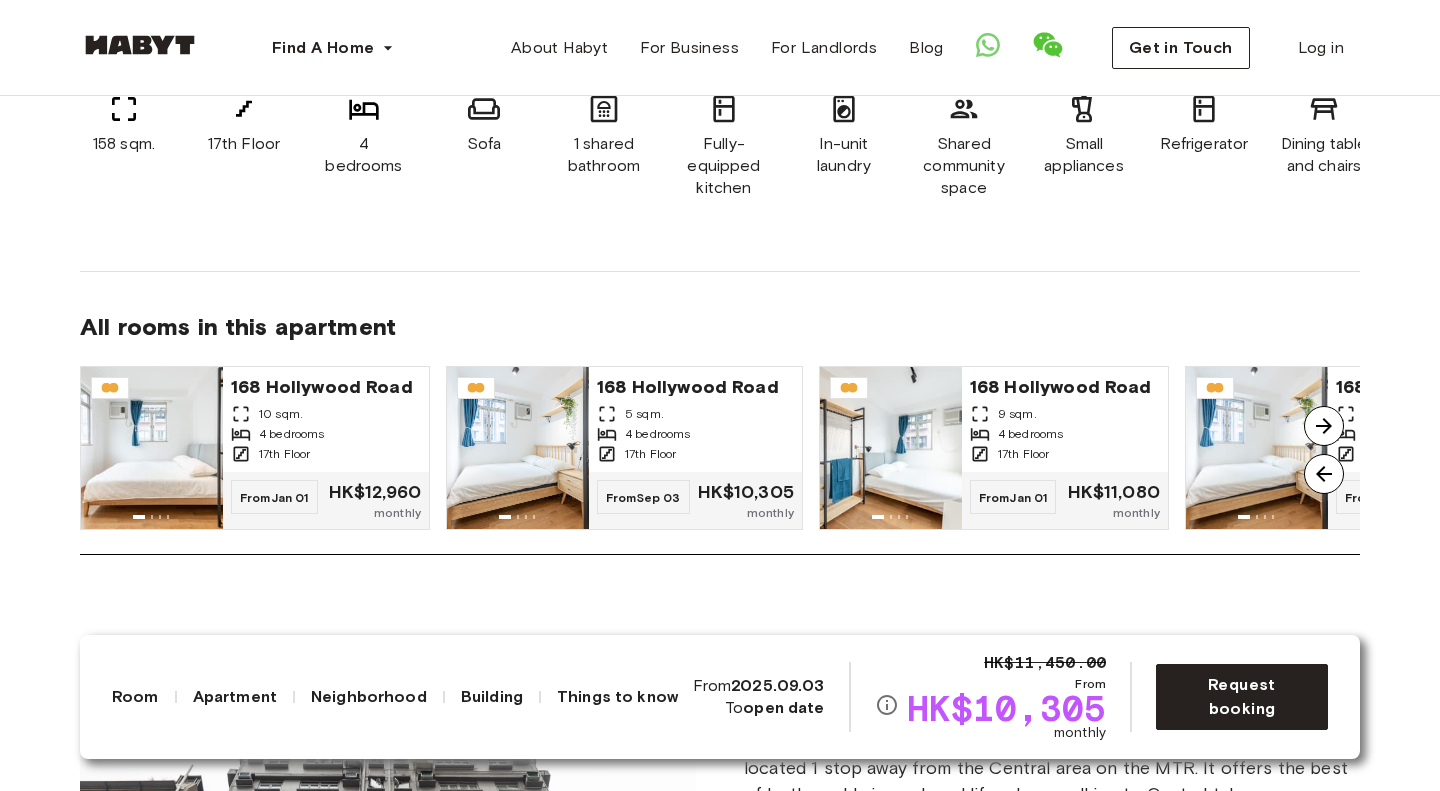 click on "About the apartment Our biggest apartment type can house up to 8 people at a time. ideal for professionals with families  HK$0 Deposit options are now available for all Hong Kong accommodations. Learn more  here . 158 sqm. 17th Floor 4 bedrooms Sofa 1 shared bathroom Fully-equipped kitchen In-unit laundry Shared community space Small appliances Refrigerator Dining table and chairs Washing Machine Smart TV All rooms in this apartment 168 Hollywood Road 10 sqm. 4 bedrooms 17th Floor From  Jan 01 HK$12,960 monthly 168 Hollywood Road 5 sqm. 4 bedrooms 17th Floor From  Sep 03 HK$10,305 monthly 168 Hollywood Road 9 sqm. 4 bedrooms 17th Floor From  Jan 01 HK$11,080 monthly 168 Hollywood Road 9 sqm. 4 bedrooms 17th Floor From  Jan 01 HK$10,800 monthly" at bounding box center [720, 186] 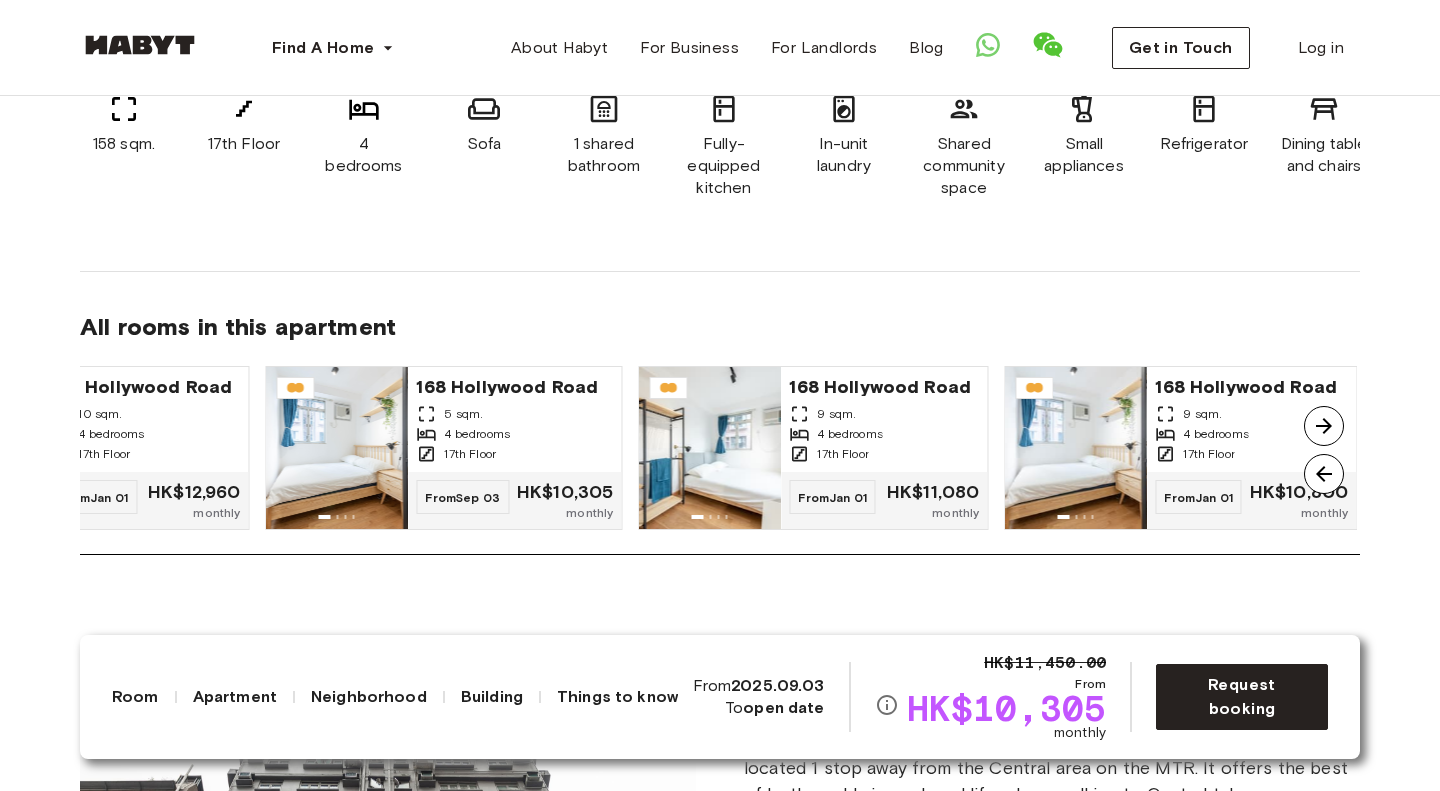 click at bounding box center (1324, 426) 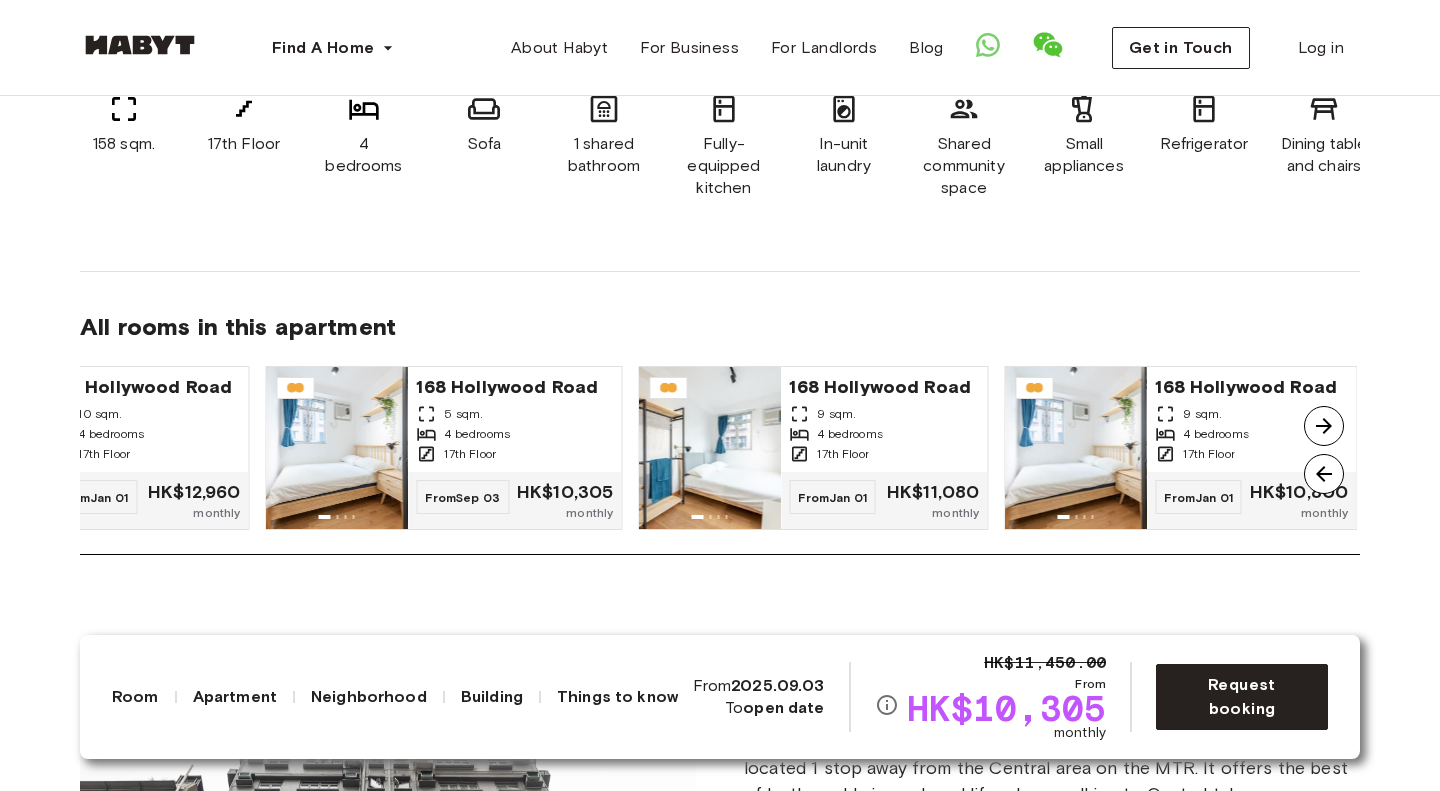 click at bounding box center (1324, 426) 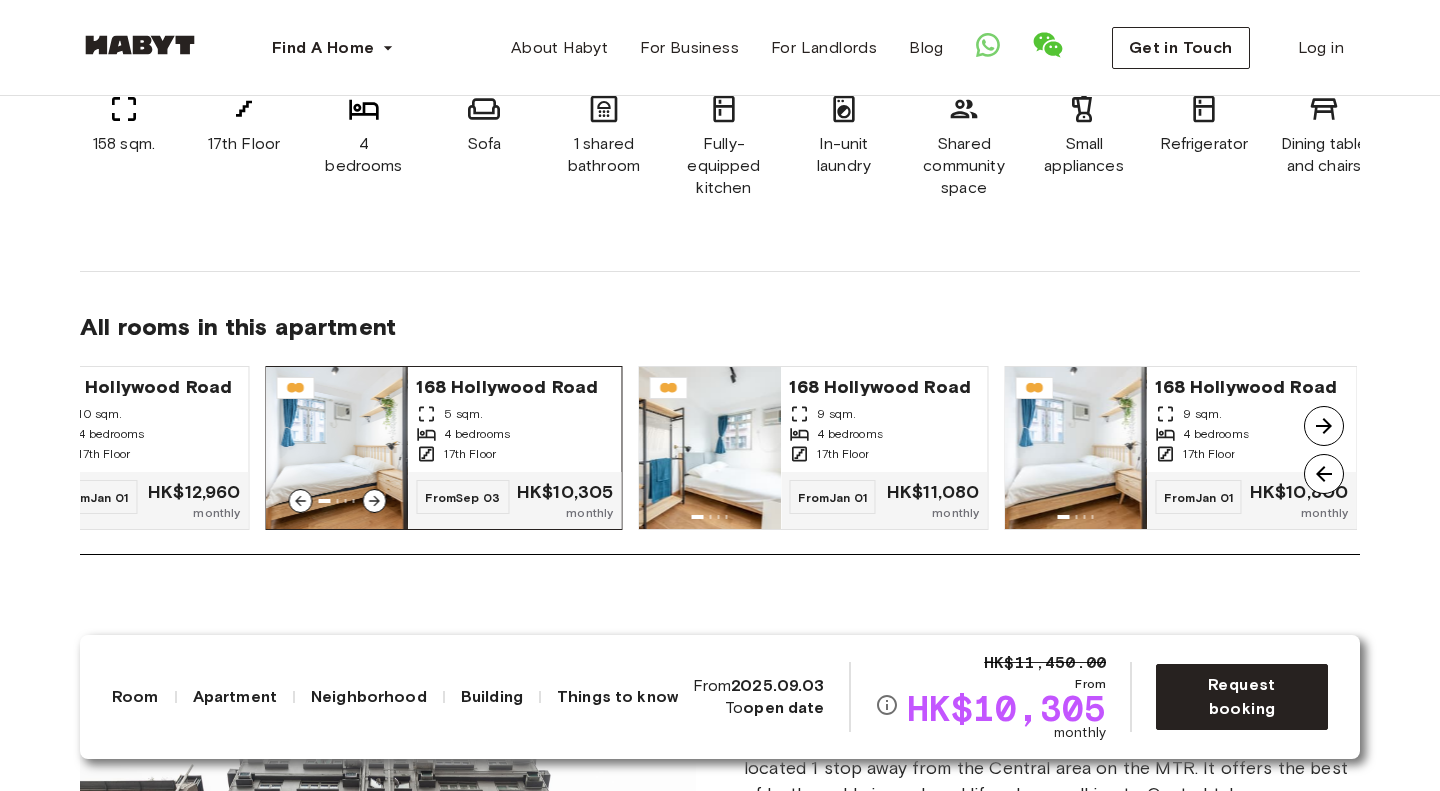 click 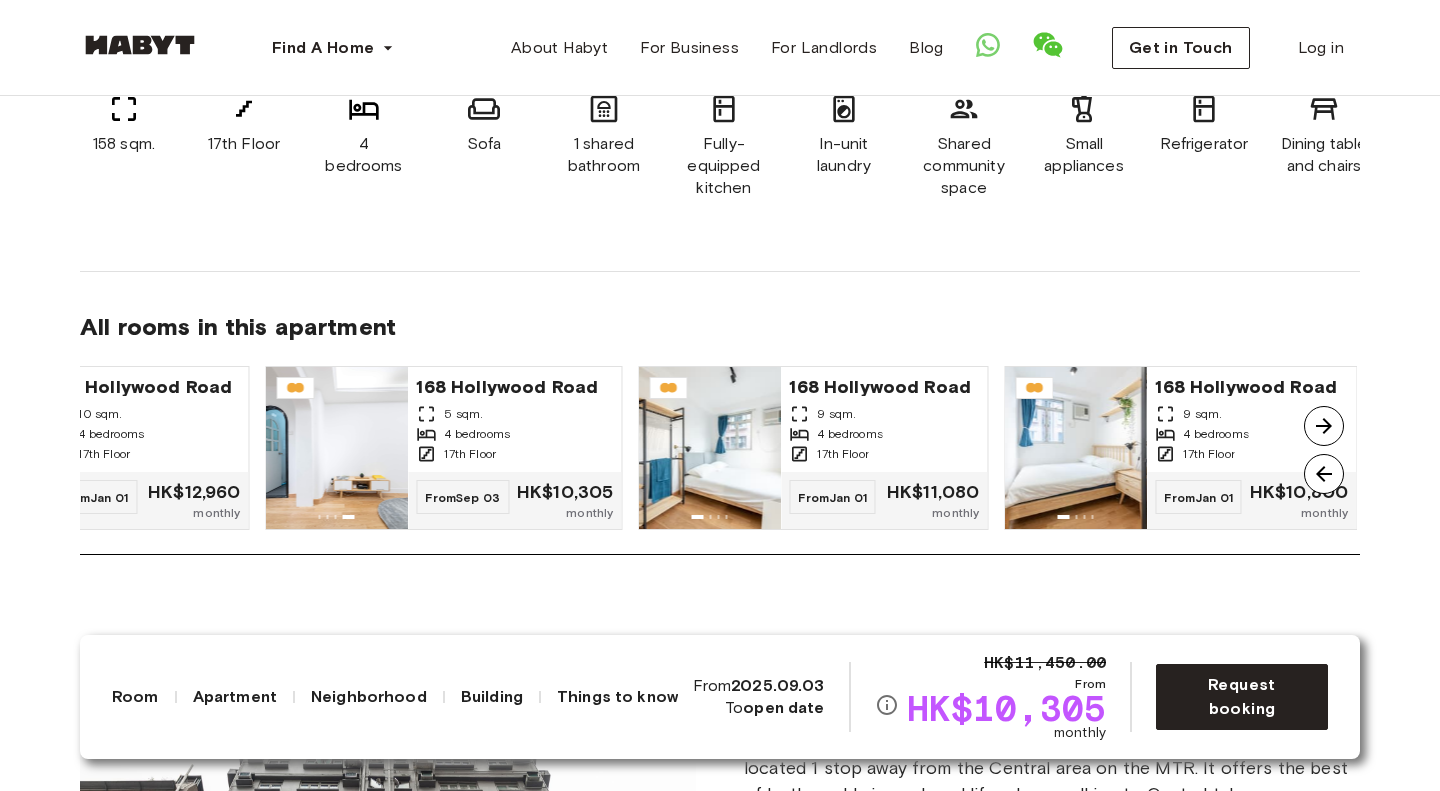 click on "About the apartment Our biggest apartment type can house up to 8 people at a time. ideal for professionals with families  HK$0 Deposit options are now available for all Hong Kong accommodations. Learn more  here . 158 sqm. 17th Floor 4 bedrooms Sofa 1 shared bathroom Fully-equipped kitchen In-unit laundry Shared community space Small appliances Refrigerator Dining table and chairs Washing Machine Smart TV All rooms in this apartment 168 Hollywood Road 10 sqm. 4 bedrooms 17th Floor From  Jan 01 HK$12,960 monthly 168 Hollywood Road 5 sqm. 4 bedrooms 17th Floor From  Sep 03 HK$10,305 monthly 168 Hollywood Road 9 sqm. 4 bedrooms 17th Floor From  Jan 01 HK$11,080 monthly 168 Hollywood Road 9 sqm. 4 bedrooms 17th Floor From  Jan 01 HK$10,800 monthly" at bounding box center [720, 186] 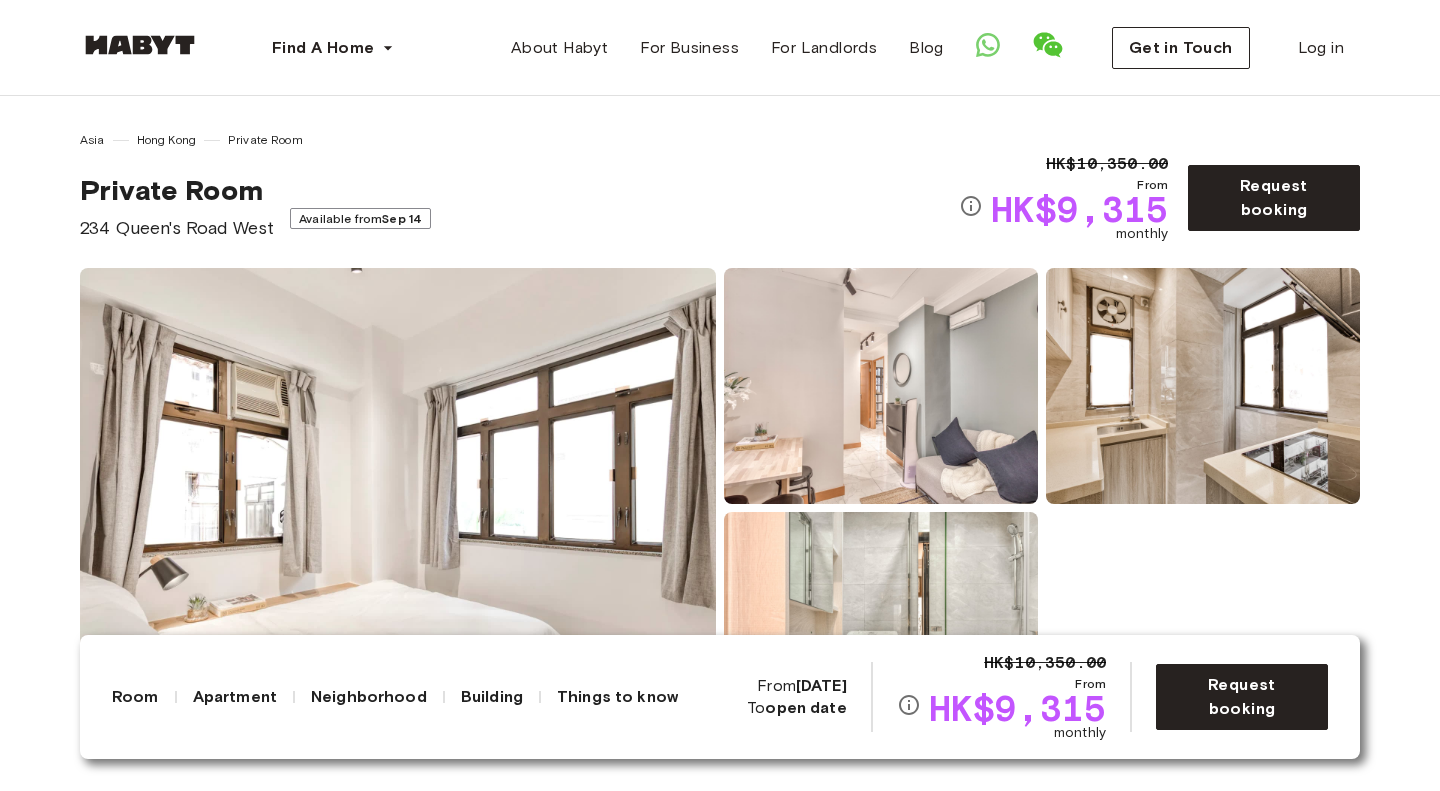 scroll, scrollTop: 0, scrollLeft: 0, axis: both 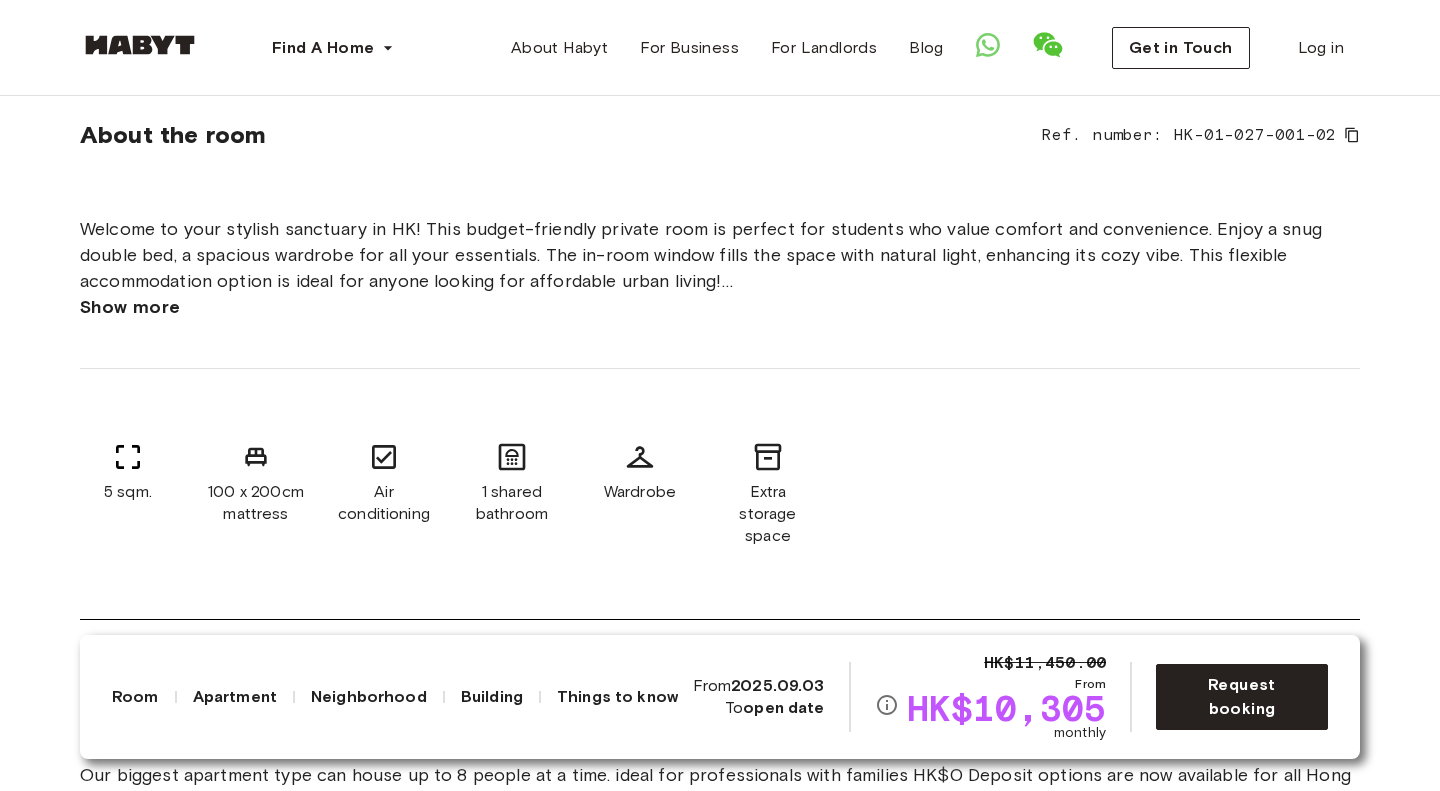 click on "Welcome to your stylish sanctuary in [CITY]! This budget-friendly private room is perfect for students who value comfort and convenience. Enjoy a snug double bed, a spacious wardrobe for all your essentials. The in-room window fills the space with natural light, enhancing its cozy vibe. This flexible accommodation option is ideal for anyone looking for affordable urban living! This room is also available 100% deposit-free. Enquire to learn more! Show more 5 sqm. 100 x 200cm mattress Air conditioning 1 shared bathroom Wardrobe Extra storage space" at bounding box center [720, 384] 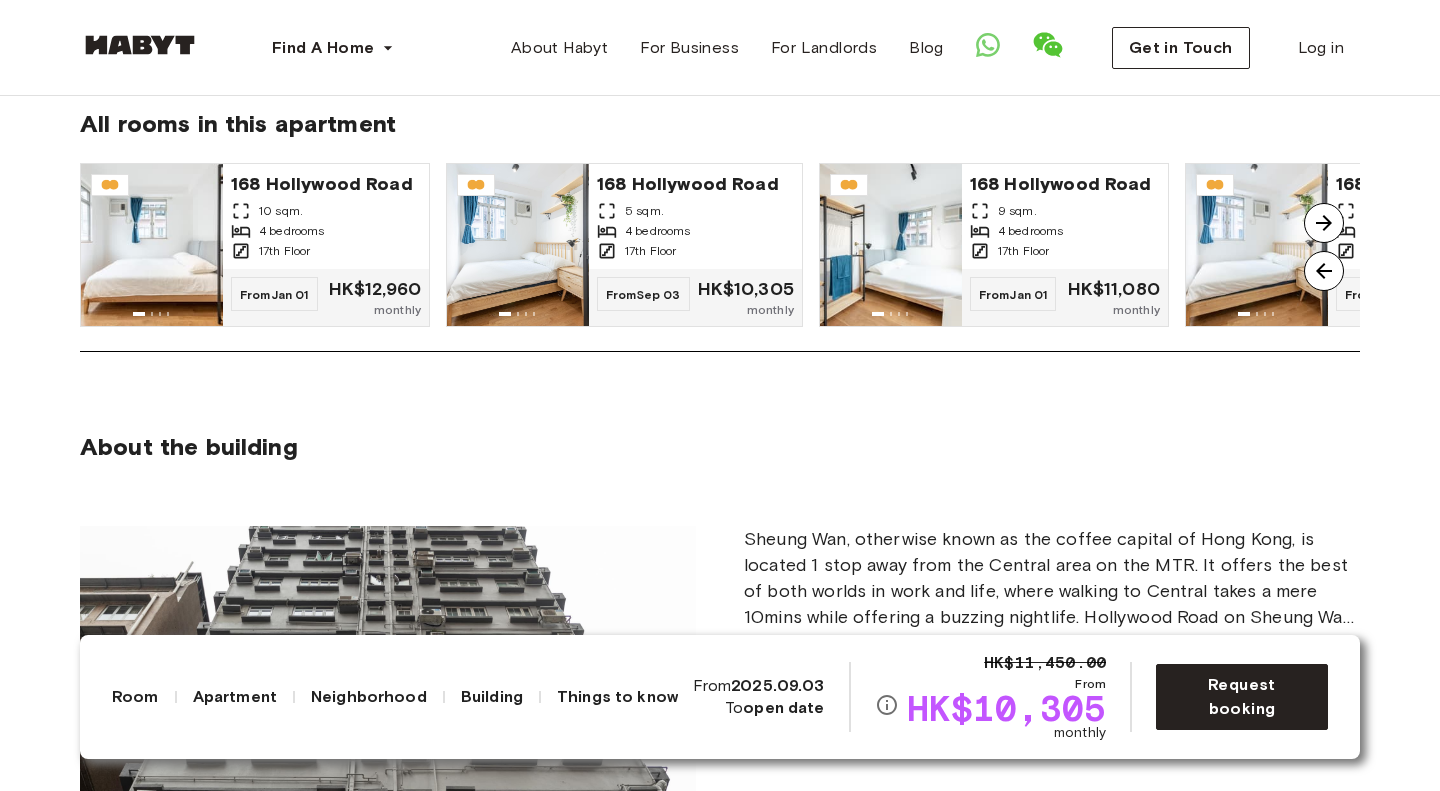 click on "About the building" at bounding box center [720, 447] 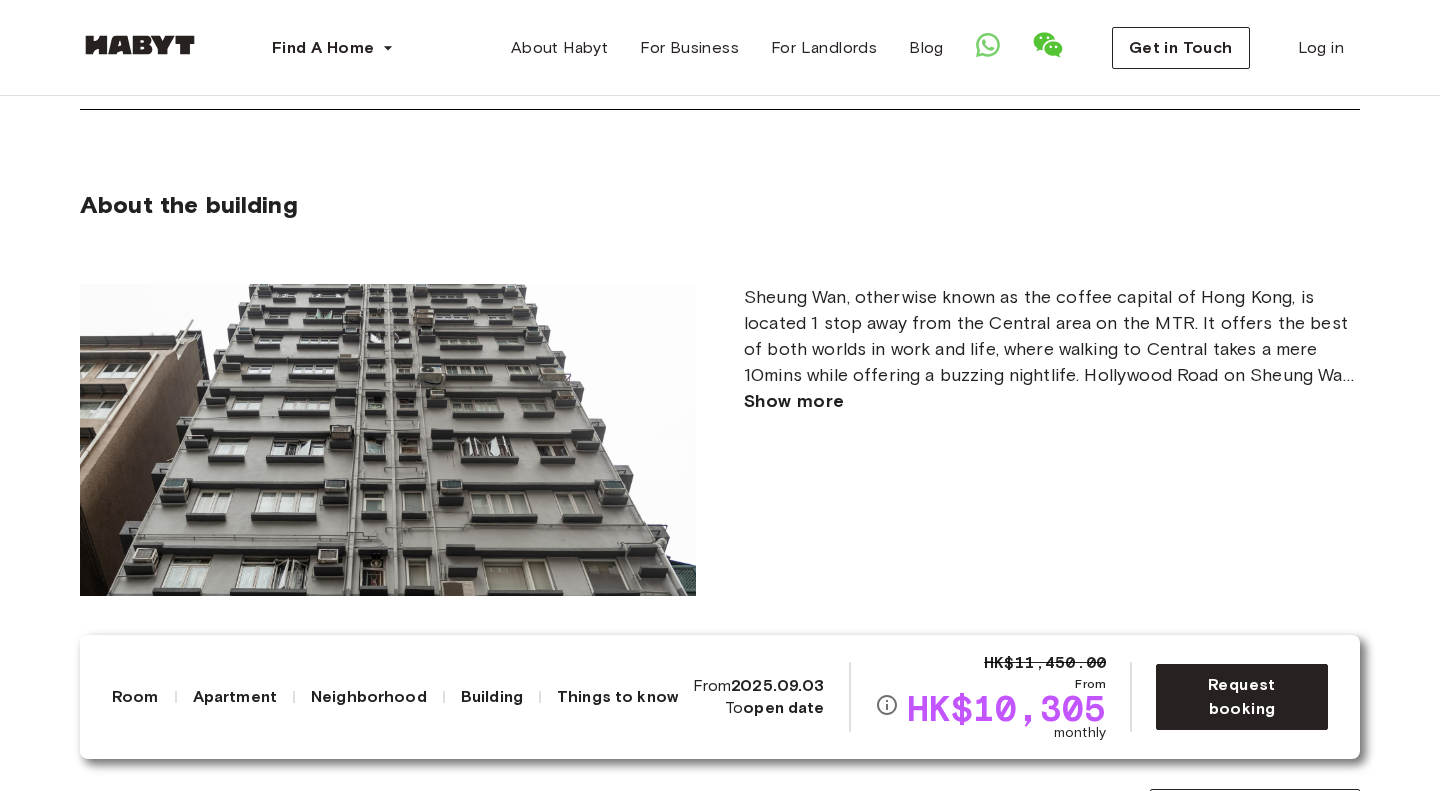 scroll, scrollTop: 1994, scrollLeft: 0, axis: vertical 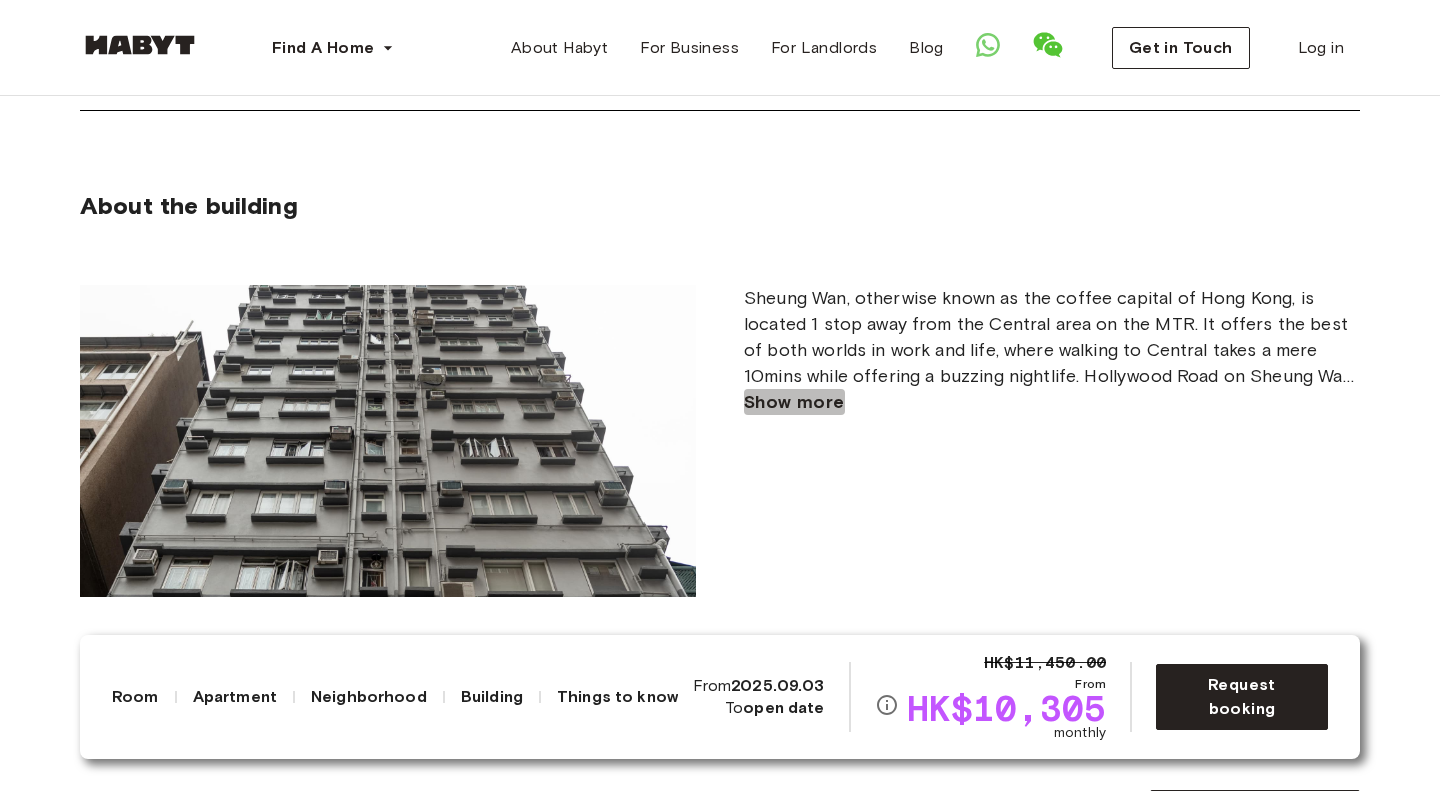 click on "Show more" at bounding box center (794, 402) 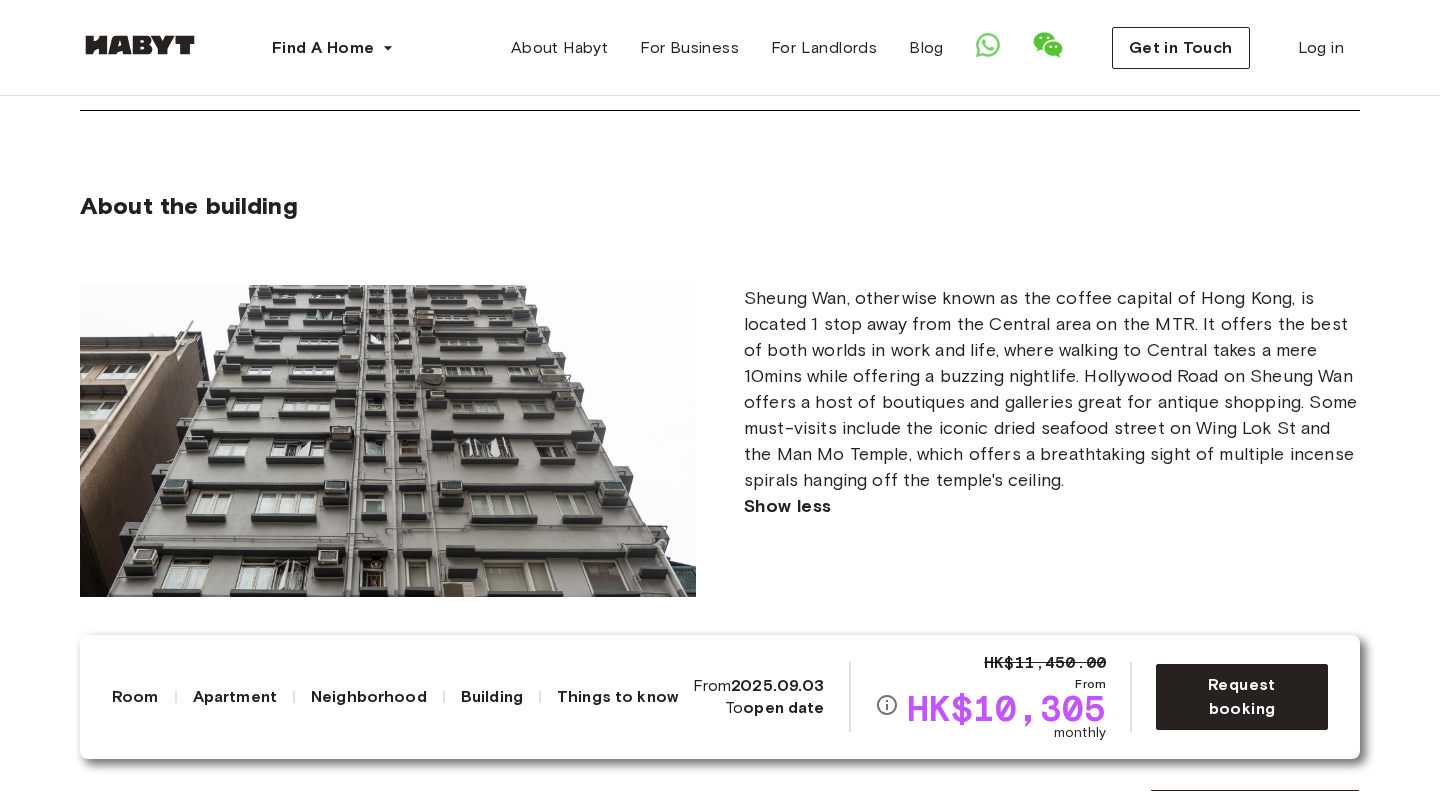 click on "[DISTRICT], otherwise known as the coffee capital of [CITY], is located 1 stop away from the Central area on the MTR. It offers the best of both worlds in work and life, where walking to Central takes a mere 10mins while offering a buzzing nightlife. Hollywood Road on [DISTRICT] offers a host of boutiques and galleries great for antique shopping. Some must-visits include the iconic dried seafood street on [STREET] and the Man Mo Temple, which offers a breathtaking sight of multiple incense spirals hanging off the temple's ceiling. Show less" at bounding box center (1052, 441) 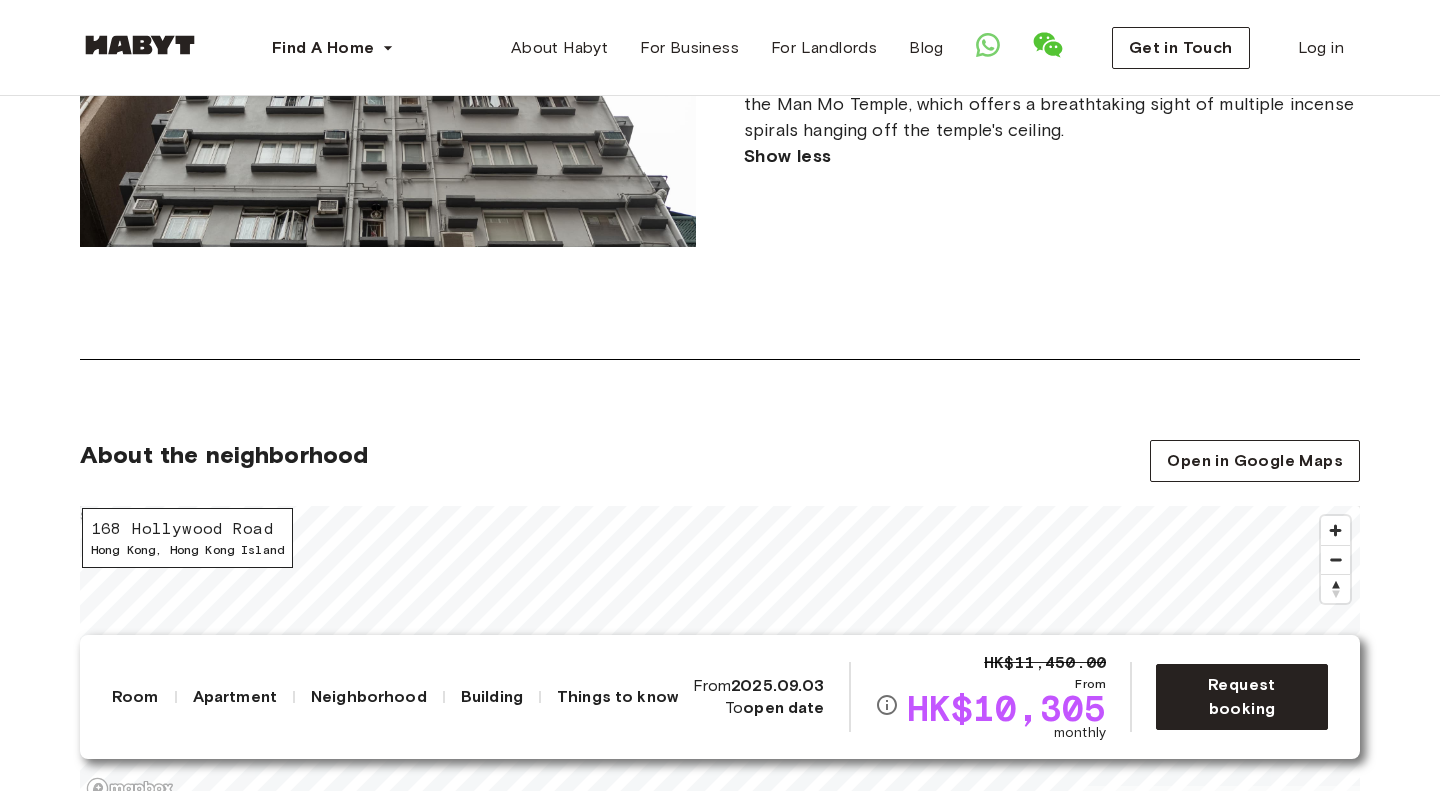 click on "About the neighborhood Open in Google Maps [NUMBER] [STREET] [CITY] ,   [CITY] Island © Mapbox   © OpenStreetMap   Improve this map $" at bounding box center [720, 659] 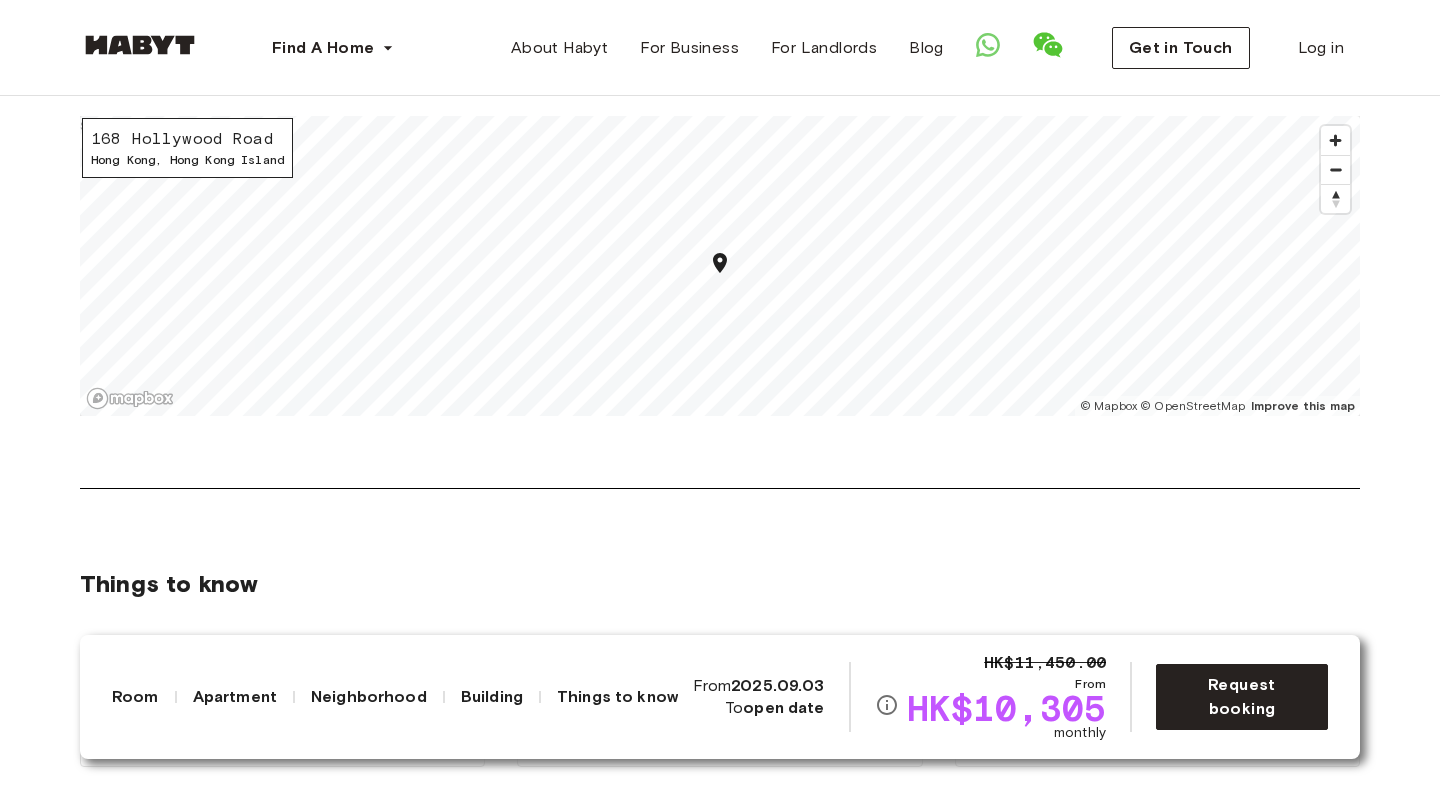 scroll, scrollTop: 2735, scrollLeft: 0, axis: vertical 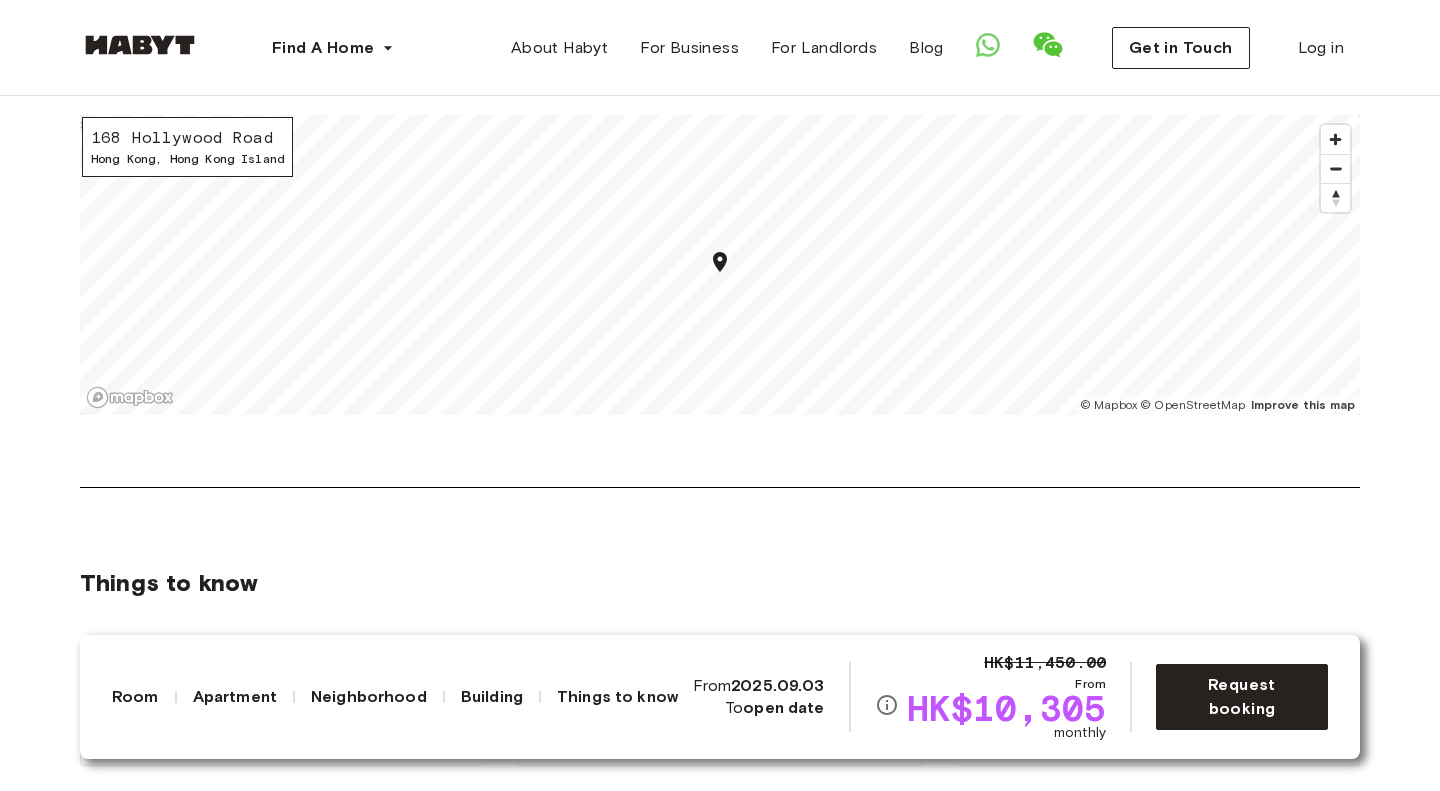 click on "About the neighborhood Open in Google Maps [NUMBER] [STREET] [CITY] ,   [CITY] Island © Mapbox   © OpenStreetMap   Improve this map $" at bounding box center (720, 268) 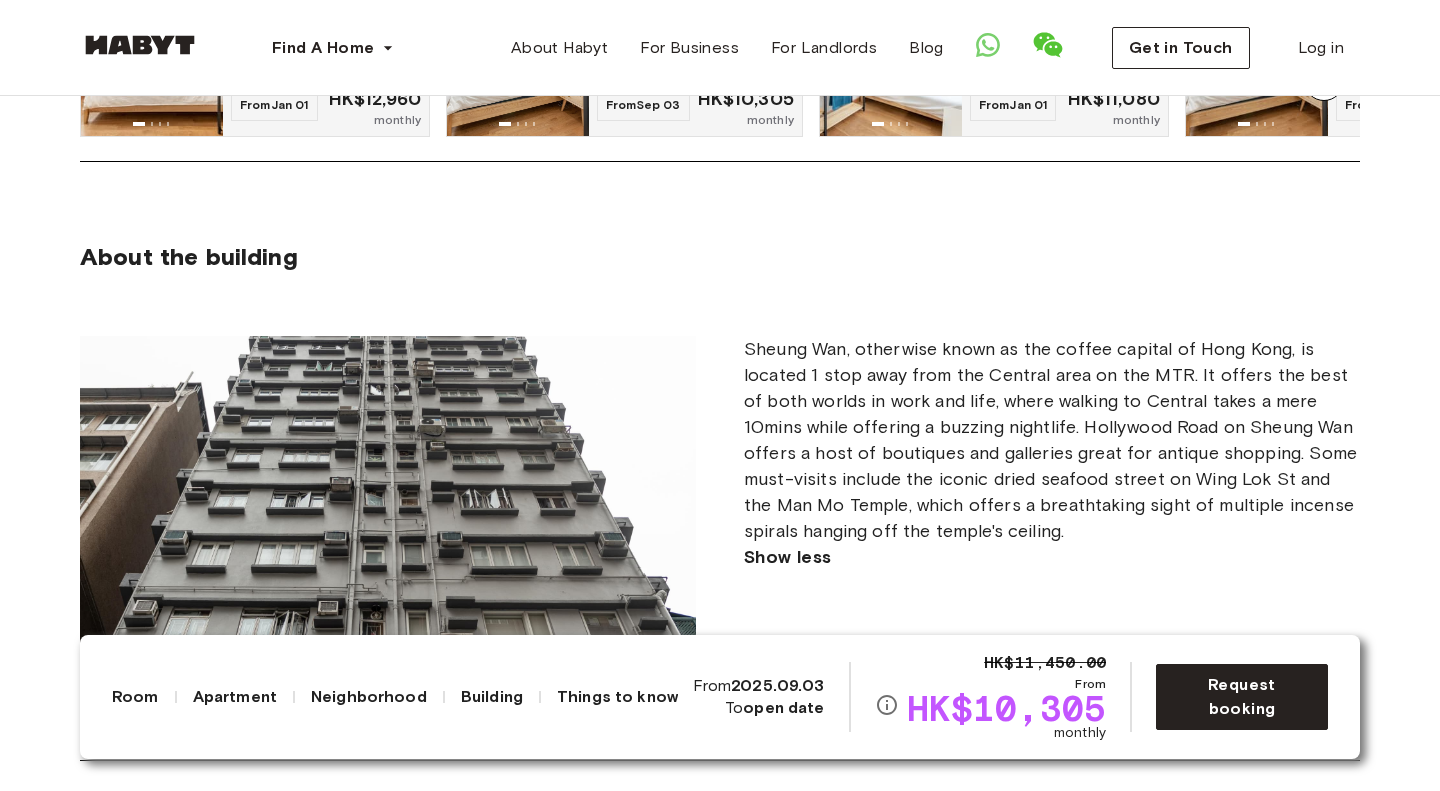 scroll, scrollTop: 1947, scrollLeft: 0, axis: vertical 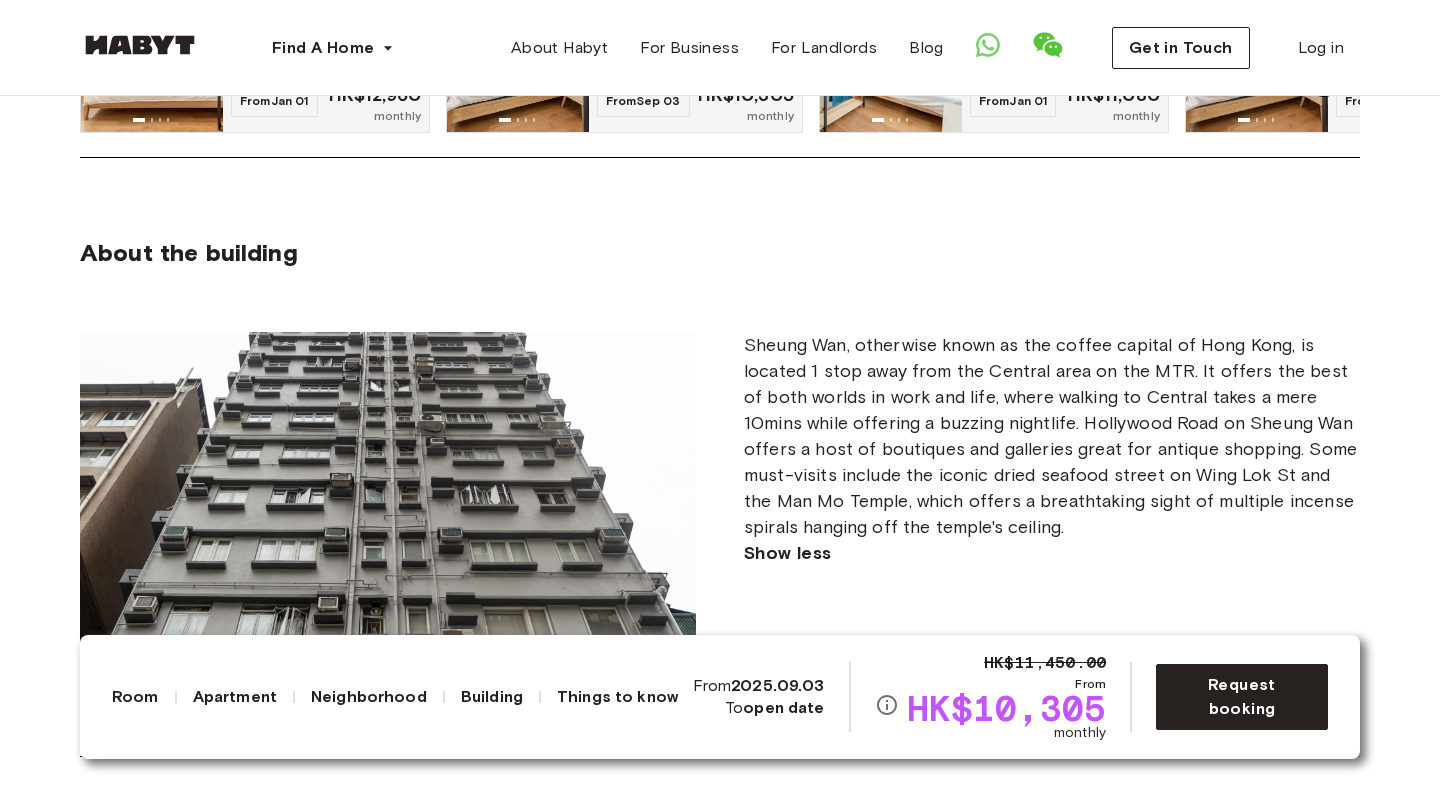 click on "Show less" at bounding box center [1052, 553] 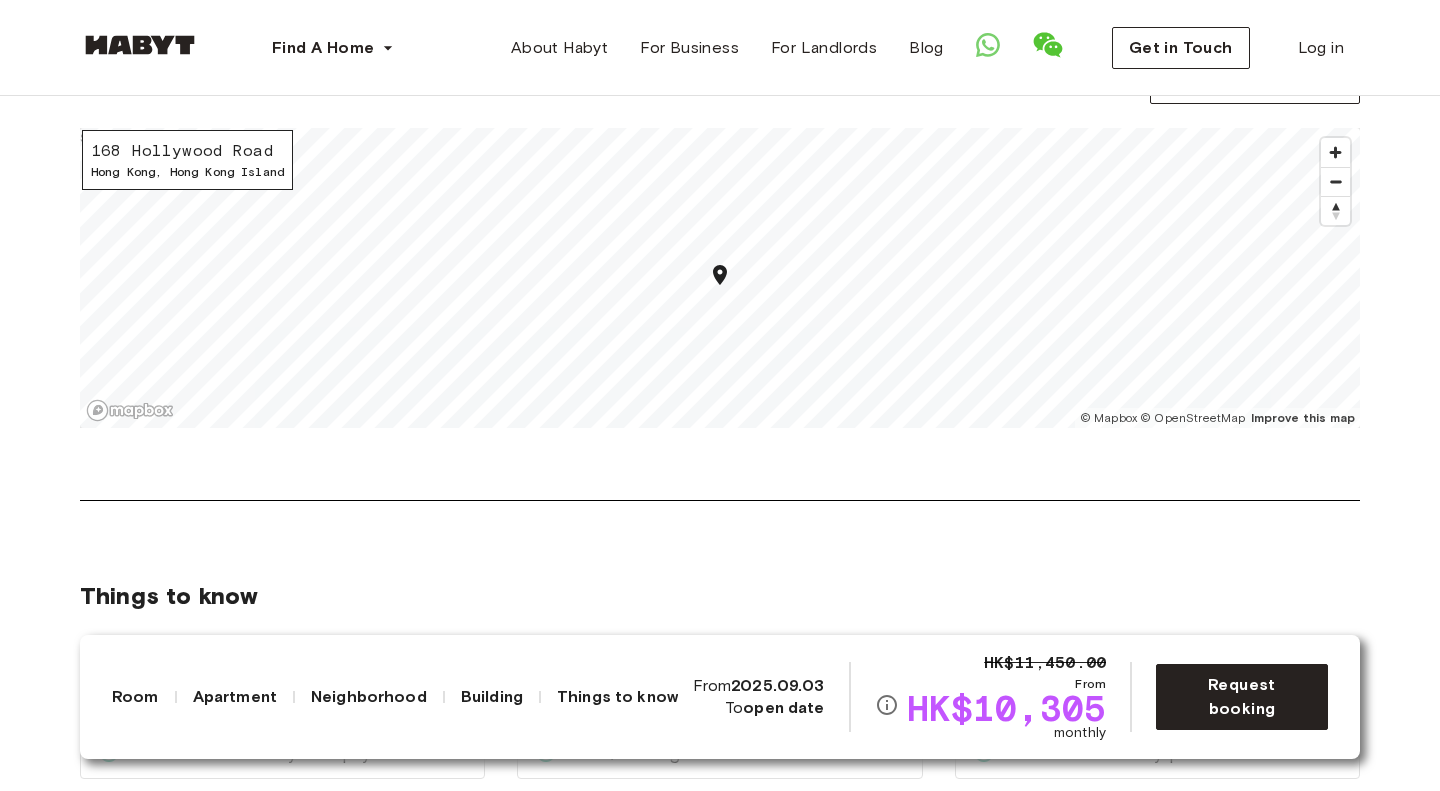 scroll, scrollTop: 2745, scrollLeft: 0, axis: vertical 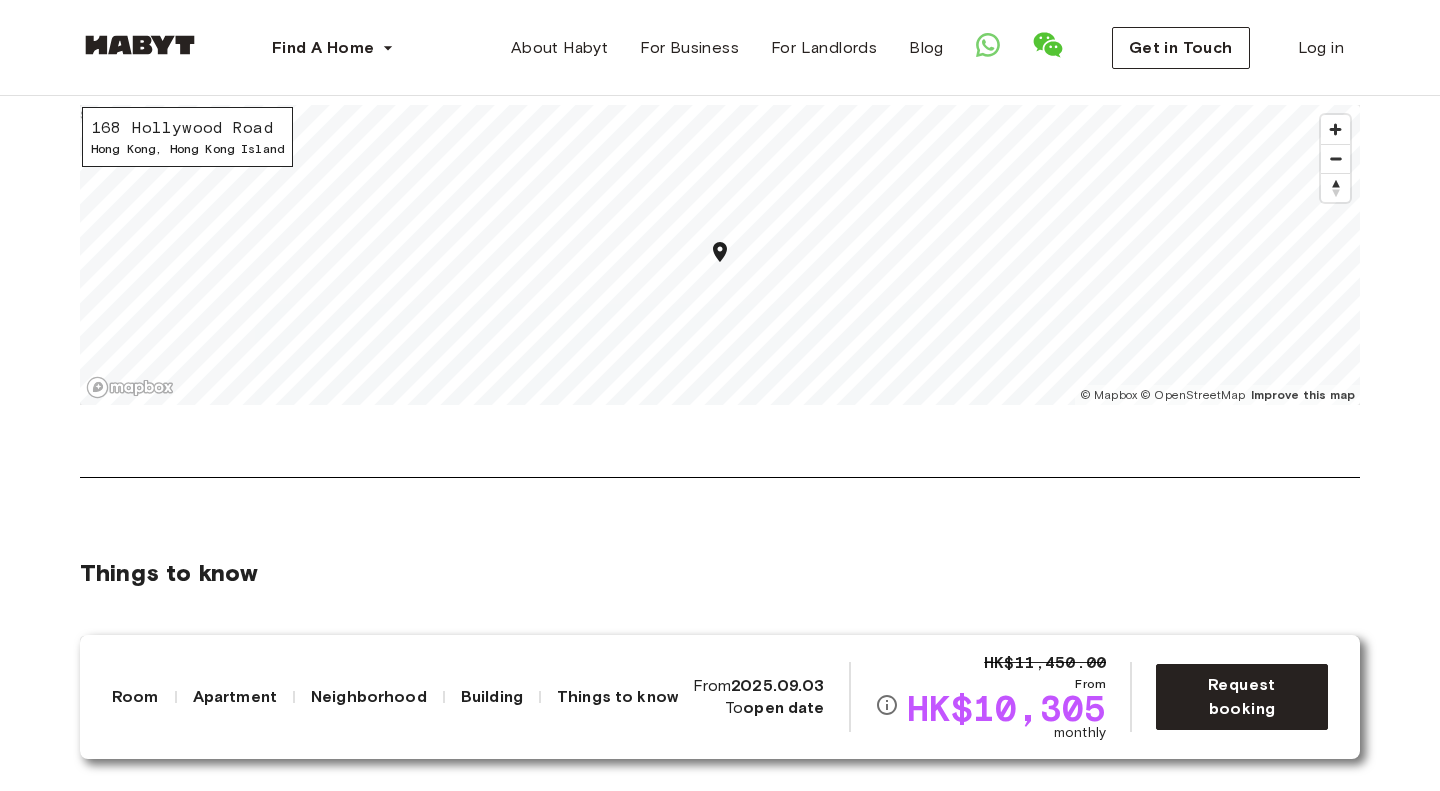 click on "Things to know Fully furnished apartment Your apartment comes fully furnished with a bed, access to a bathroom, basic appliances, aircon, a refrigerator, wardrobe, a communal/dining/living area, and access to a washer-dryer. Certain rooms or apartments may also come with extra amenities like access to a pool/gym, a desk & chair, or a balcony. All inclusive monthly rent payment Your monthly rent payment includes a fully furnished flat, internet, utilities (see below), maintenance, cleaning or housekeeping services, access to your digital Habyt Accounts (Habyt Member portal) to manage all your payments and requests, our support team, and many more! For utilities, we have a monthly cap that depends on your type of accommodation. Check out our Help Centre to learn more. Smooth booking process Visits/viewings are welcomed We welcome visits and viewings. We know choosing a home is a big decision to make, which is why all our viewings are obligation-free. Cleaning service Fixed minimum stay period" at bounding box center [720, 629] 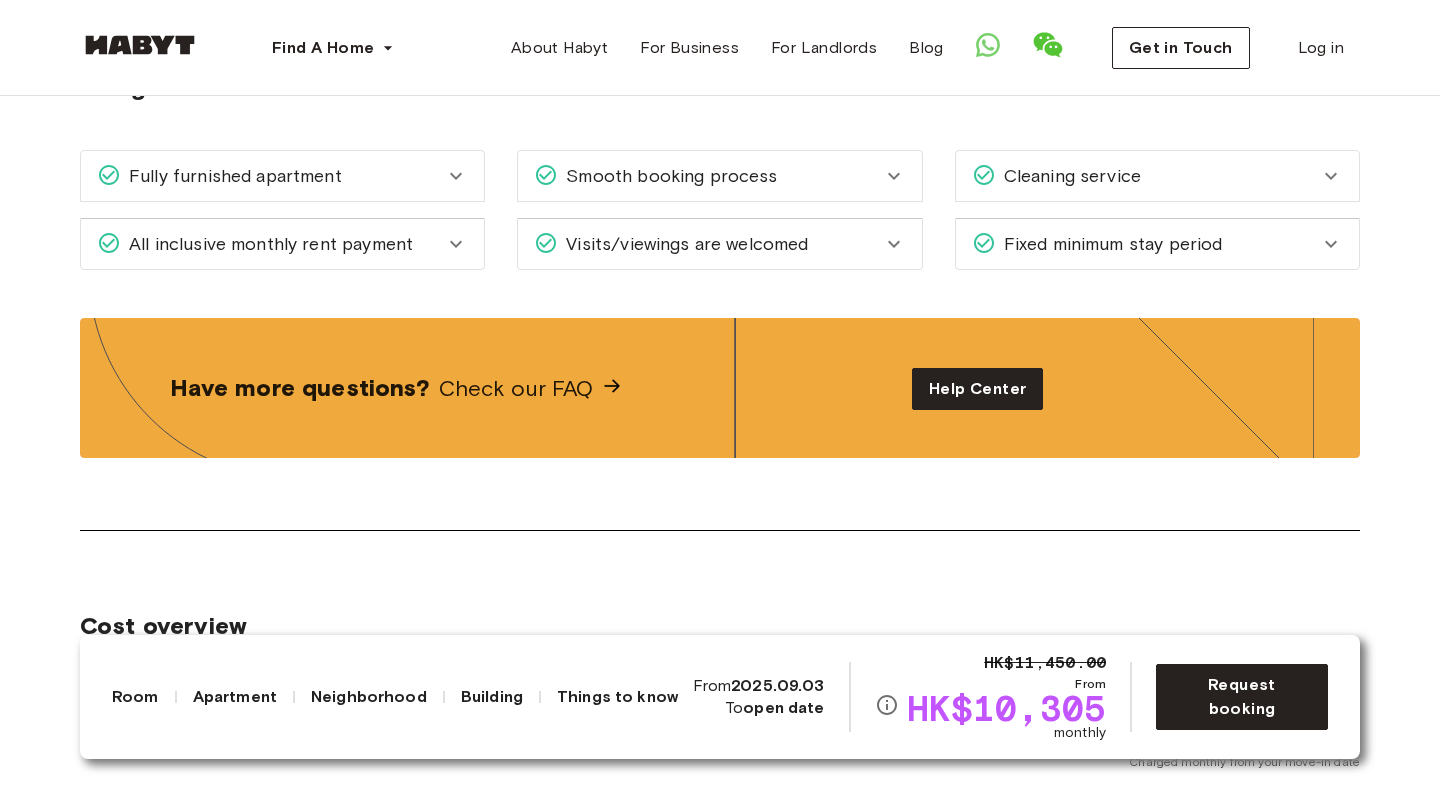 scroll, scrollTop: 3232, scrollLeft: 0, axis: vertical 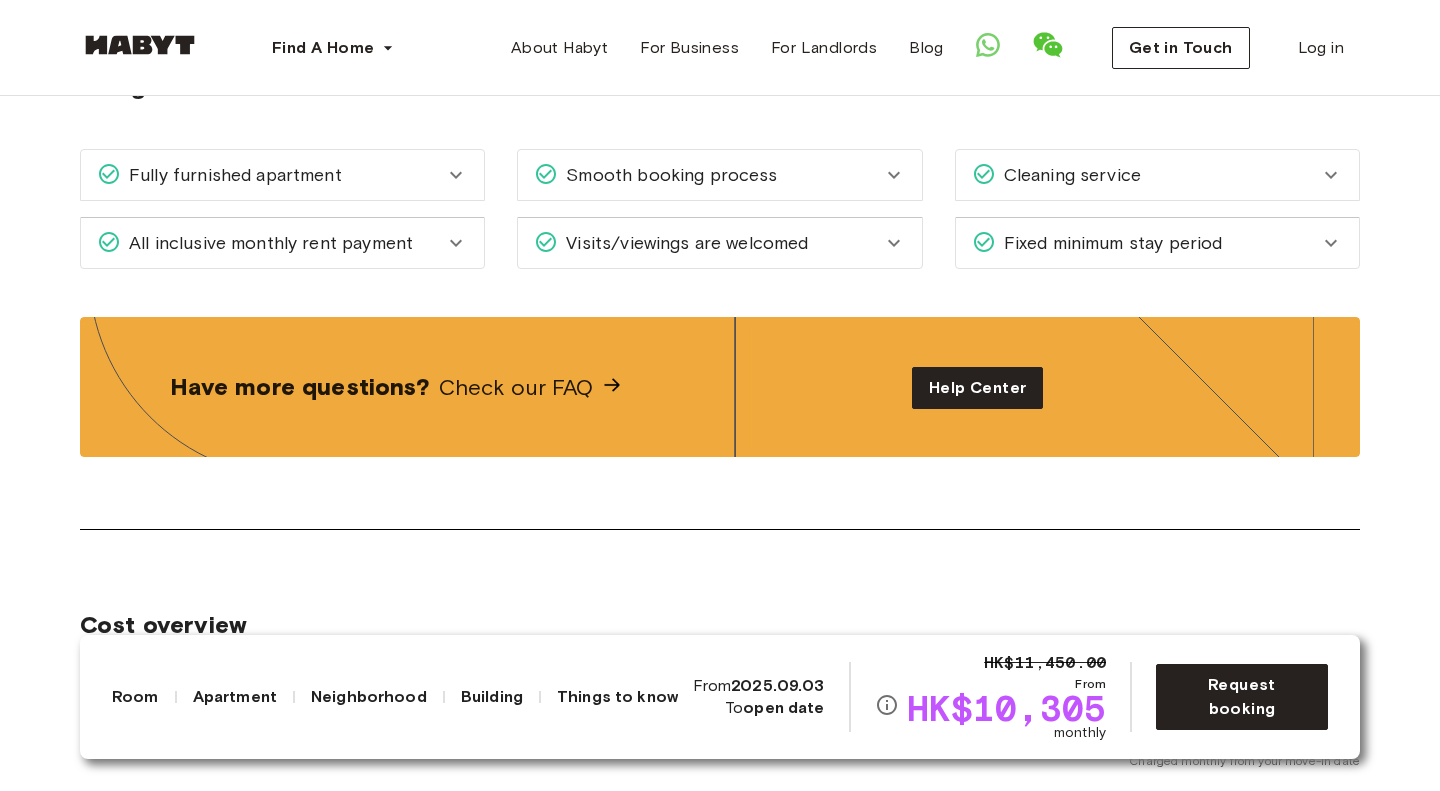 click on "Visits/viewings are welcomed" at bounding box center (683, 243) 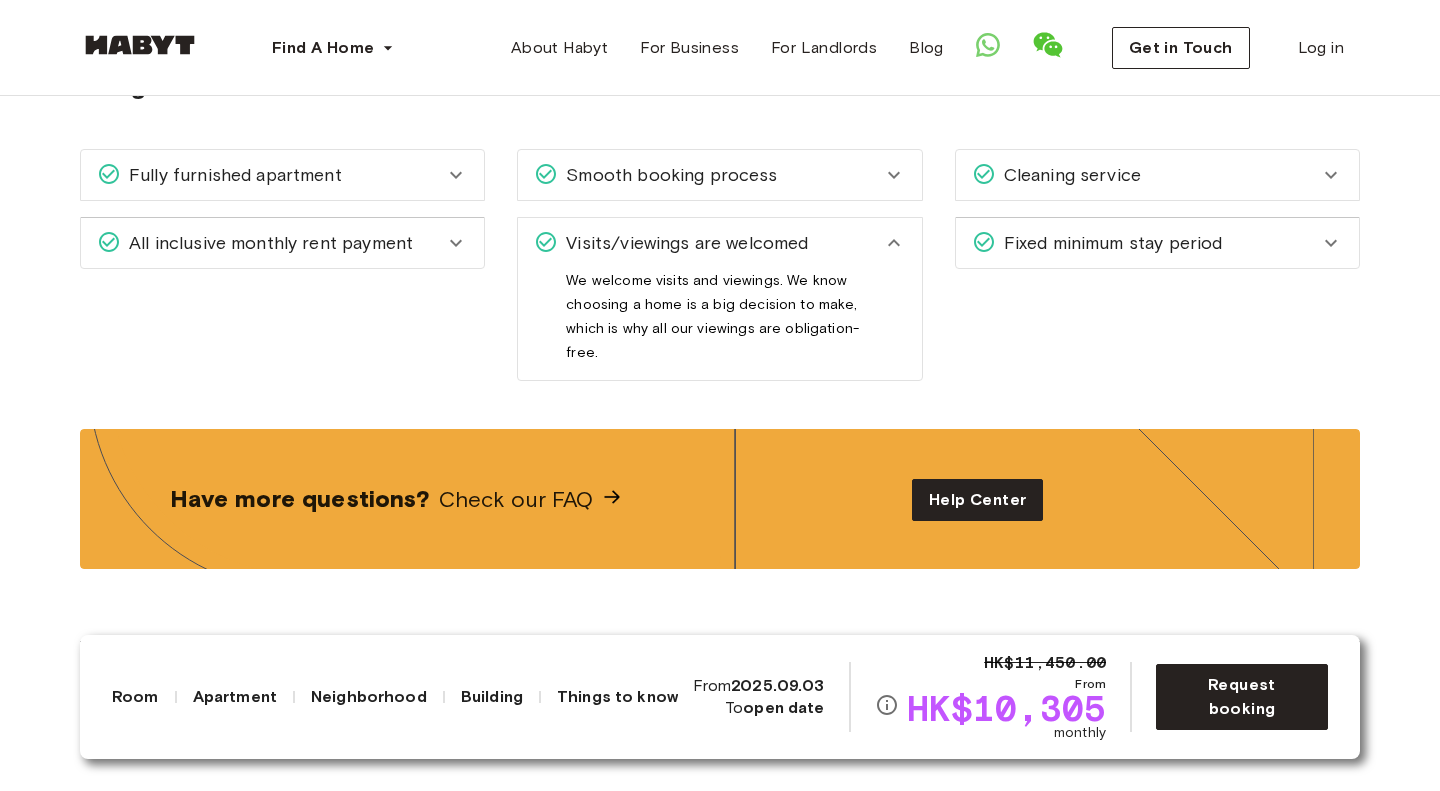 click on "Visits/viewings are welcomed" at bounding box center (683, 243) 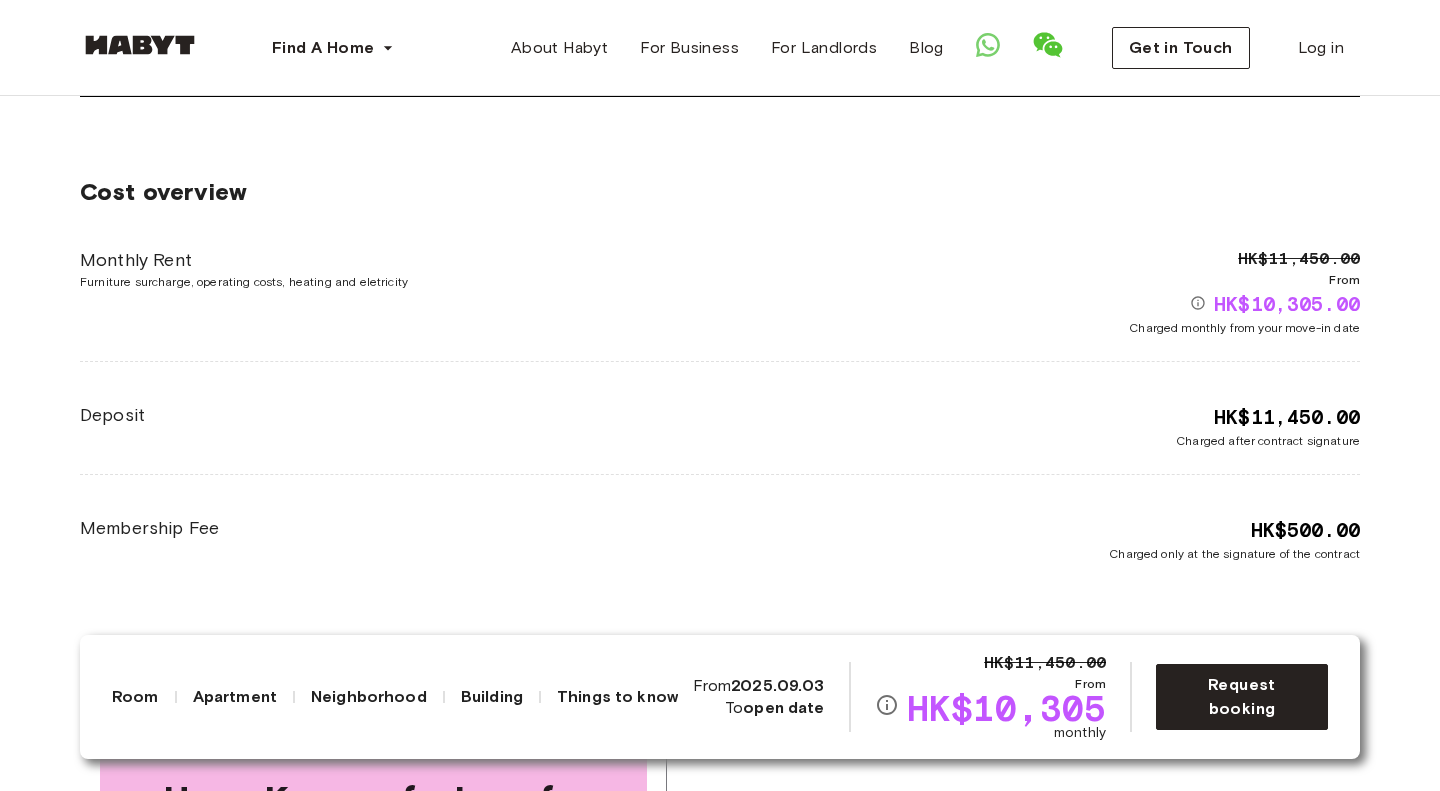 scroll, scrollTop: 3666, scrollLeft: 0, axis: vertical 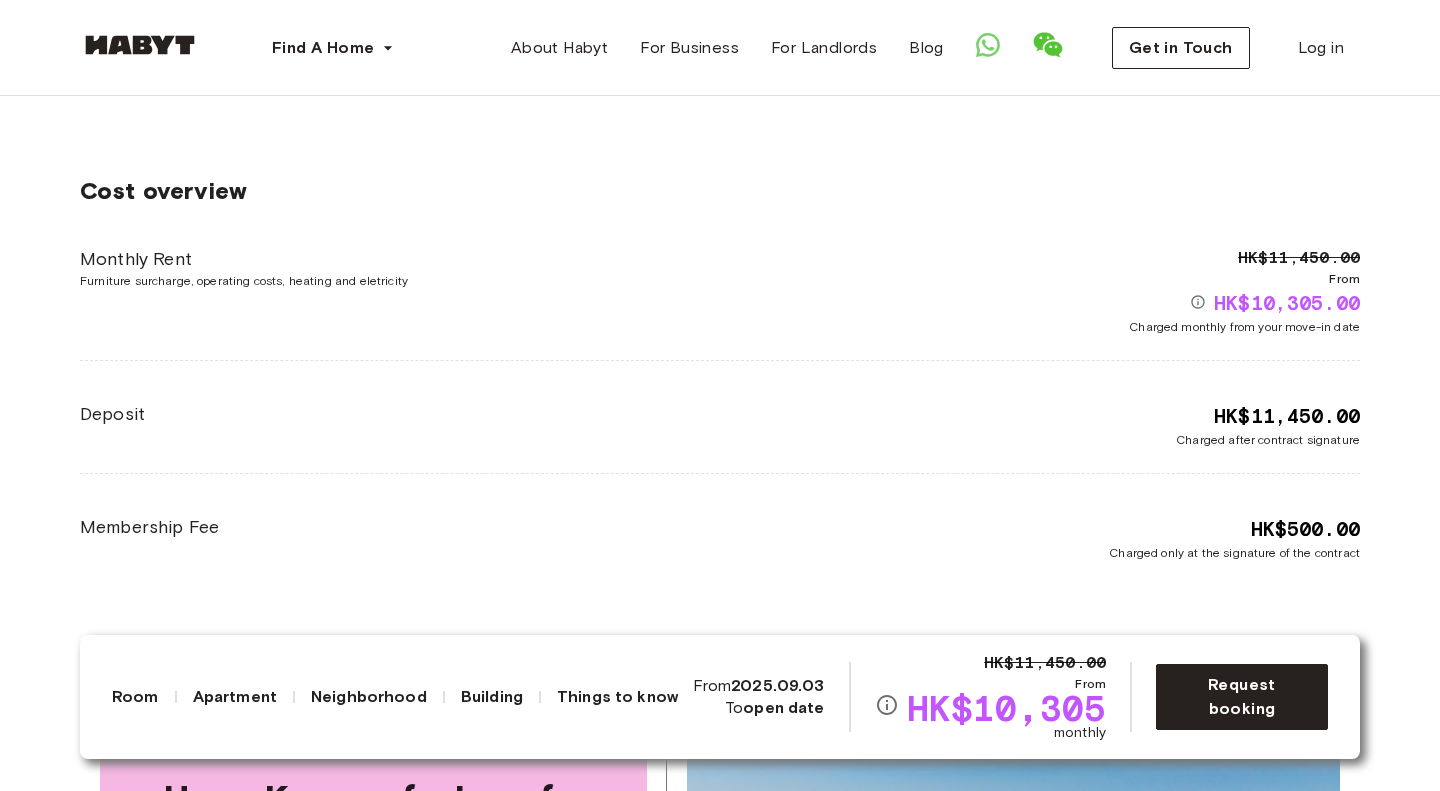 click on "Cost overview" at bounding box center (720, 191) 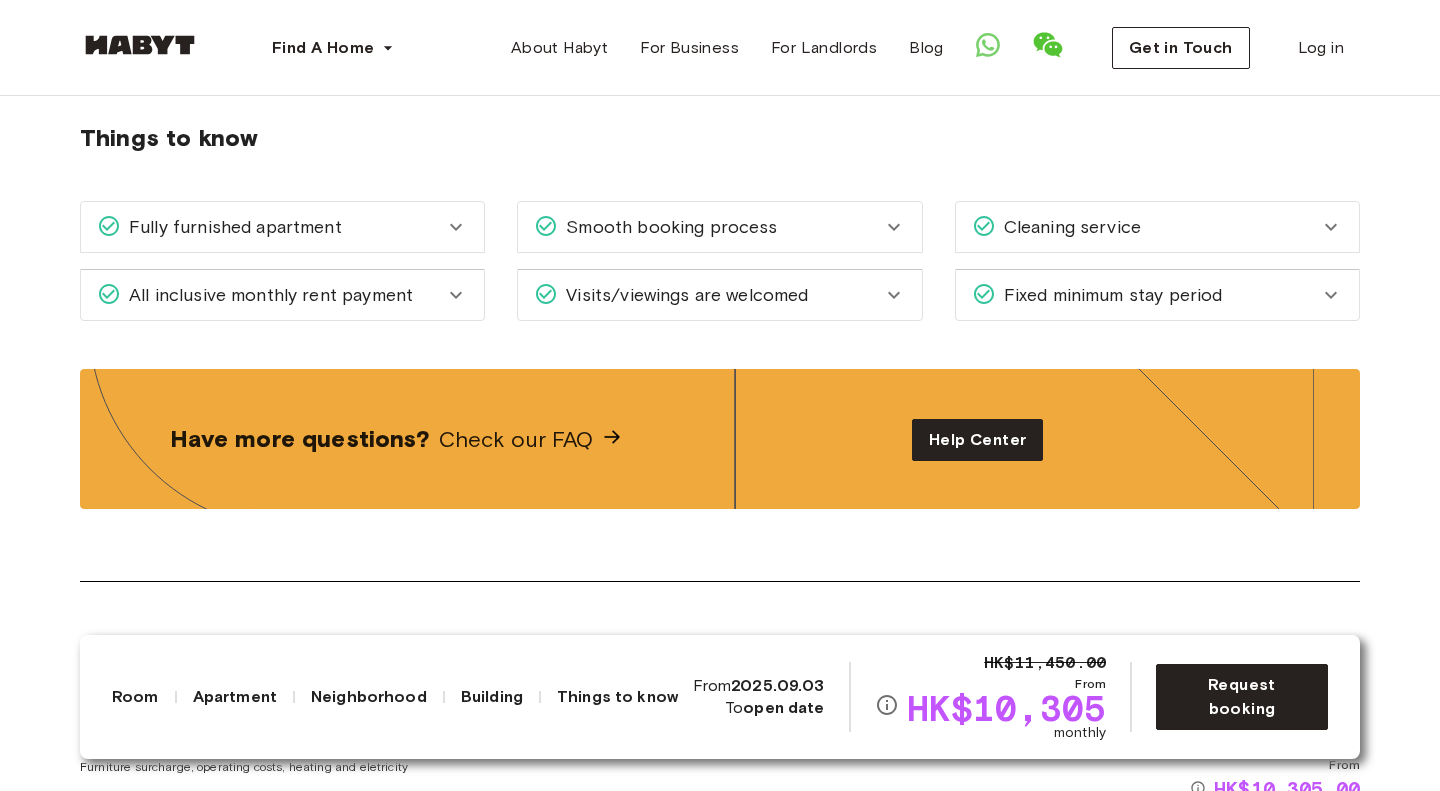 scroll, scrollTop: 3179, scrollLeft: 0, axis: vertical 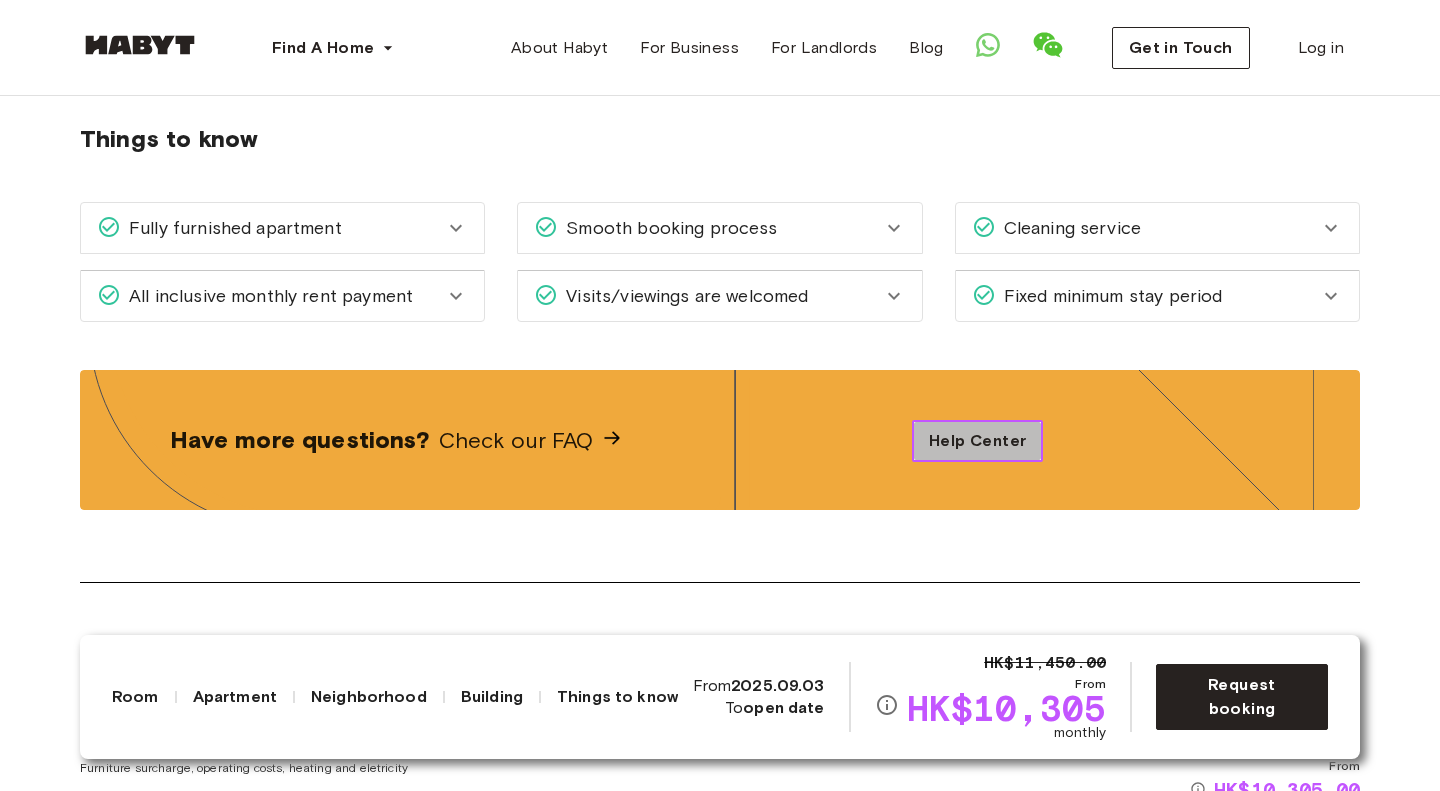 click on "Help Center" at bounding box center (977, 441) 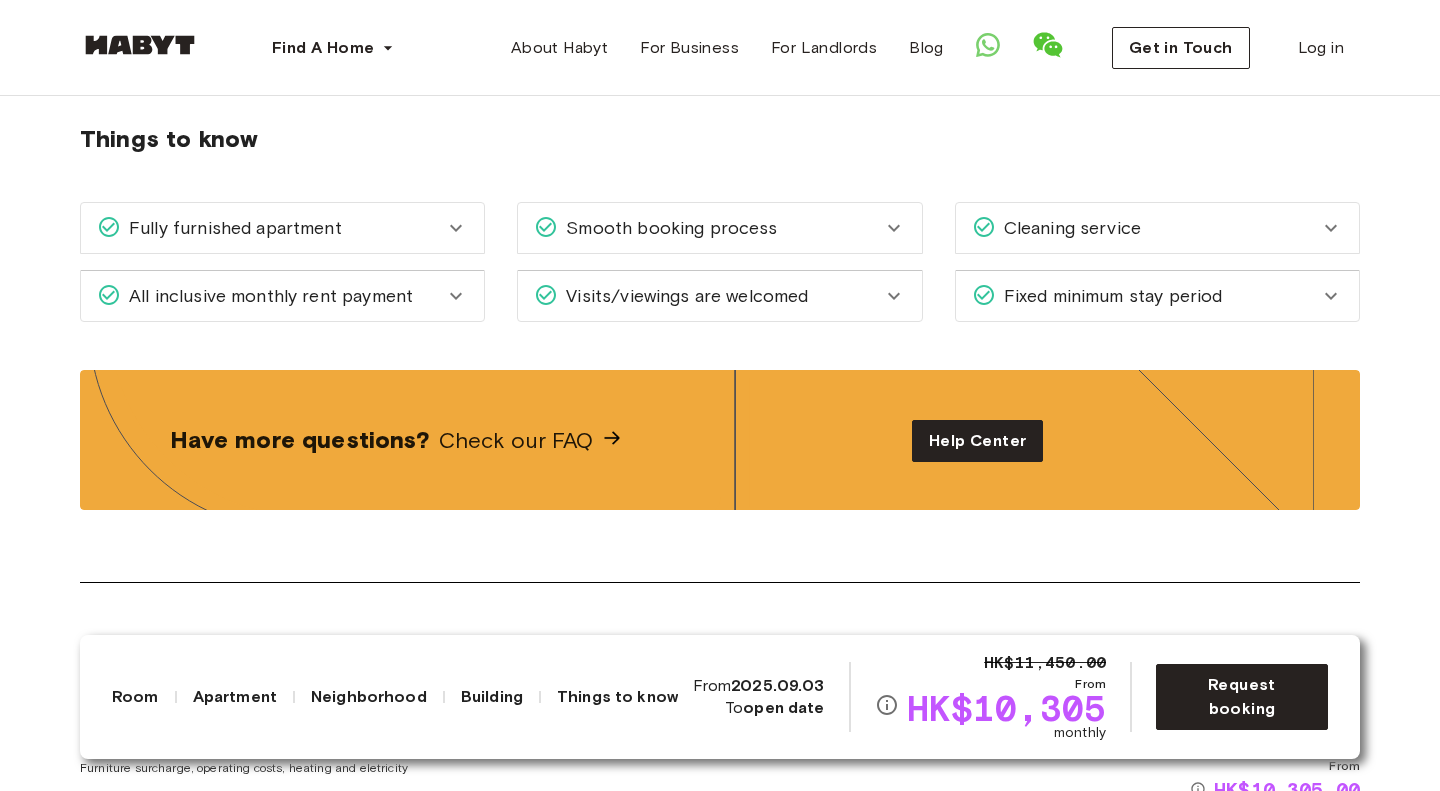 click on "Check our FAQ" at bounding box center [516, 440] 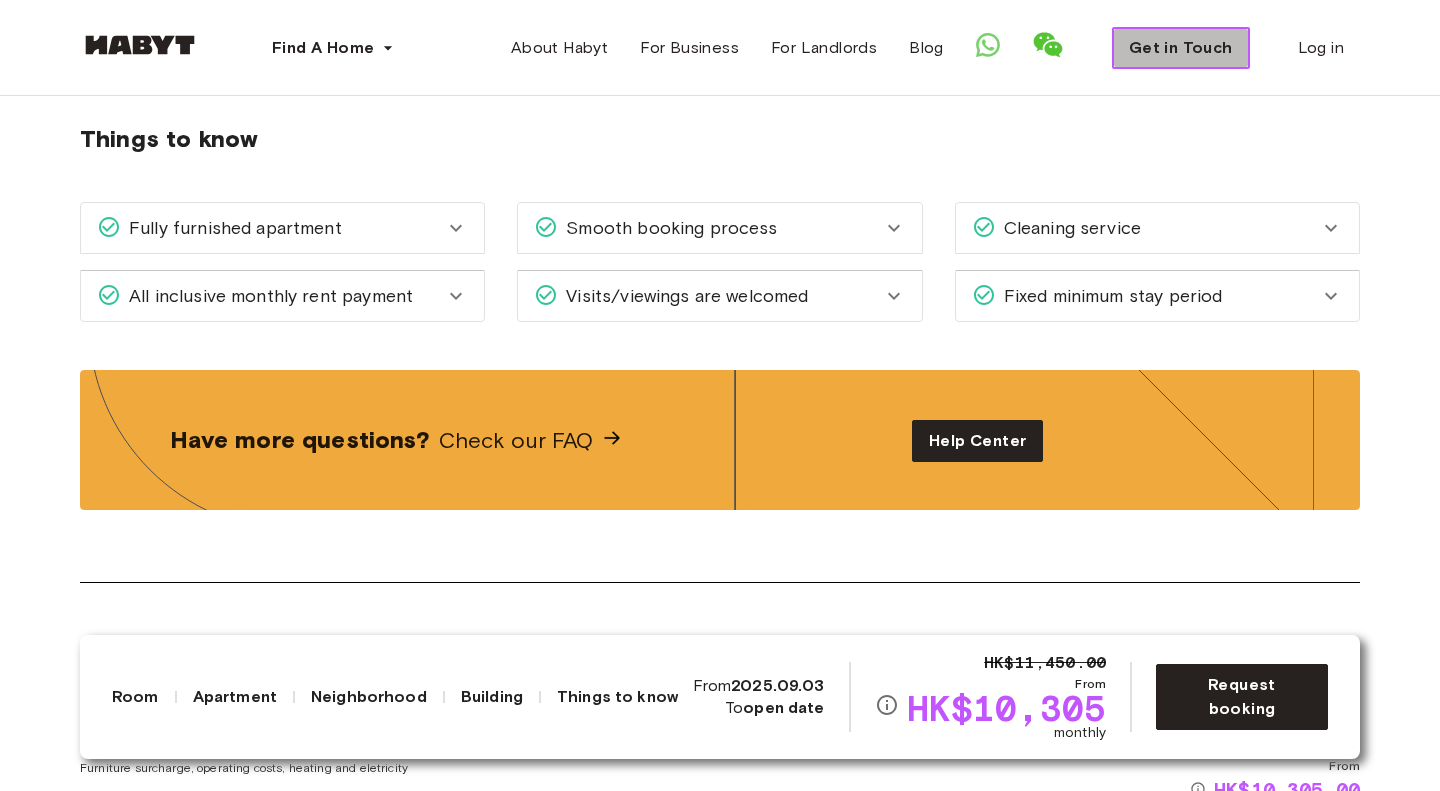click on "Get in Touch" at bounding box center (1181, 48) 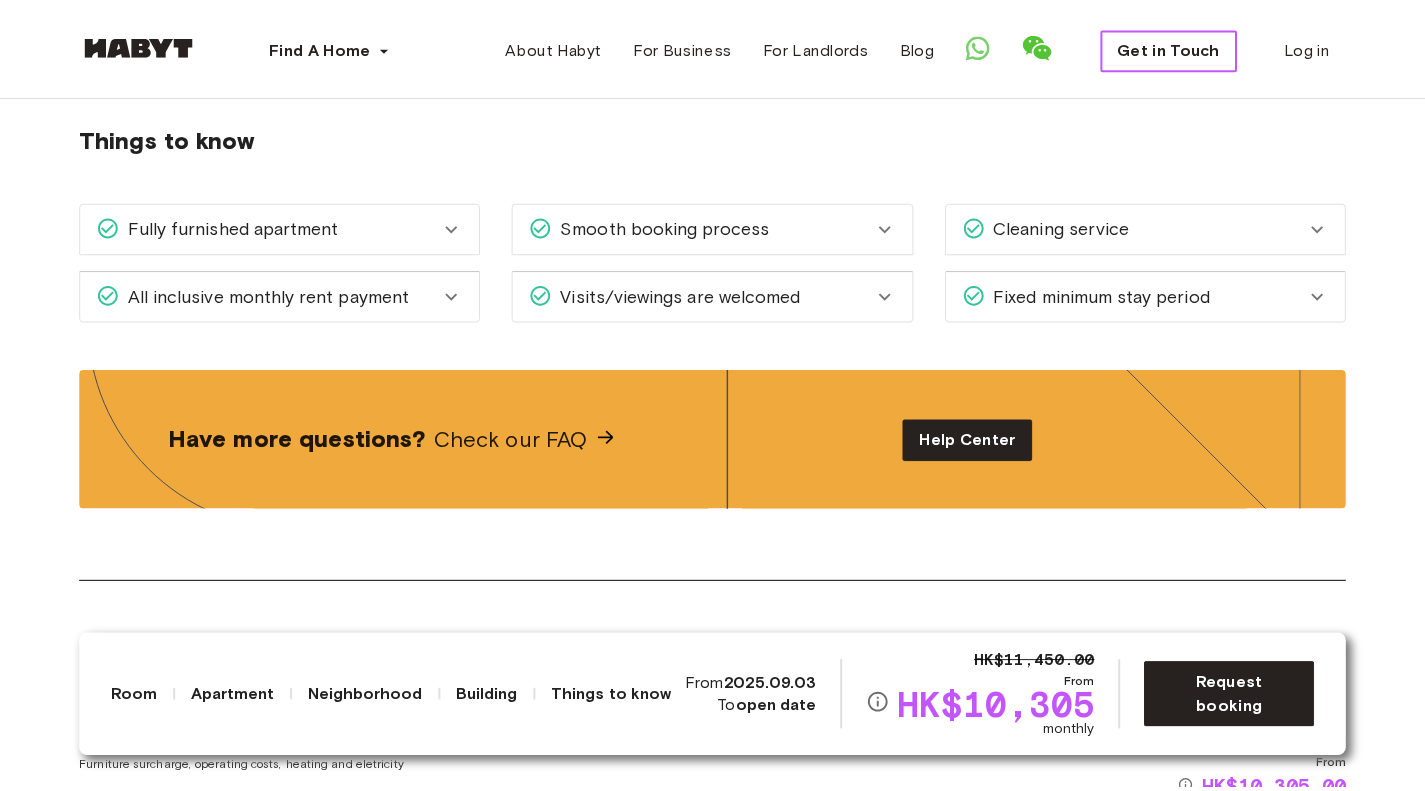 scroll, scrollTop: 0, scrollLeft: 0, axis: both 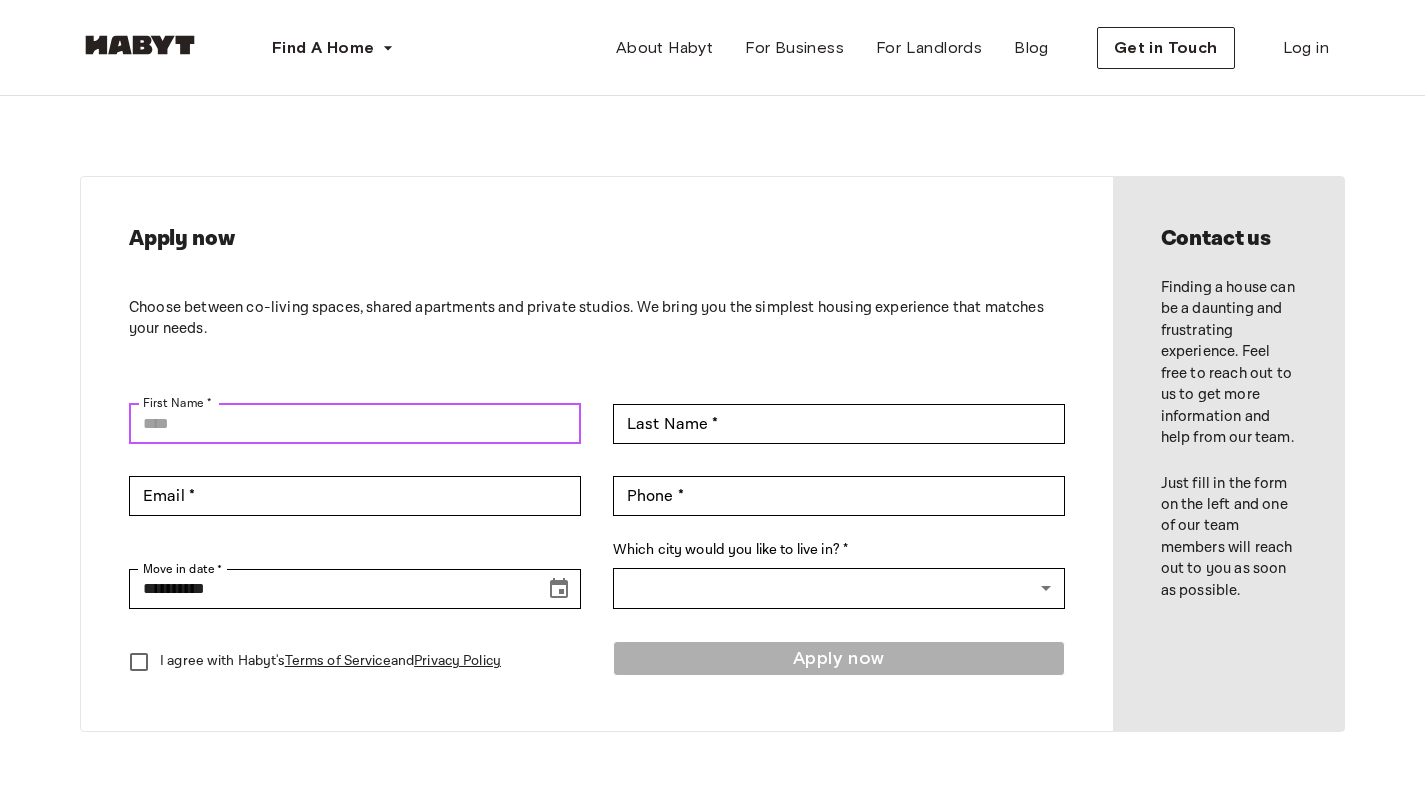 click on "First Name *" at bounding box center (355, 424) 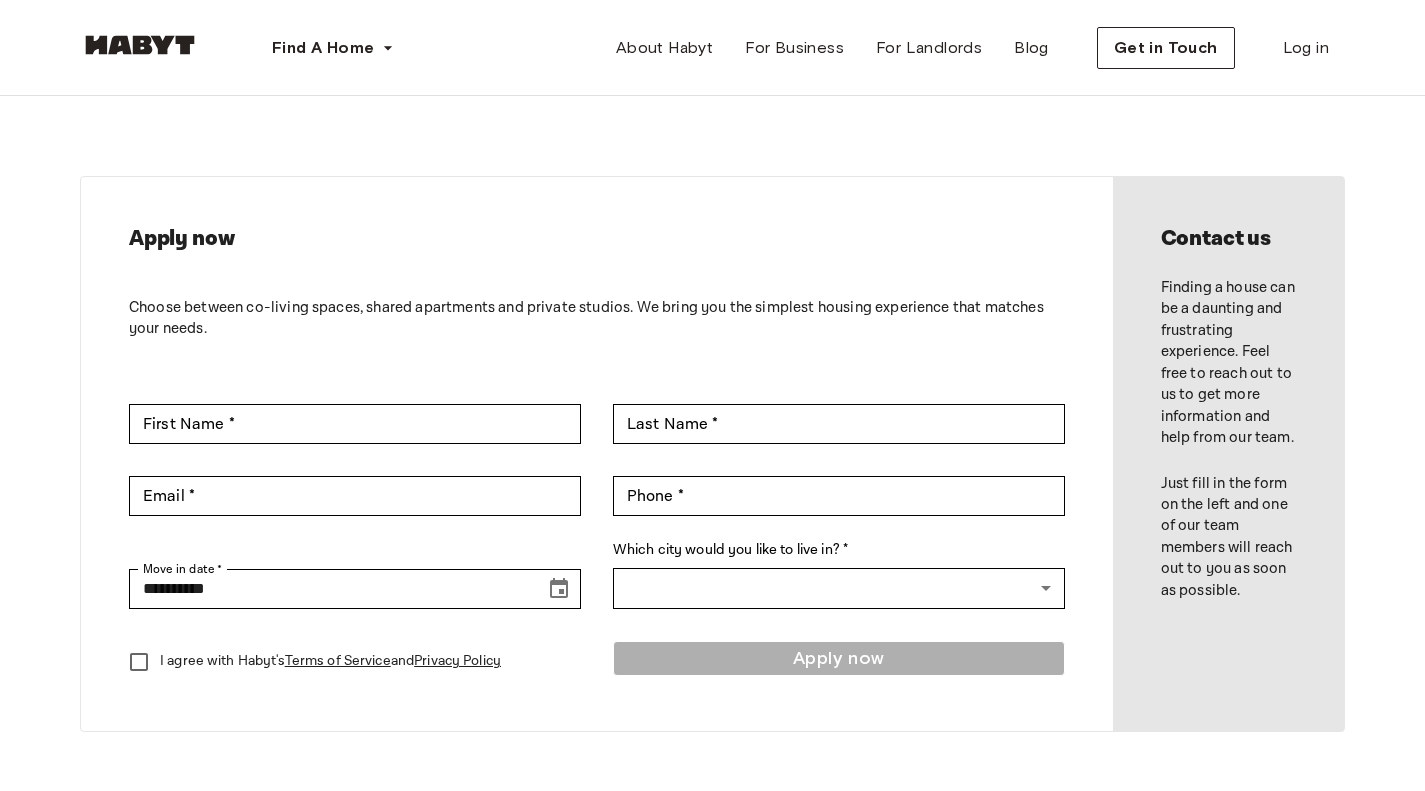click on "**********" at bounding box center [597, 454] 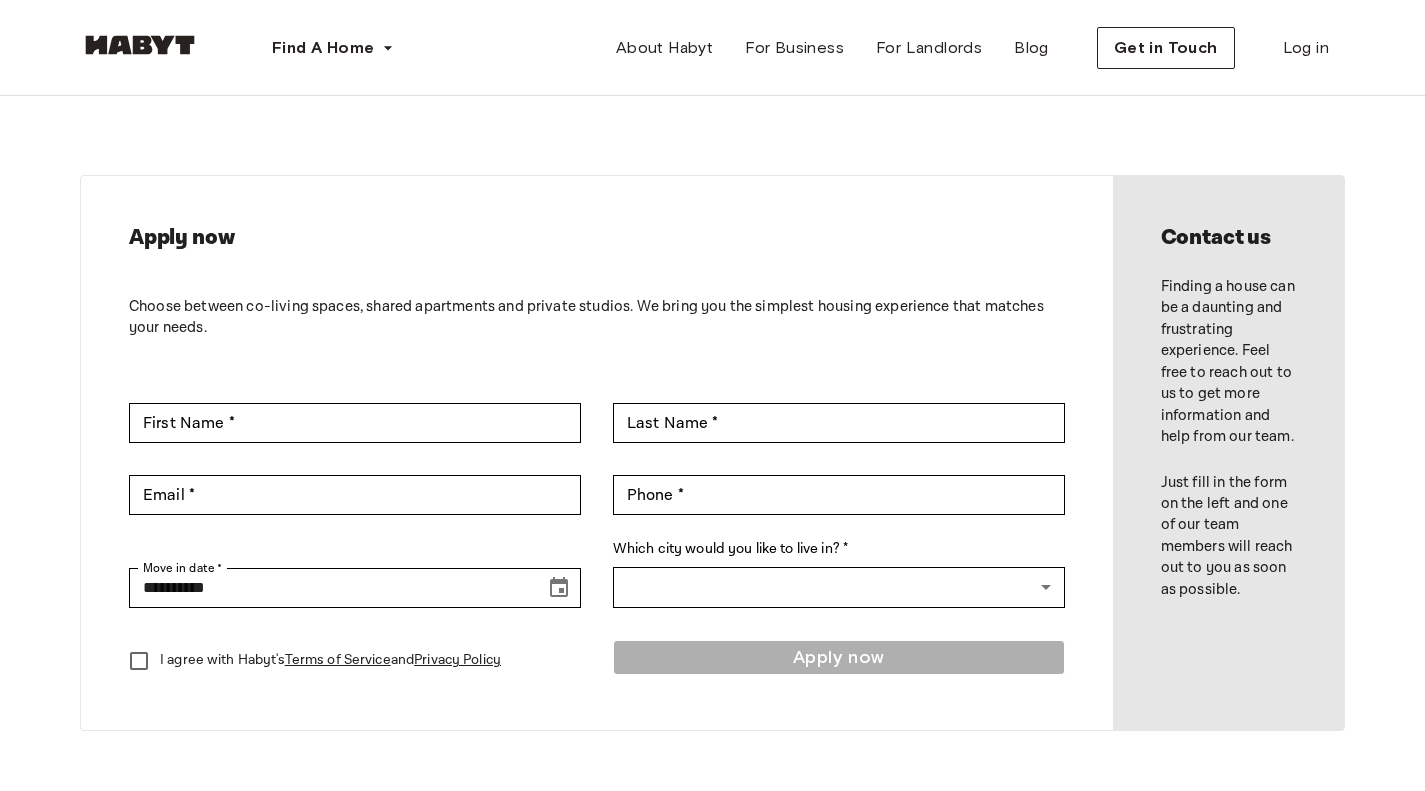 scroll, scrollTop: 0, scrollLeft: 0, axis: both 